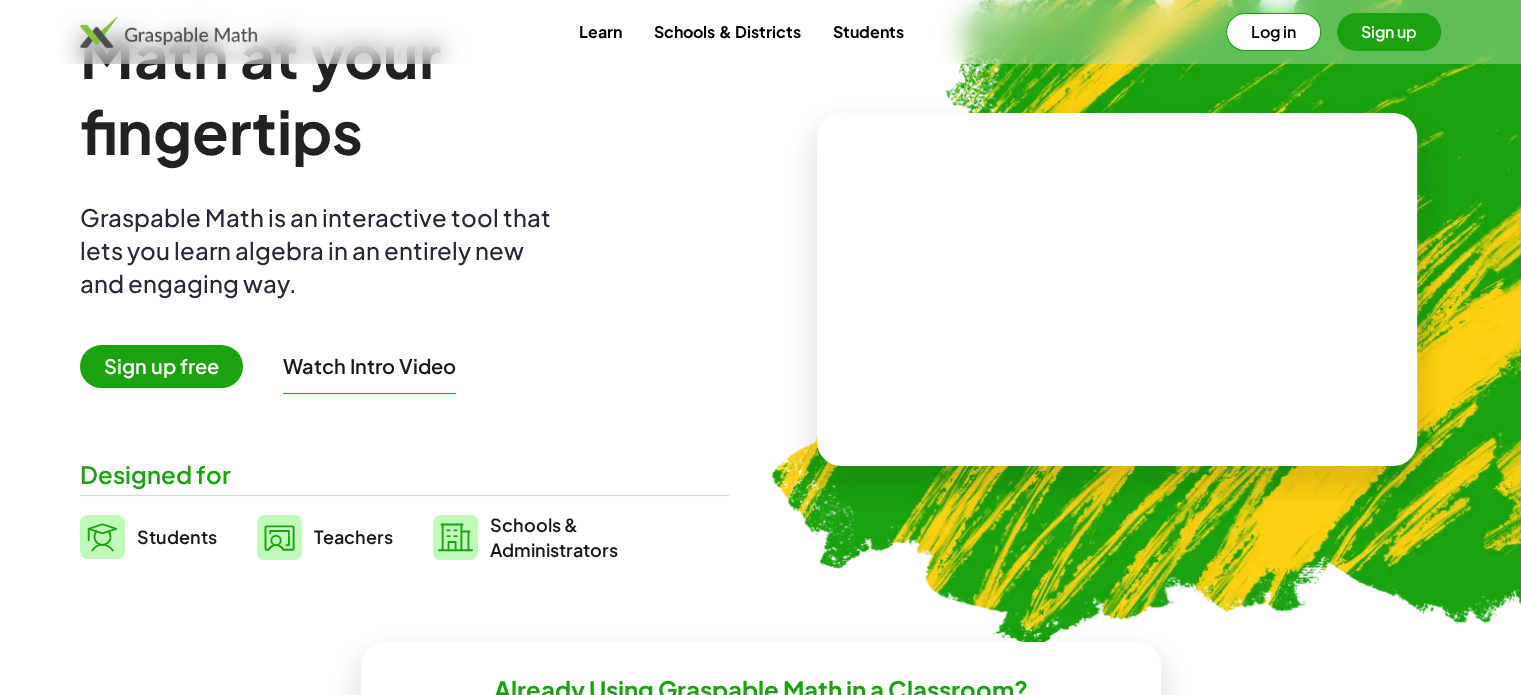 scroll, scrollTop: 100, scrollLeft: 0, axis: vertical 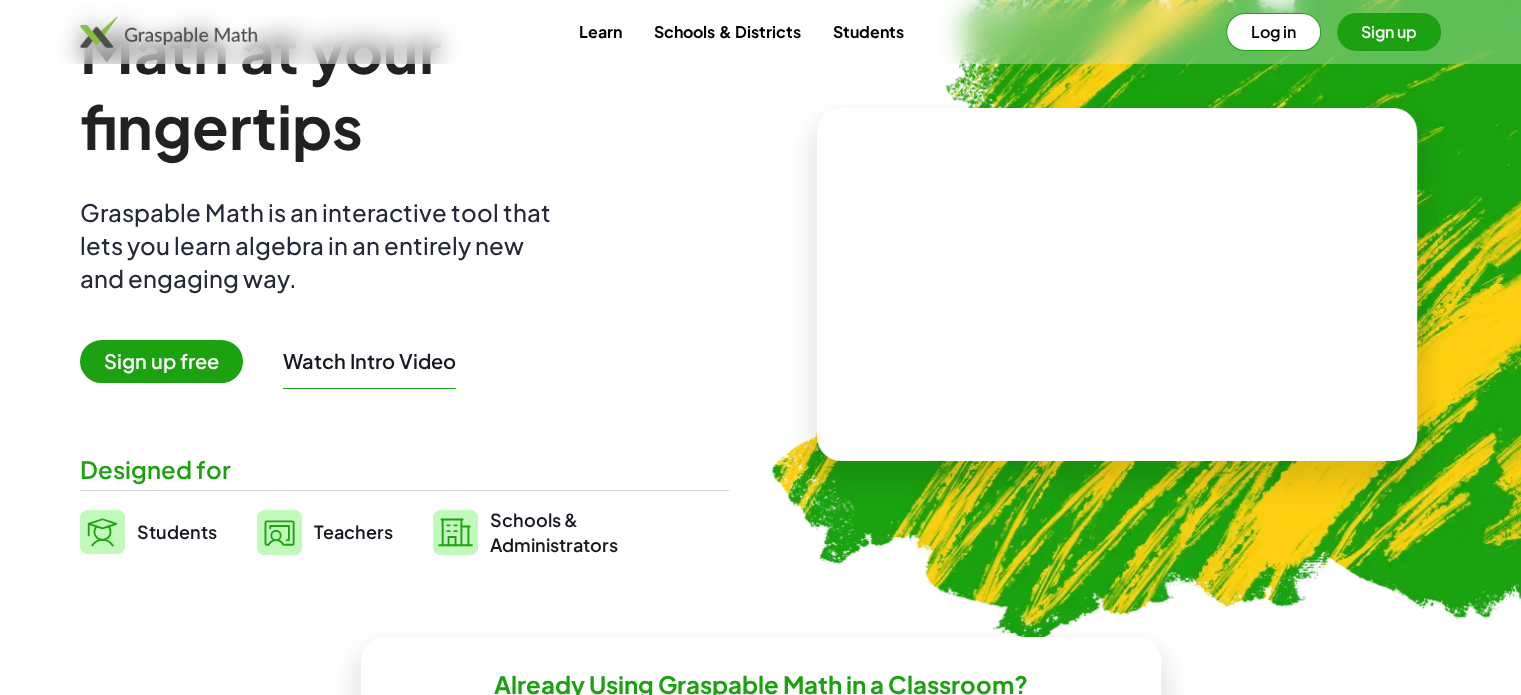 click on "Watch Intro Video" at bounding box center (369, 361) 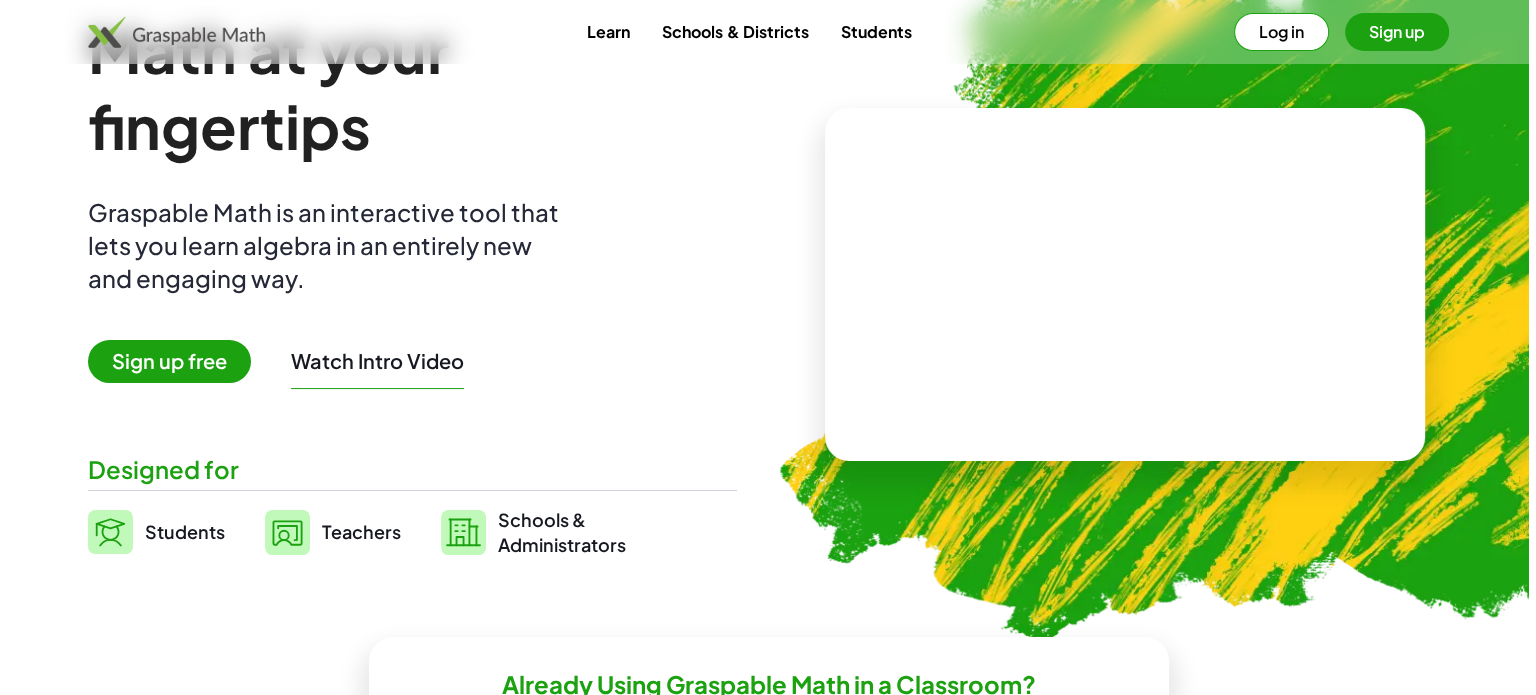 scroll, scrollTop: 0, scrollLeft: 0, axis: both 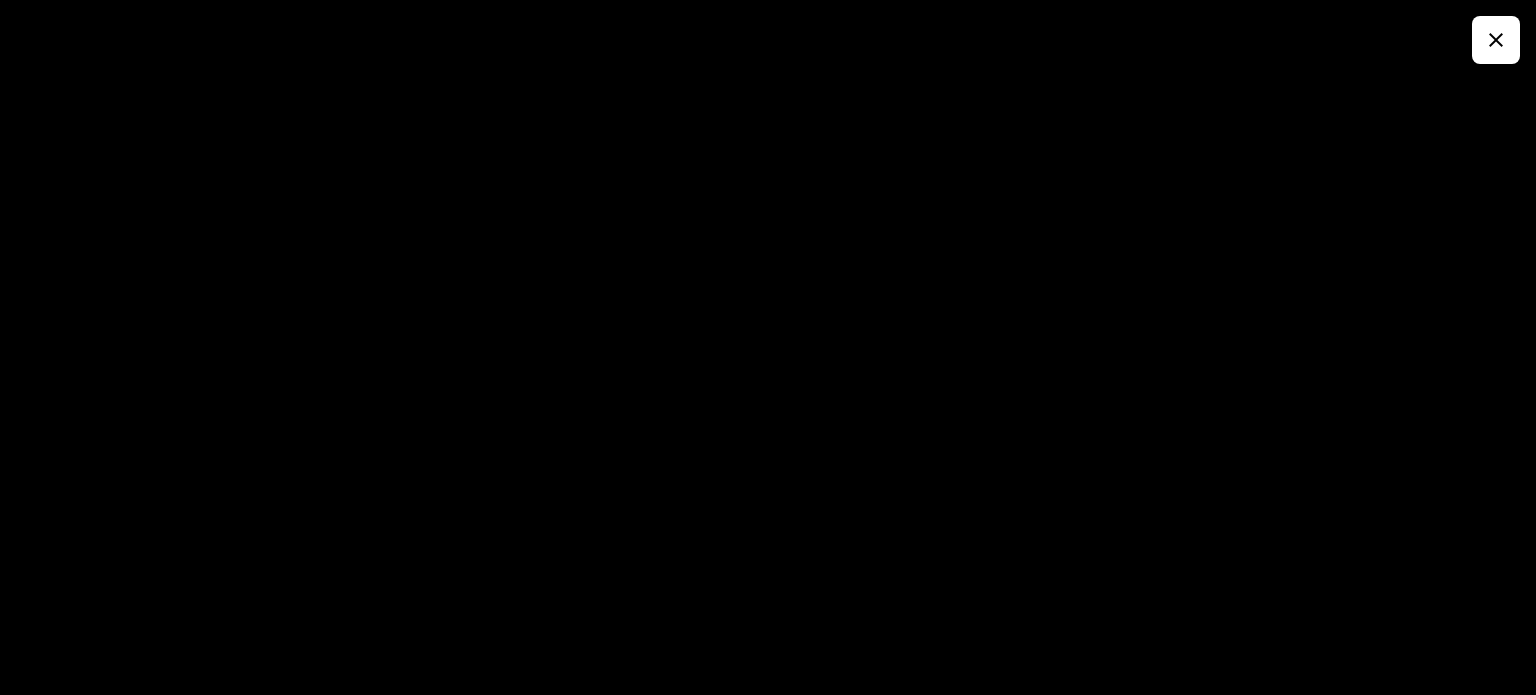 click at bounding box center [768, 347] 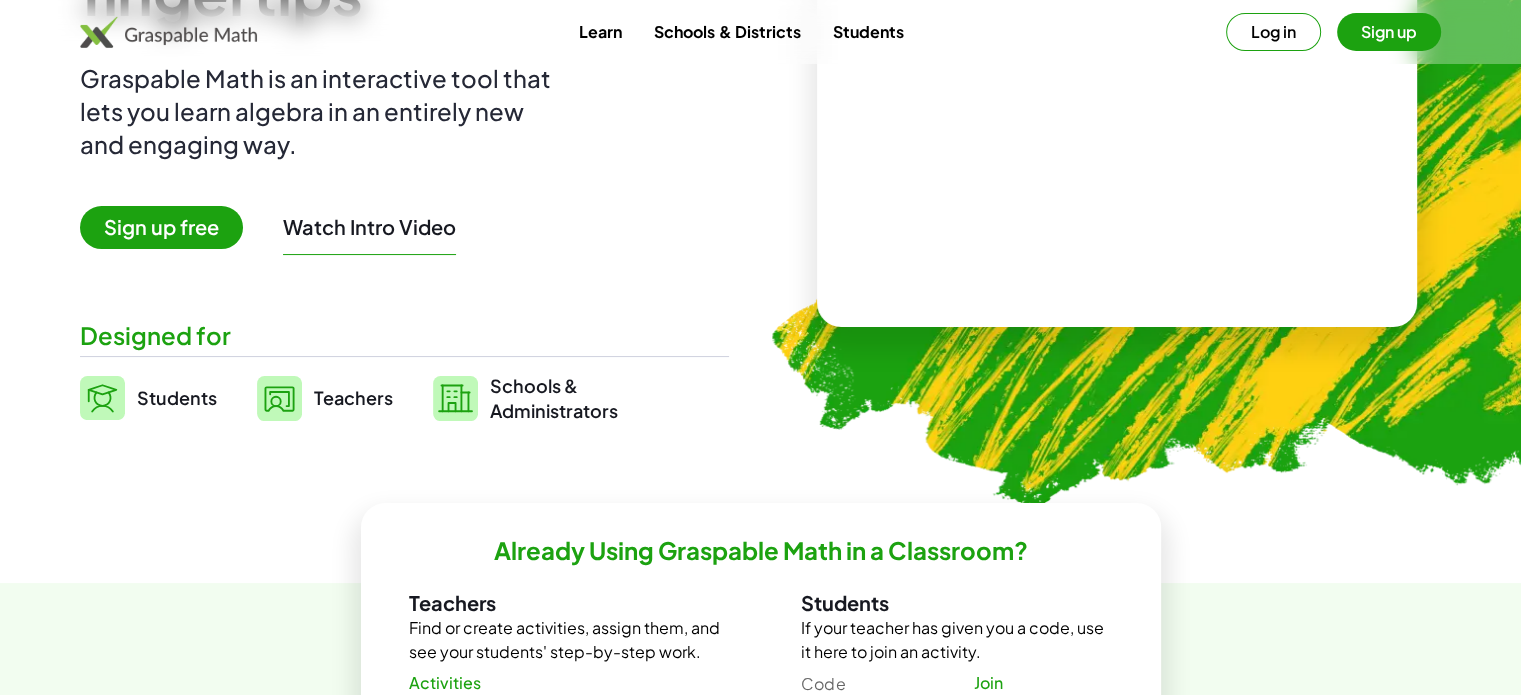scroll, scrollTop: 200, scrollLeft: 0, axis: vertical 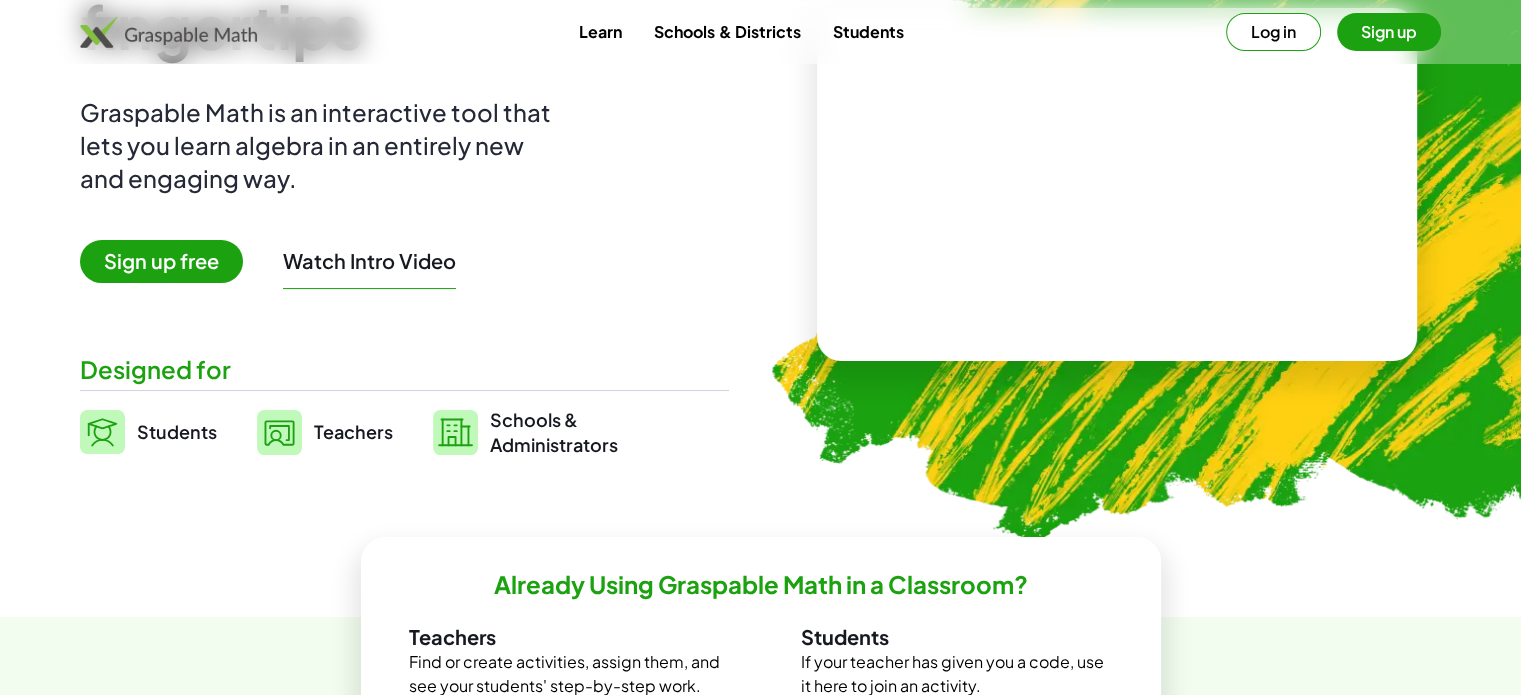 click 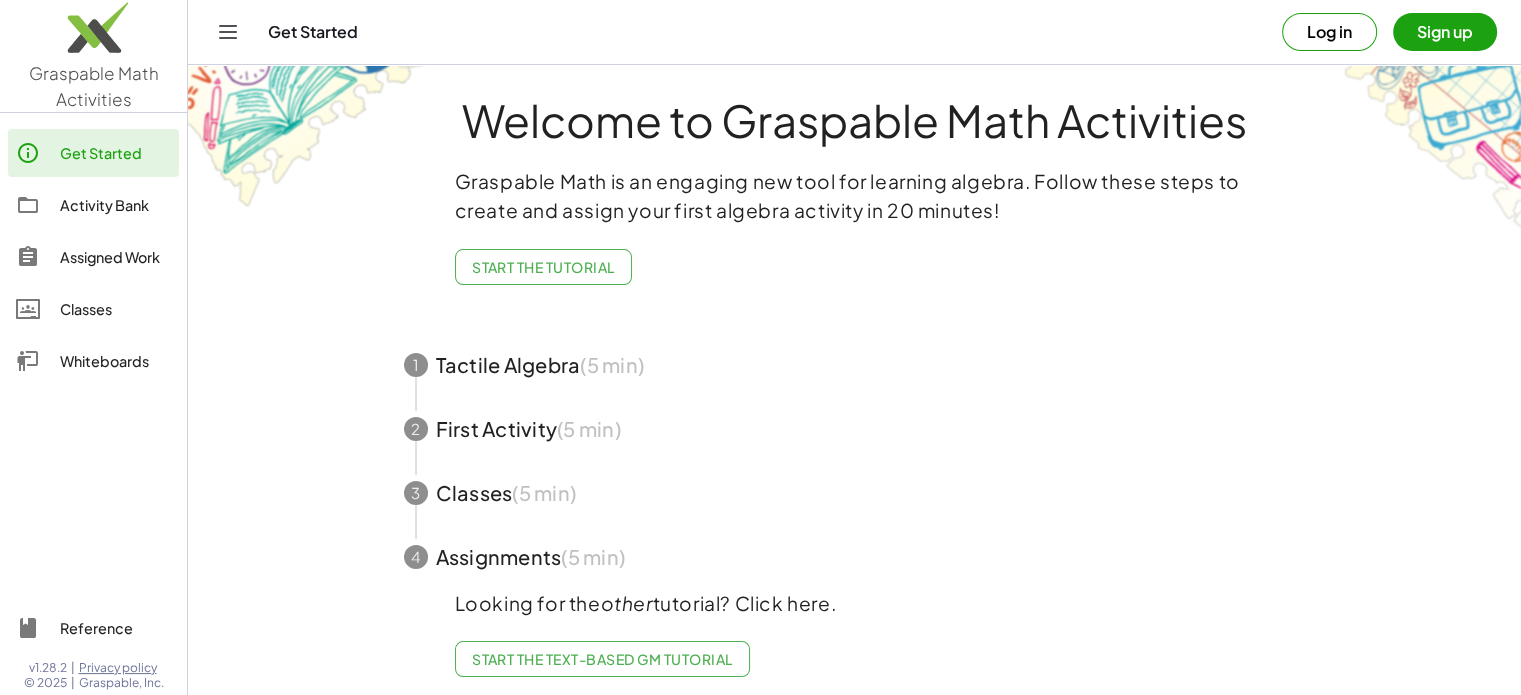 scroll, scrollTop: 0, scrollLeft: 0, axis: both 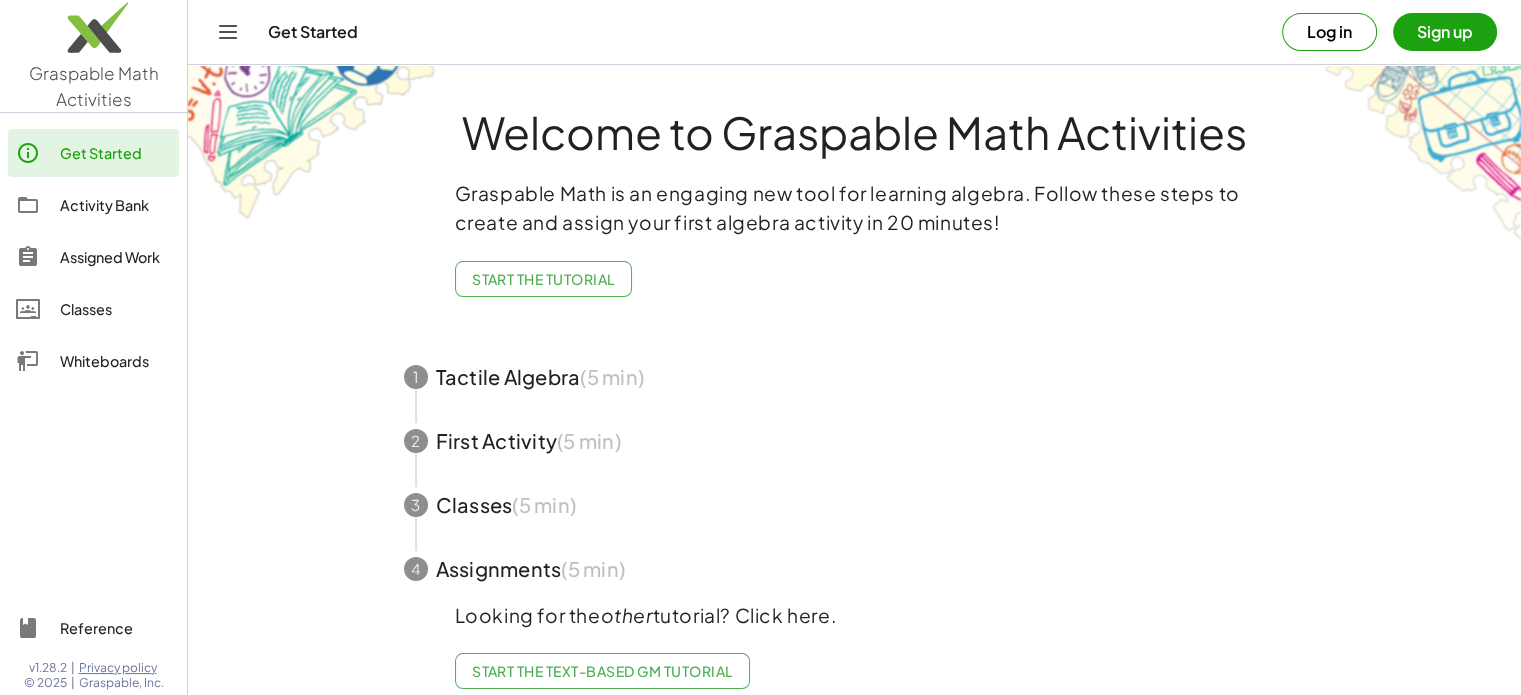 click on "Get Started" 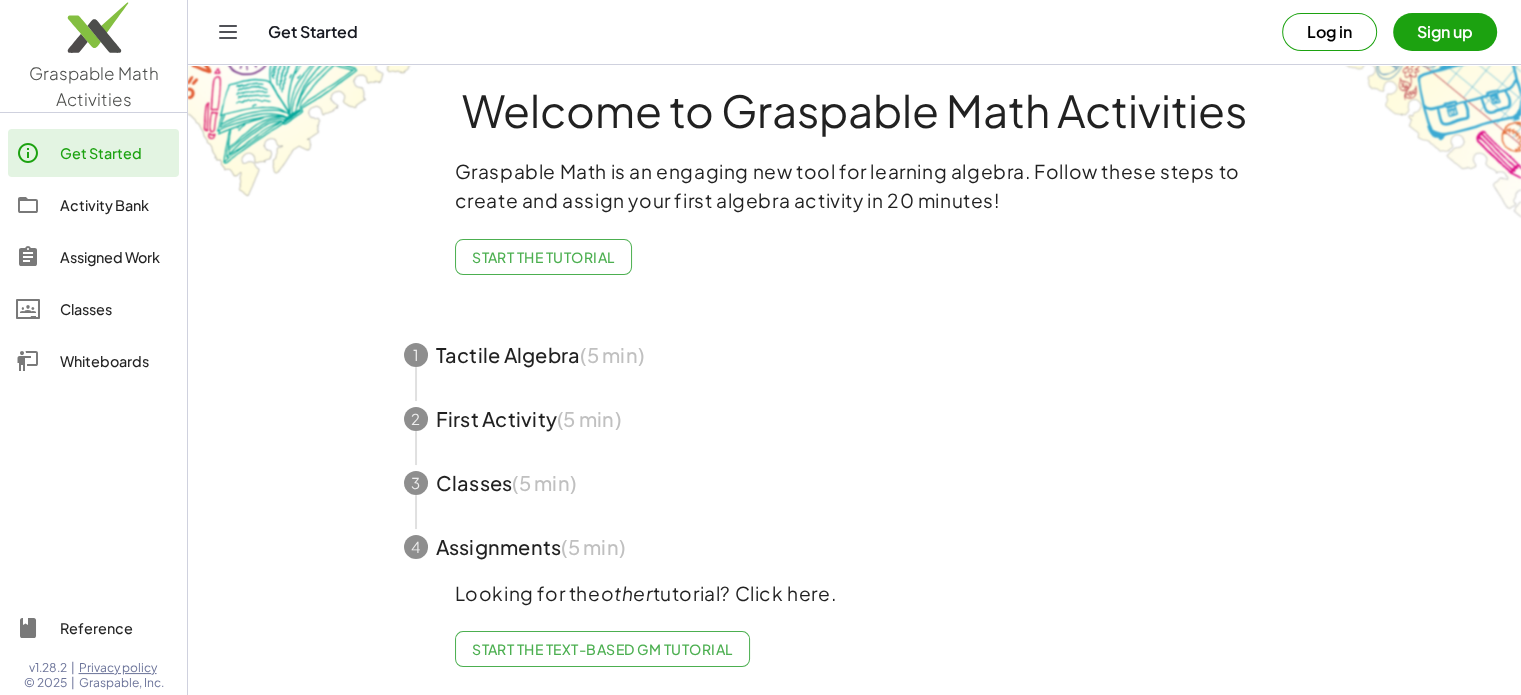 scroll, scrollTop: 37, scrollLeft: 0, axis: vertical 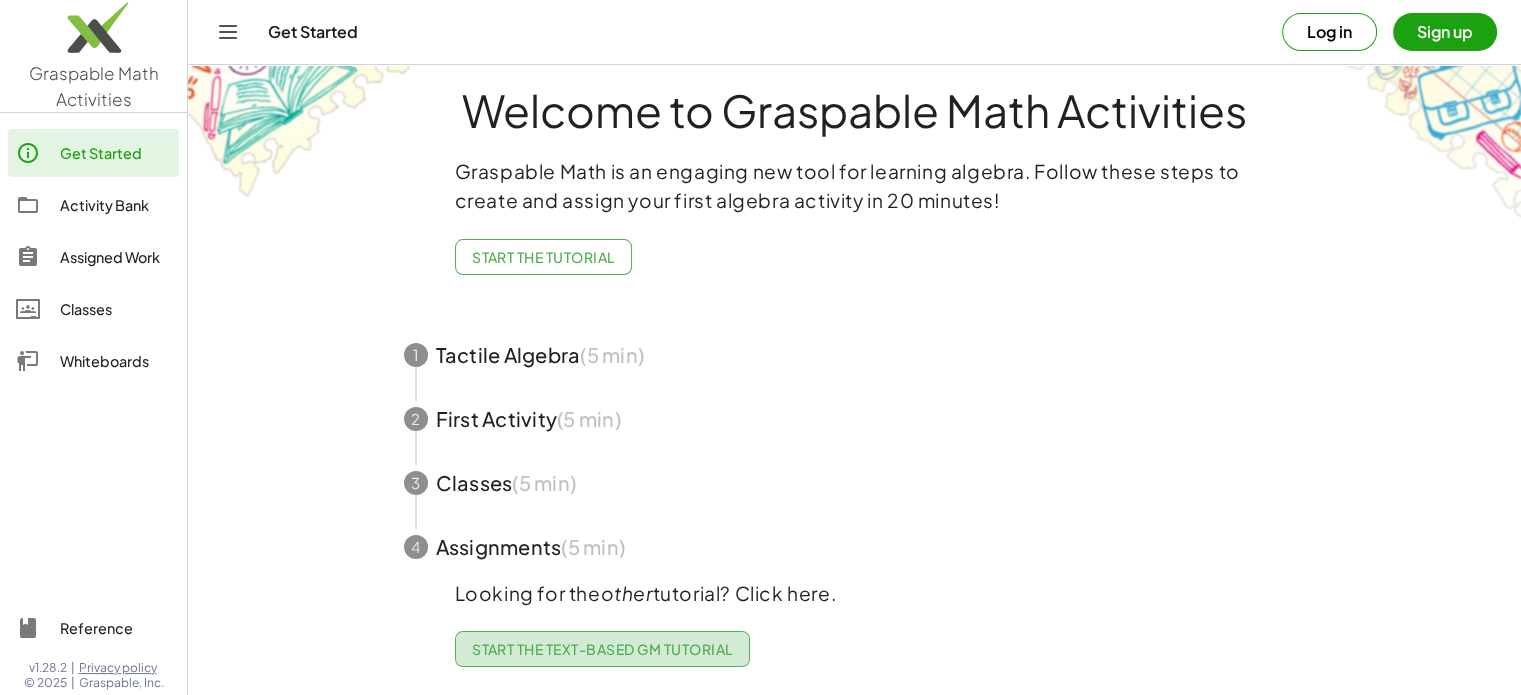 click on "Start the Text-based GM Tutorial" 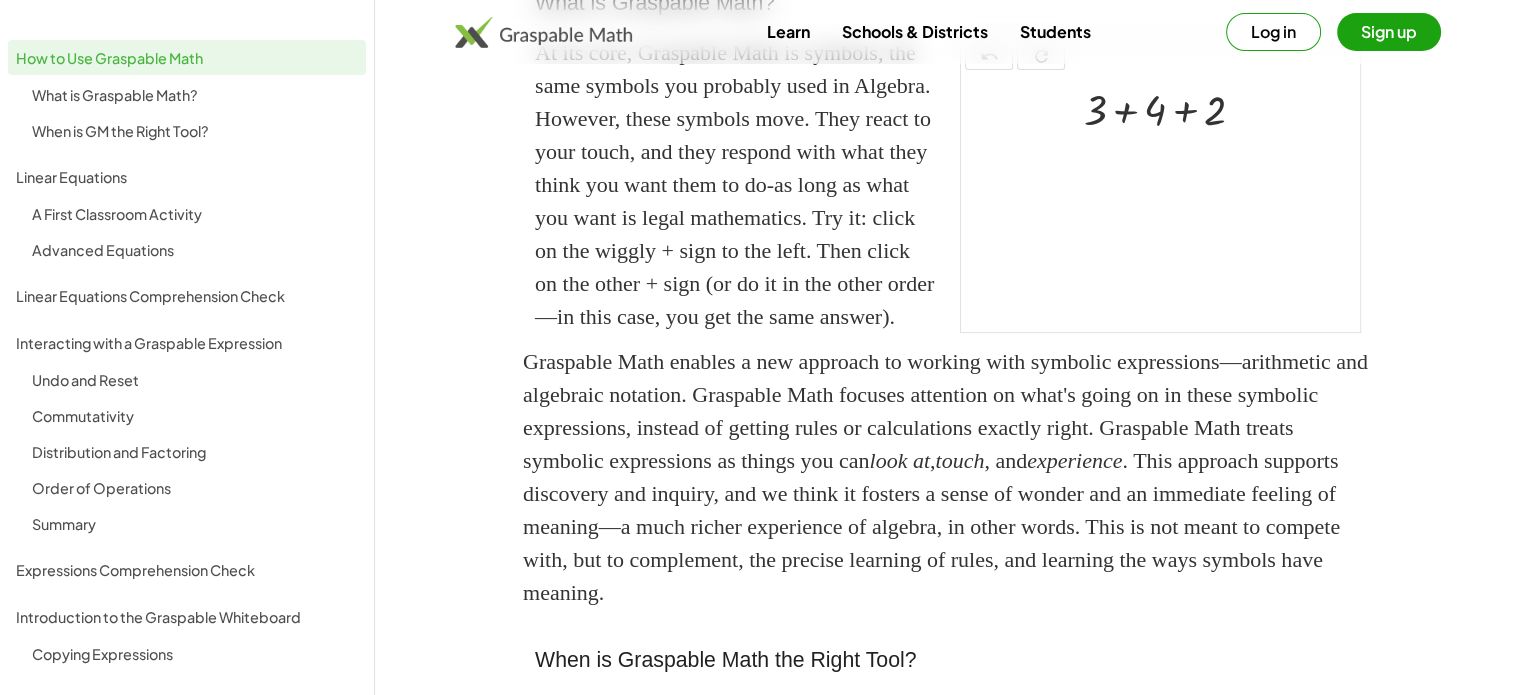 scroll, scrollTop: 172, scrollLeft: 0, axis: vertical 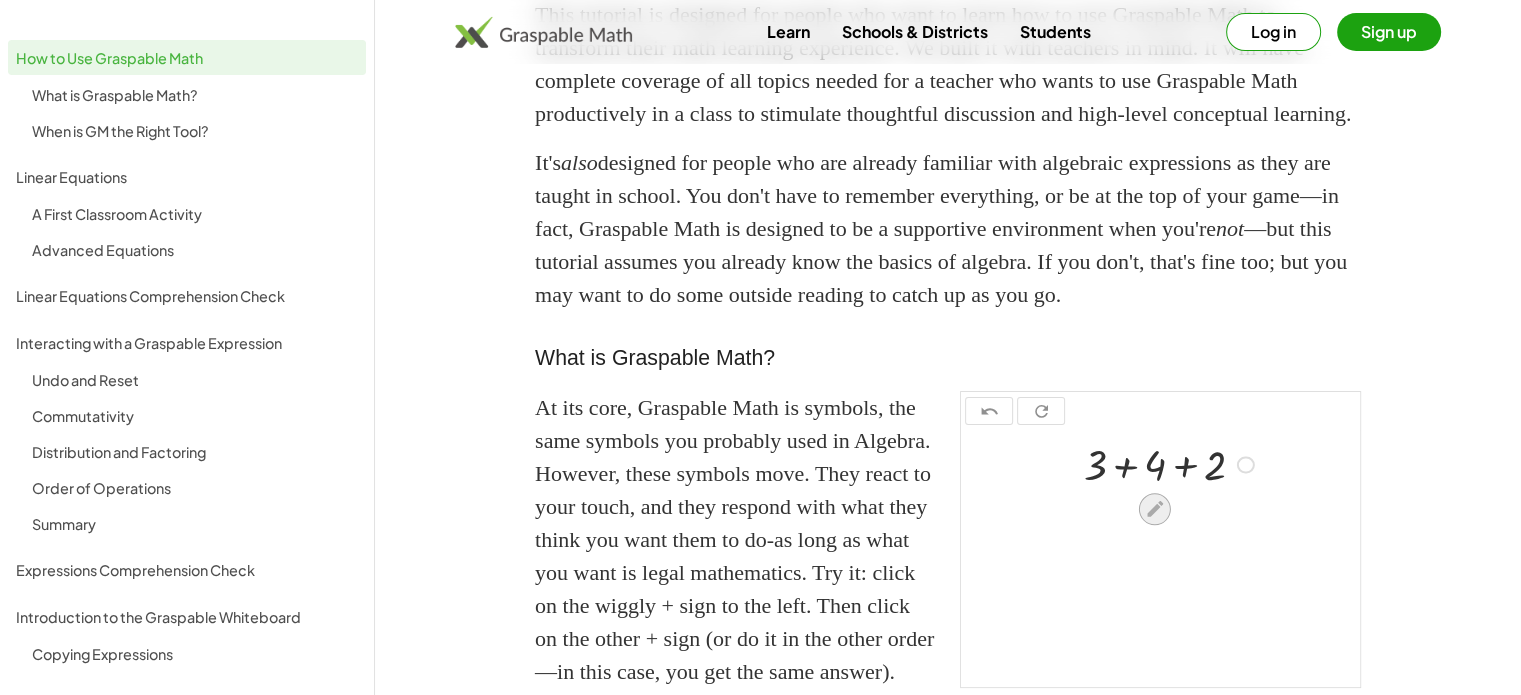 click 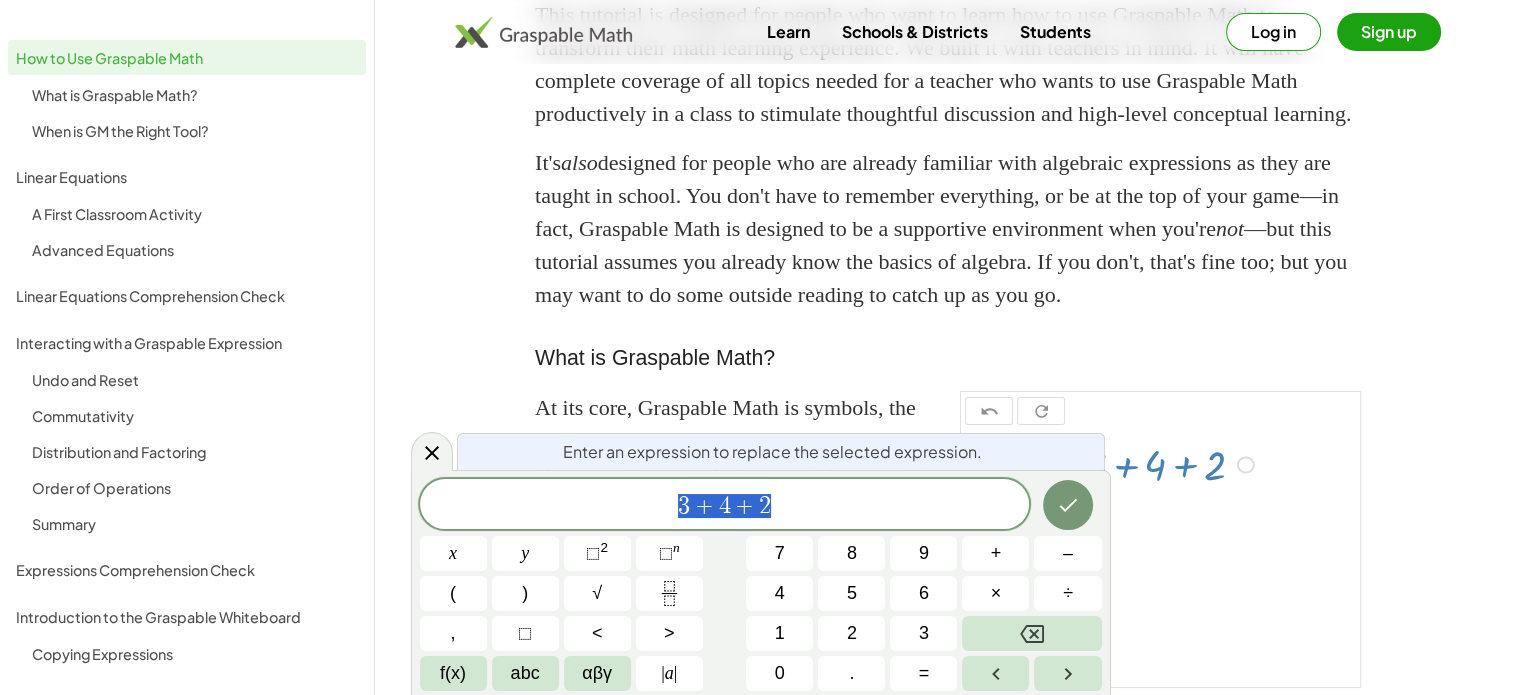 click on "This tutorial is designed for people who want to learn how to use Graspable Math to transform their math learning experience. We built it with teachers in mind. It will have complete coverage of all topics needed for a teacher who wants to use Graspable Math productively in a class to stimulate thoughtful discussion and high-level conceptual learning.   It's  also  designed for people who are already familiar with algebraic expressions as they are taught in school. You don't have to remember everything, or be at the top of your game—in fact, Graspable Math is designed to be a supportive environment when you're  not —but this tutorial assumes you already know the basics of algebra. If you don't, that's fine too; but you may want to do some outside reading to catch up as you go.  What is Graspable Math? undo refresh + 3 + 4 + 2 × look at ,  touch , and  experience When is Graspable Math the Right Tool? data  Victoria Miles, Math Teacher in MA ( source )  you call  Graspable Math?  What's next? first part" at bounding box center (948, 1006) 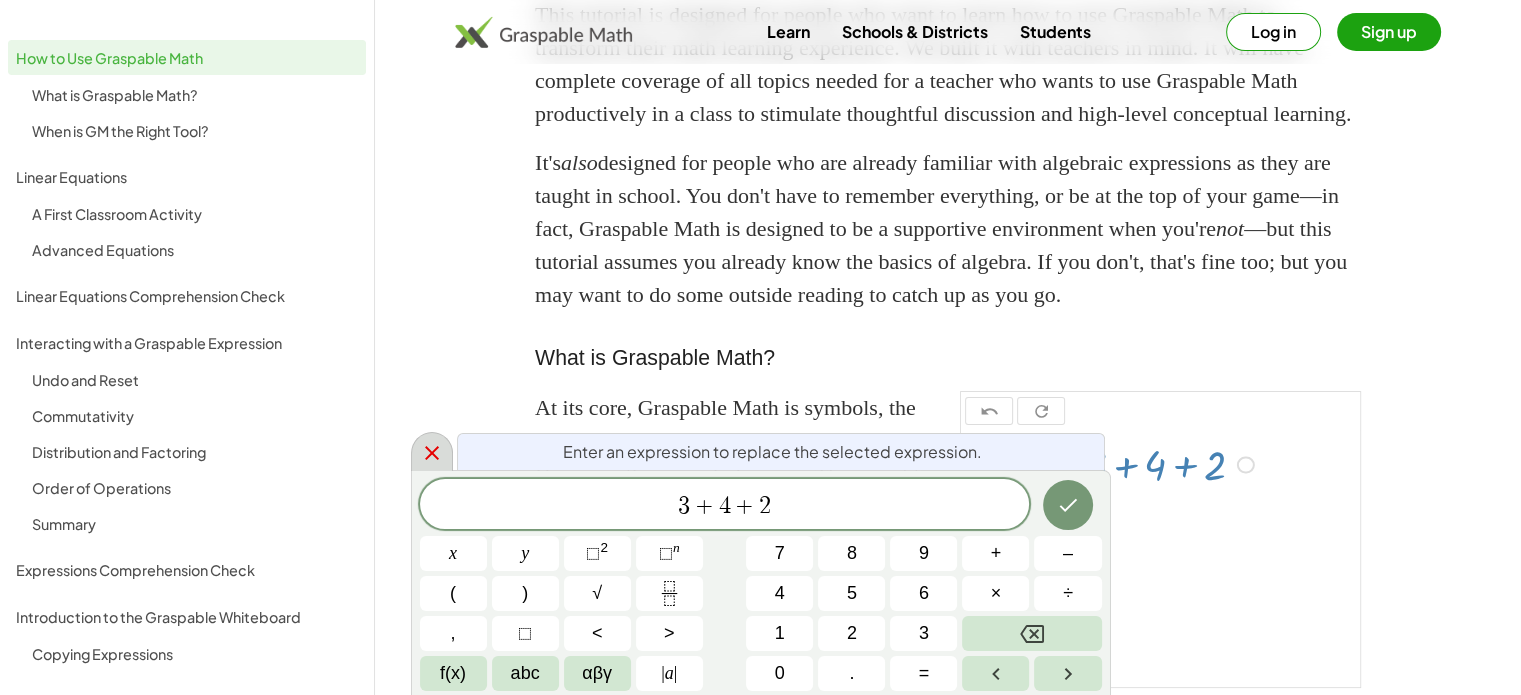 click 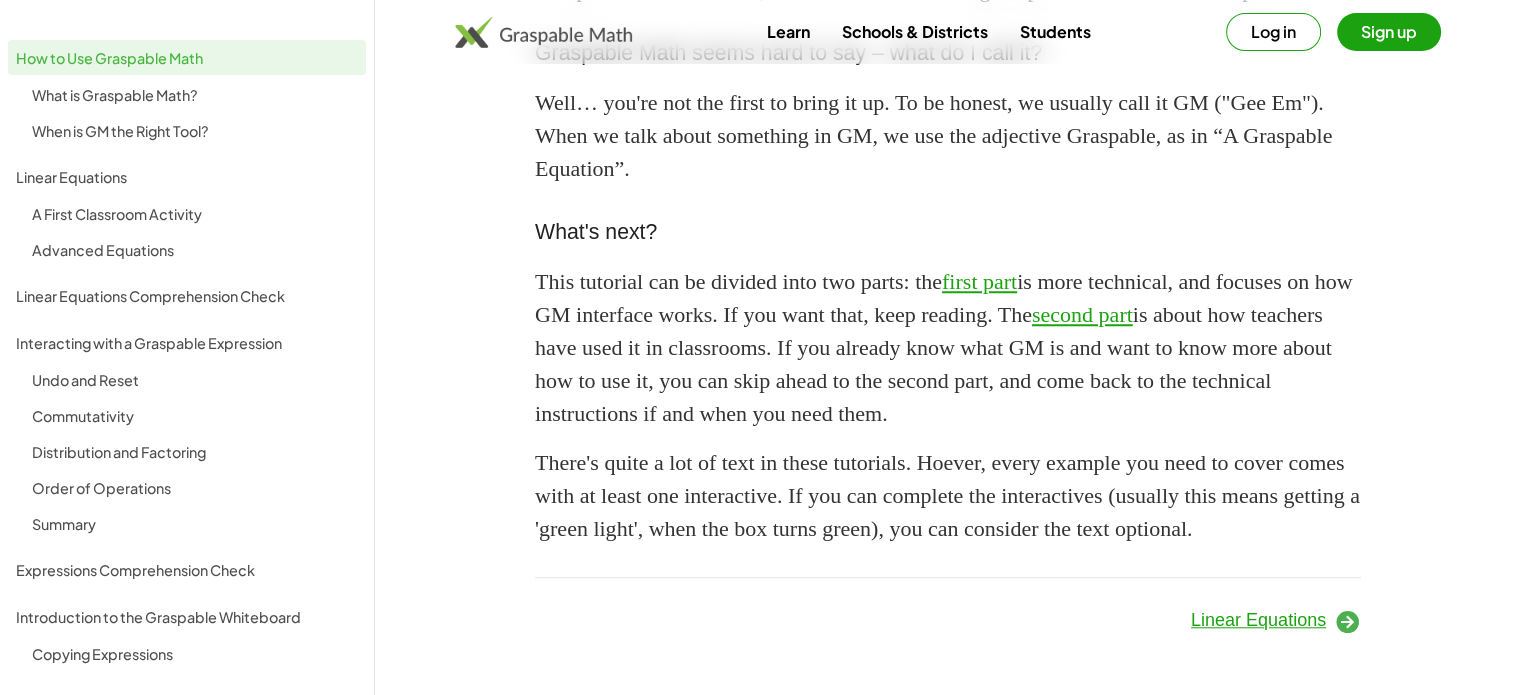 scroll, scrollTop: 1800, scrollLeft: 0, axis: vertical 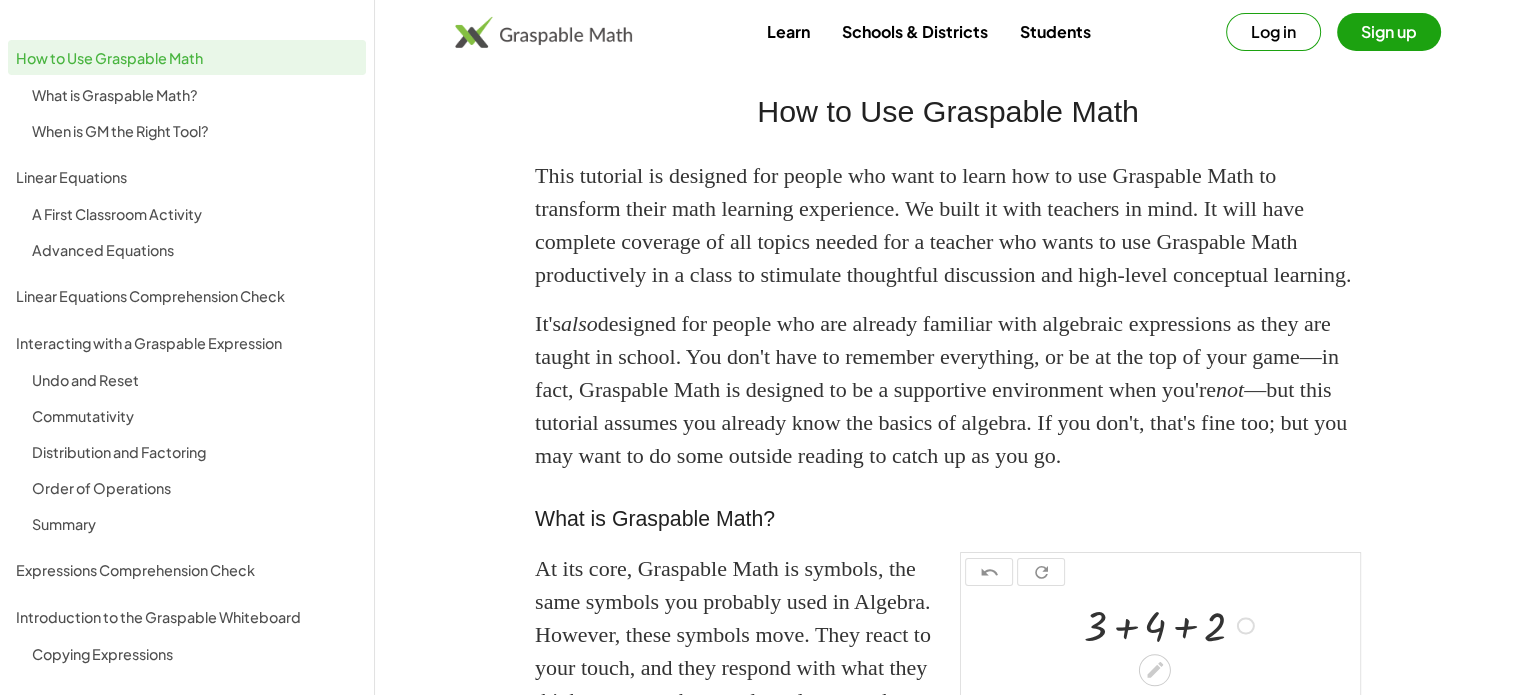 click on "A First Classroom Activity" 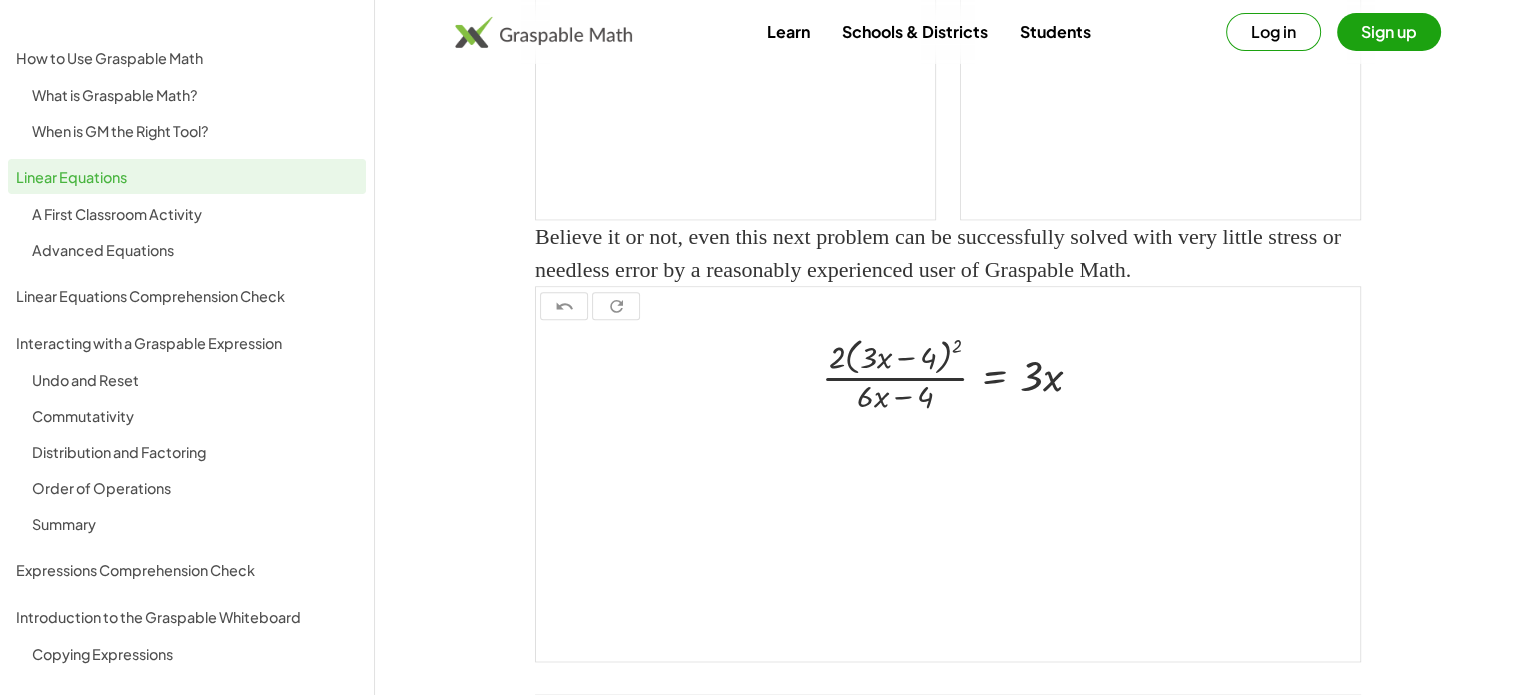 scroll, scrollTop: 1944, scrollLeft: 0, axis: vertical 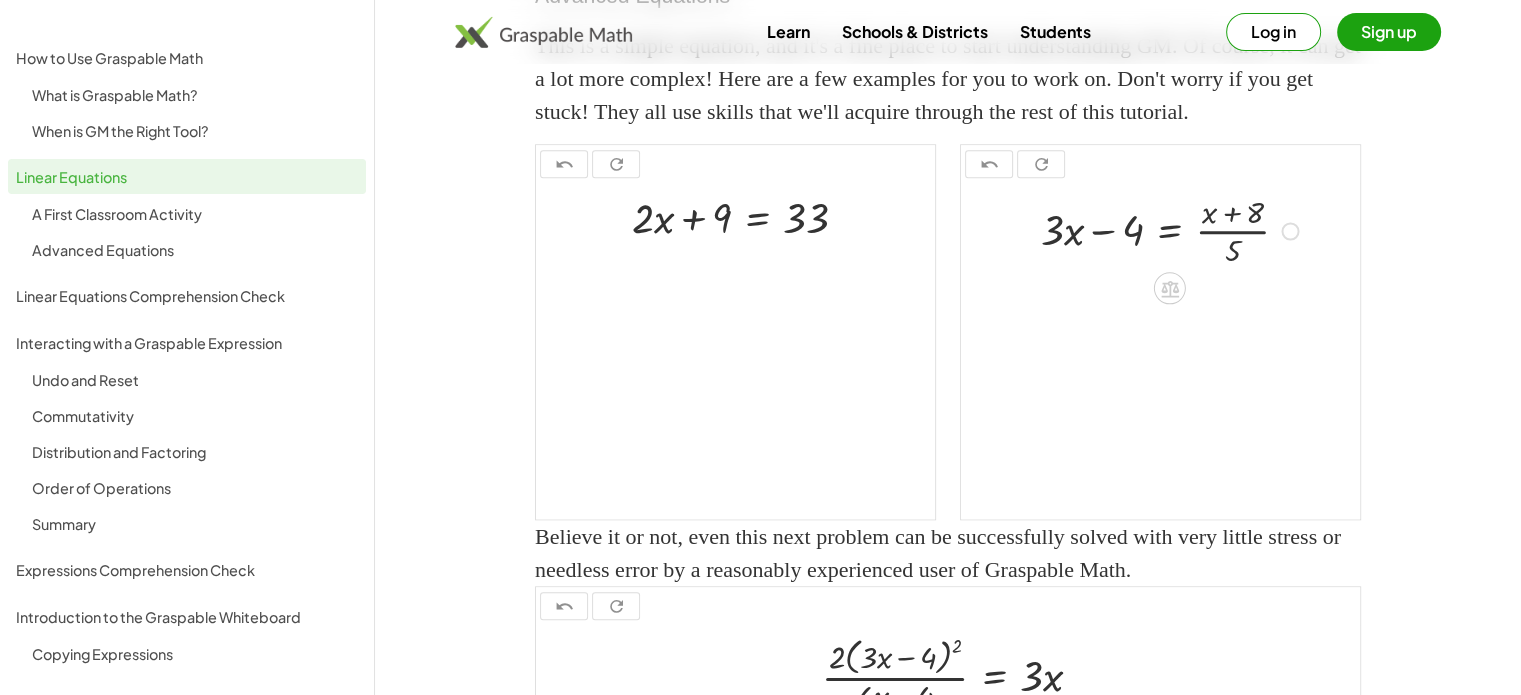click at bounding box center [1290, 231] 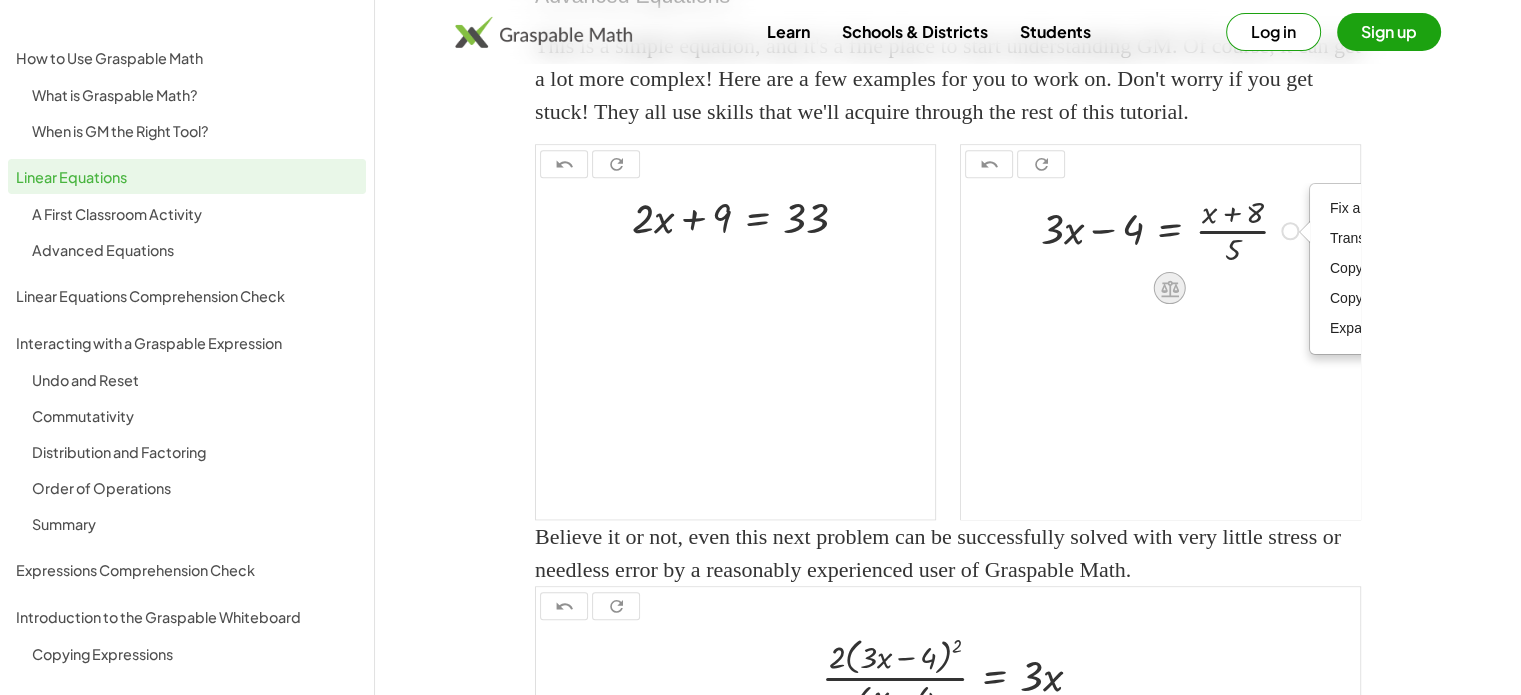 drag, startPoint x: 1188, startPoint y: 411, endPoint x: 1169, endPoint y: 419, distance: 20.615528 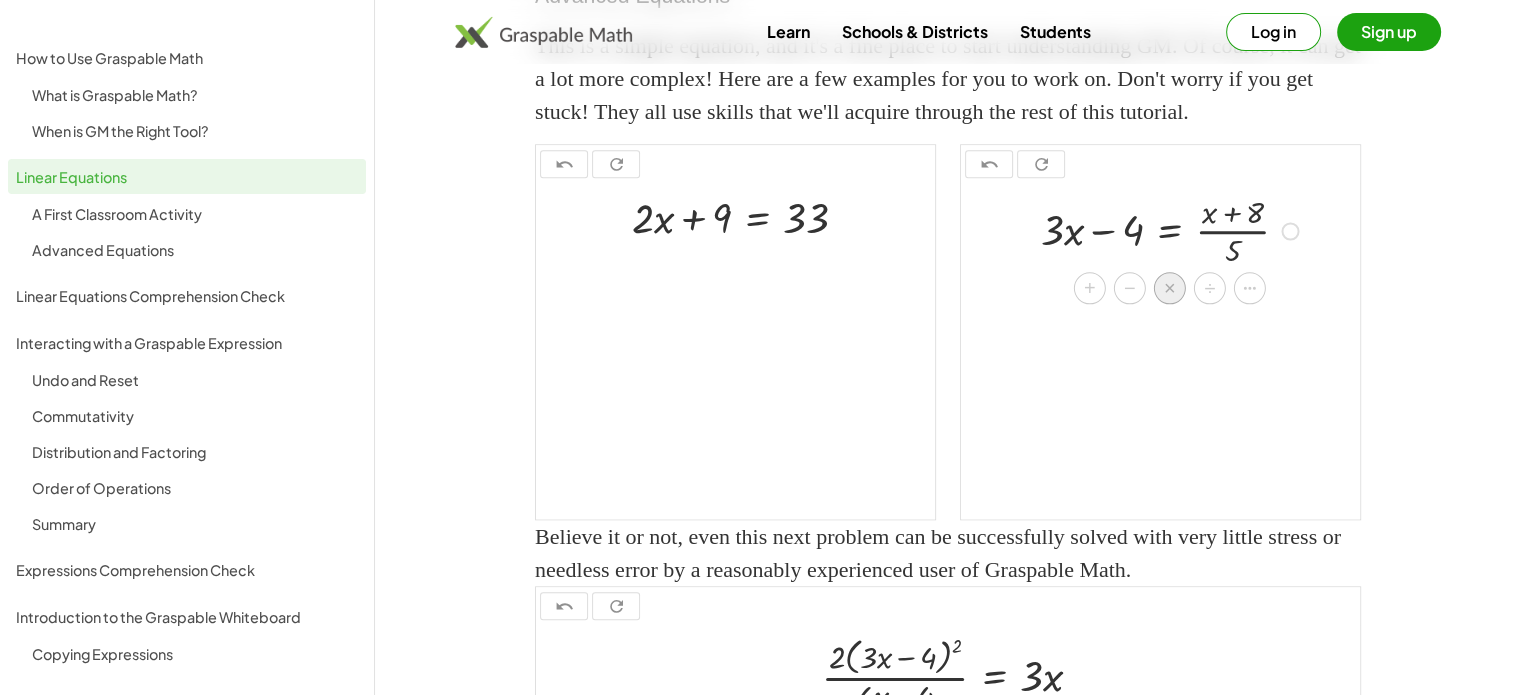 click on "×" at bounding box center (1170, 288) 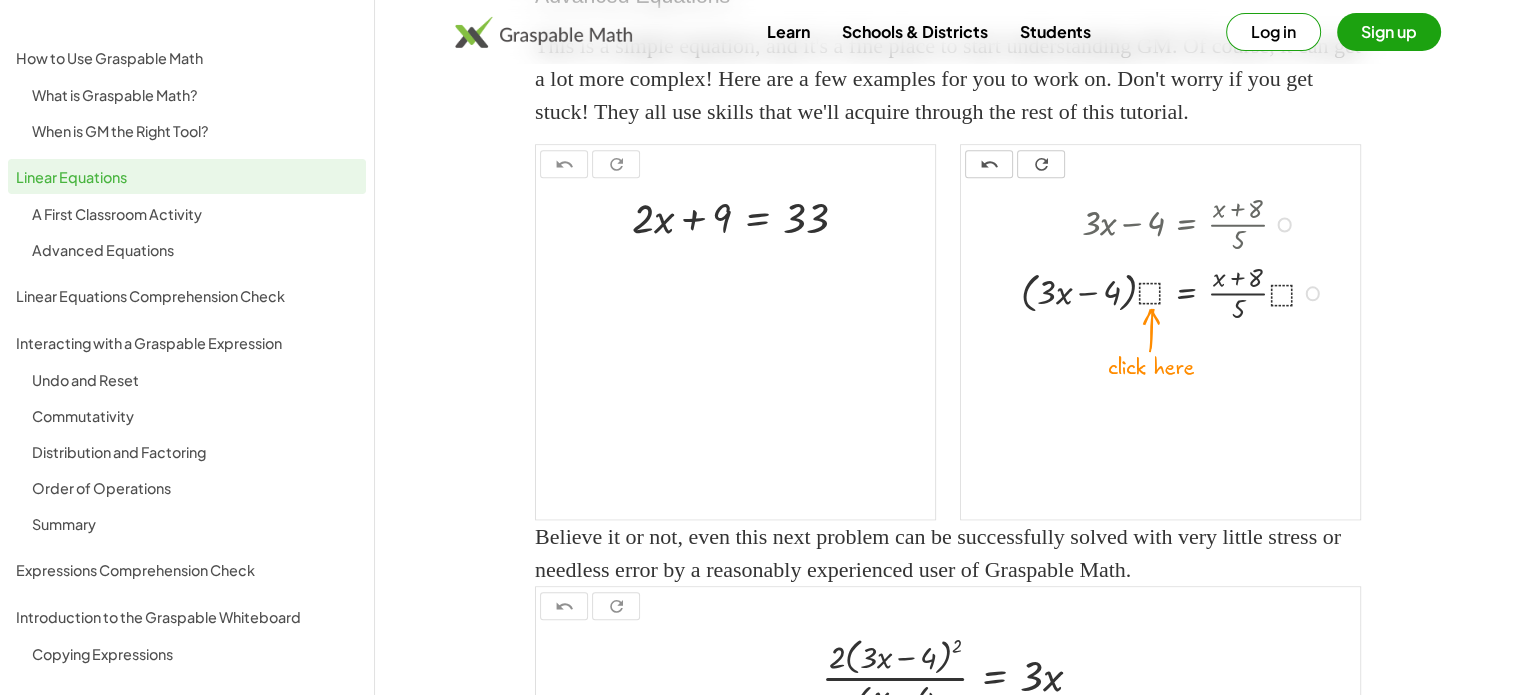 click at bounding box center [1176, 291] 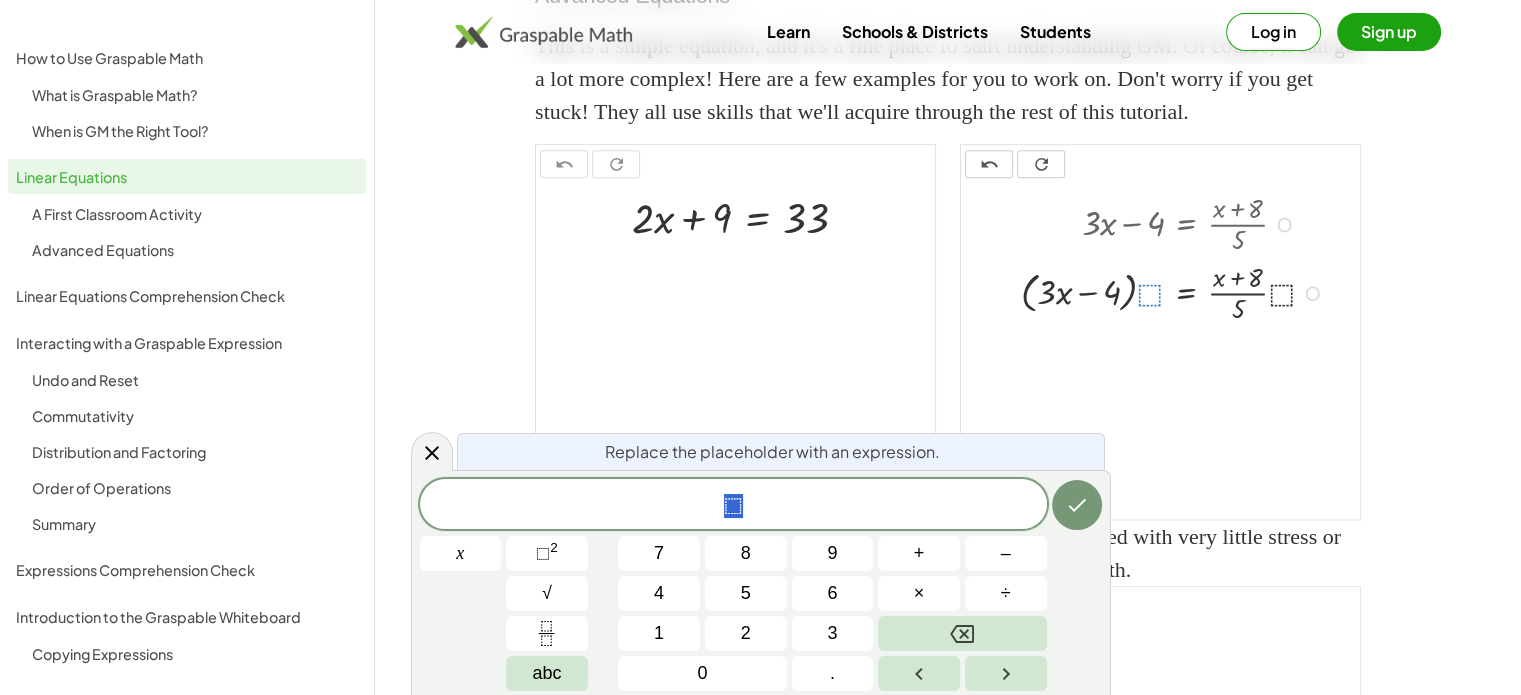 click at bounding box center [1176, 291] 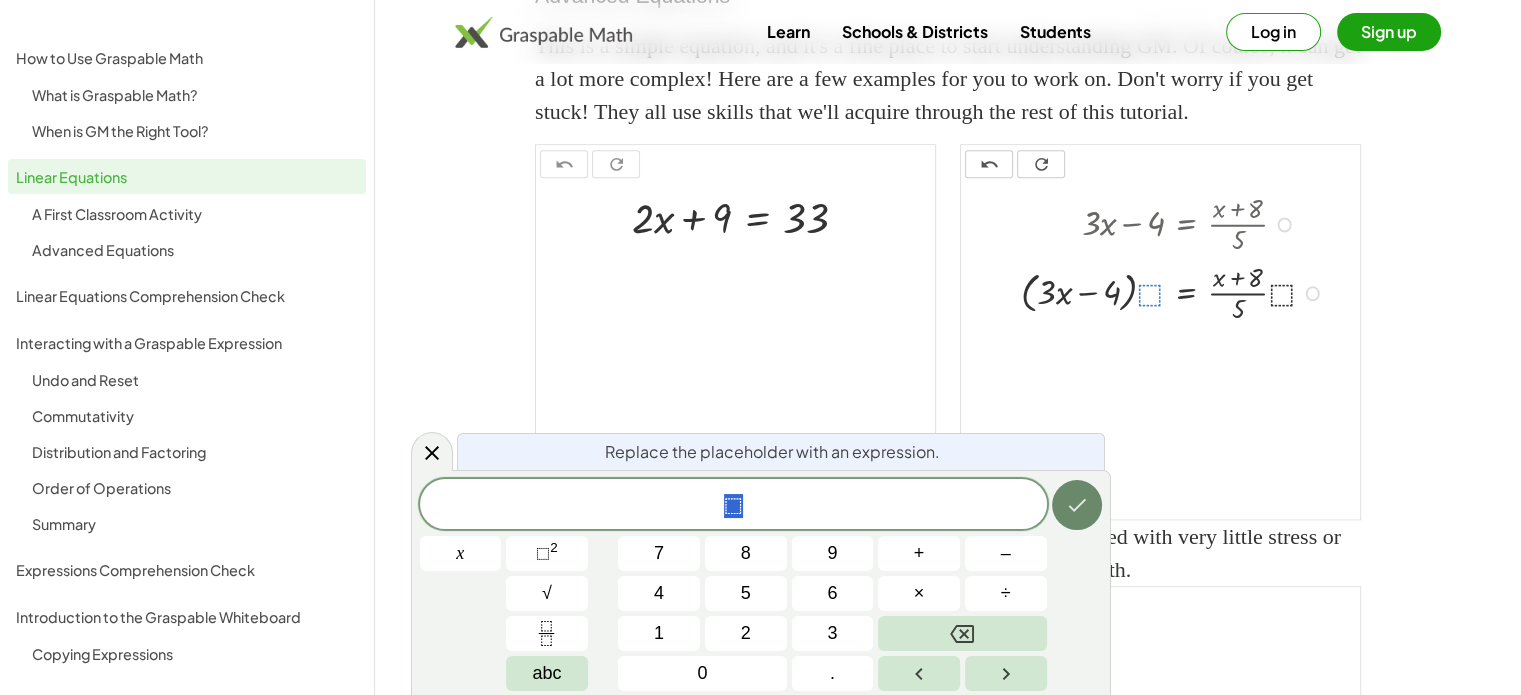 click 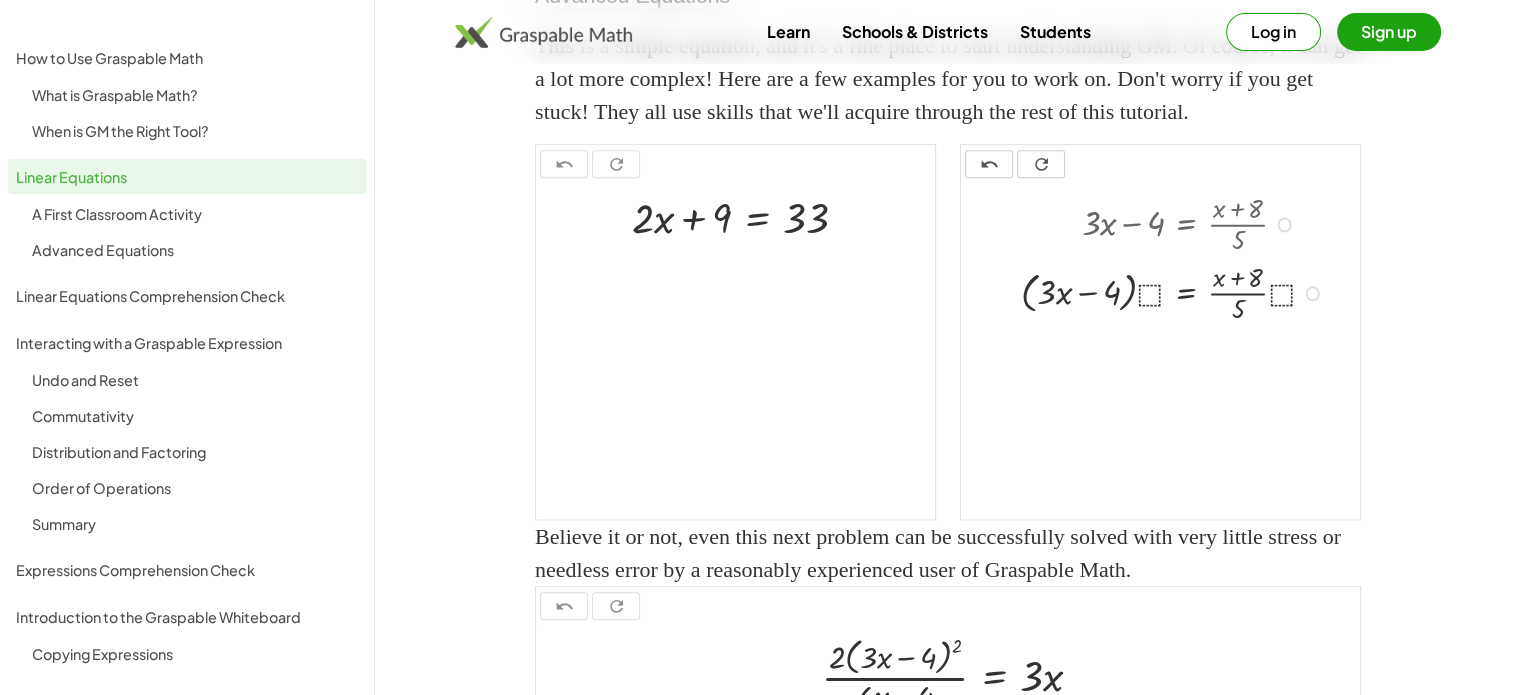 click at bounding box center (1176, 291) 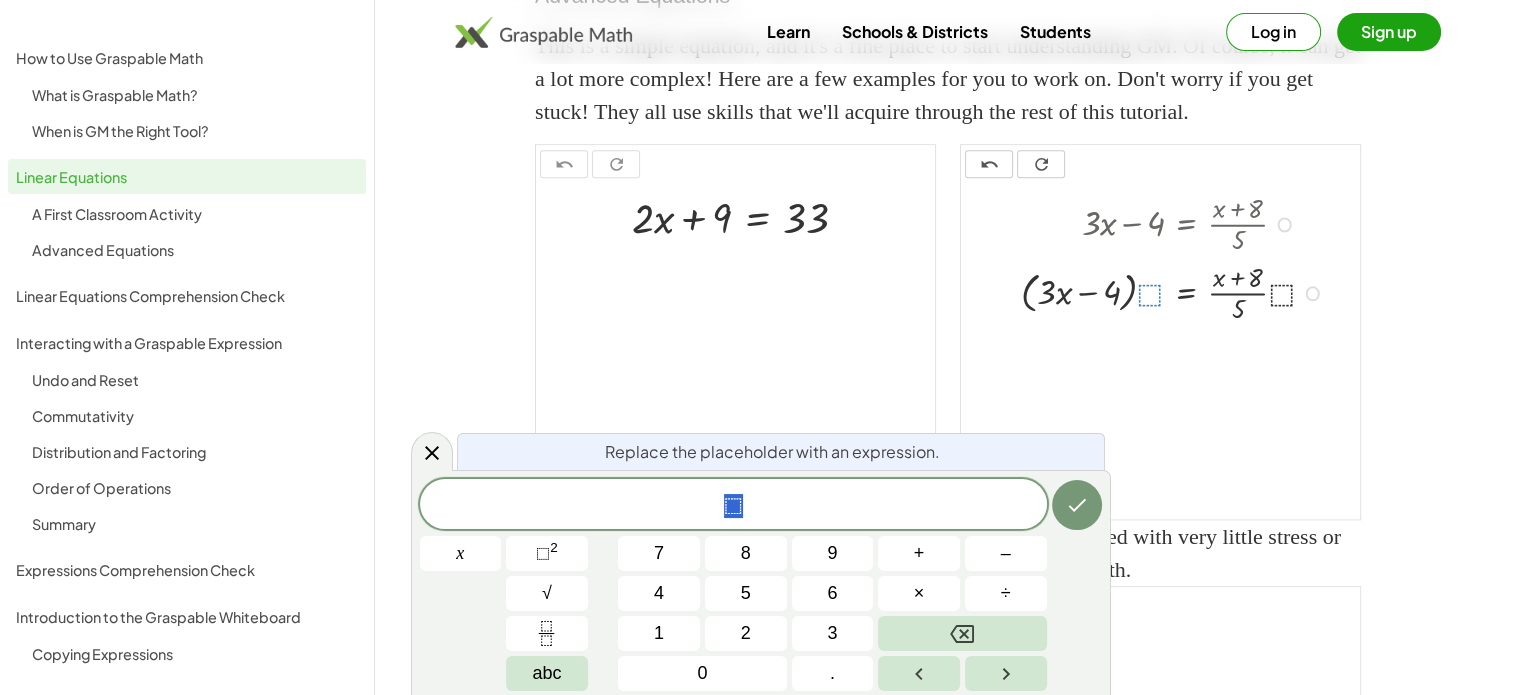 click on "Undo and Reset" 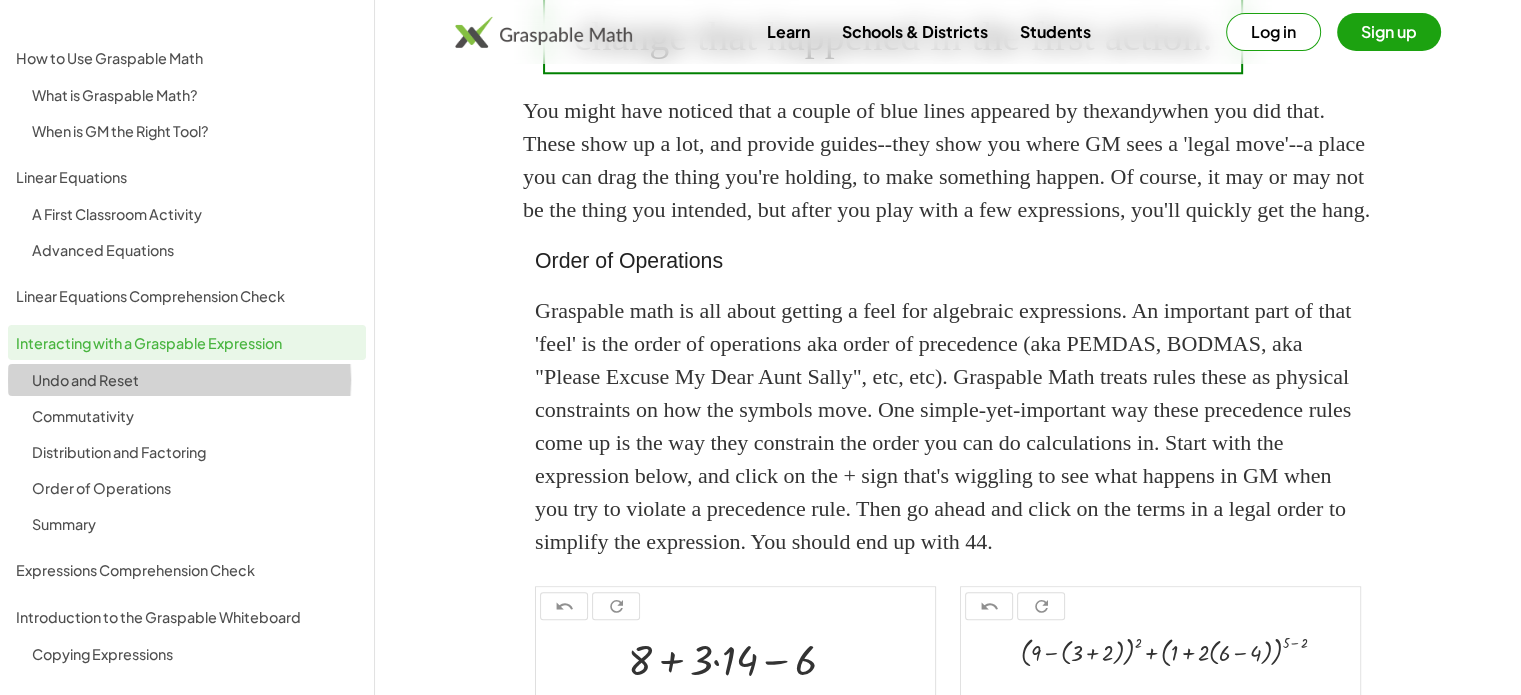 scroll, scrollTop: 244, scrollLeft: 0, axis: vertical 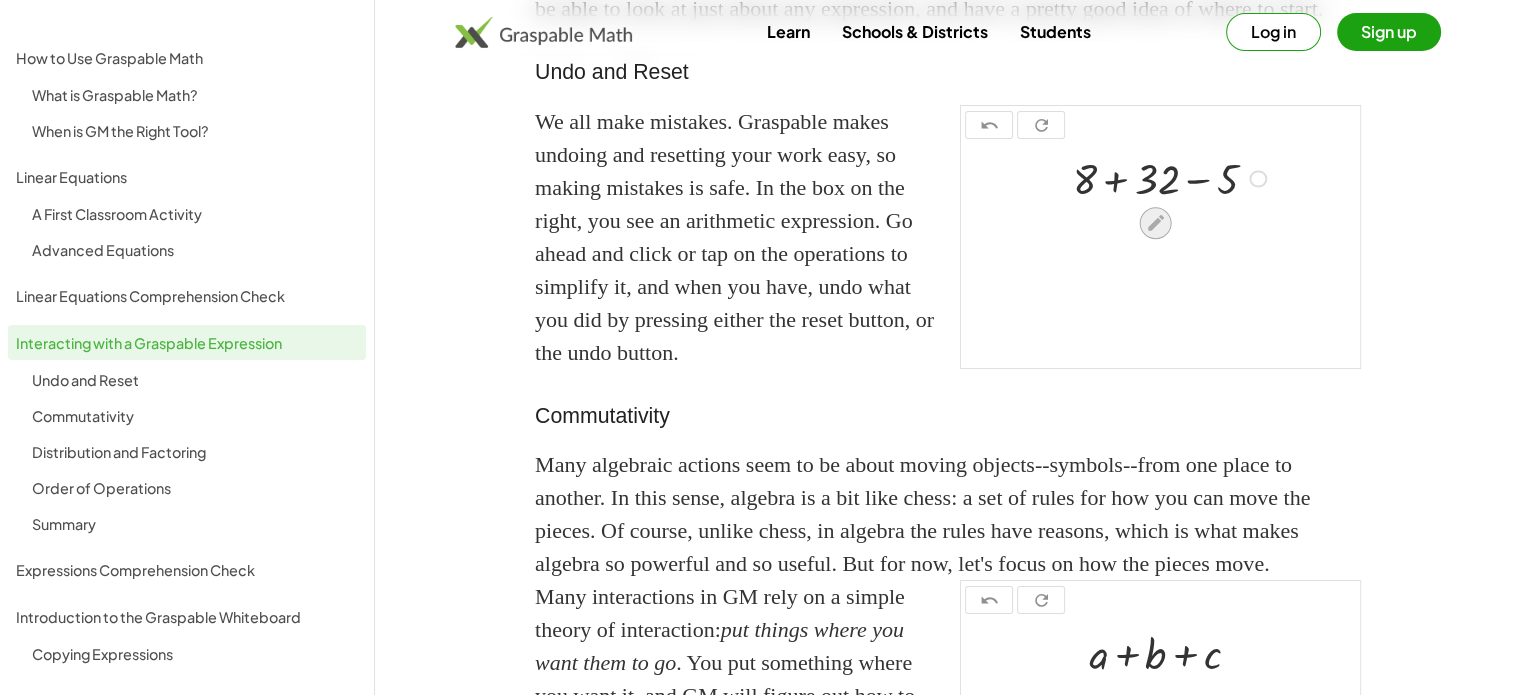 click 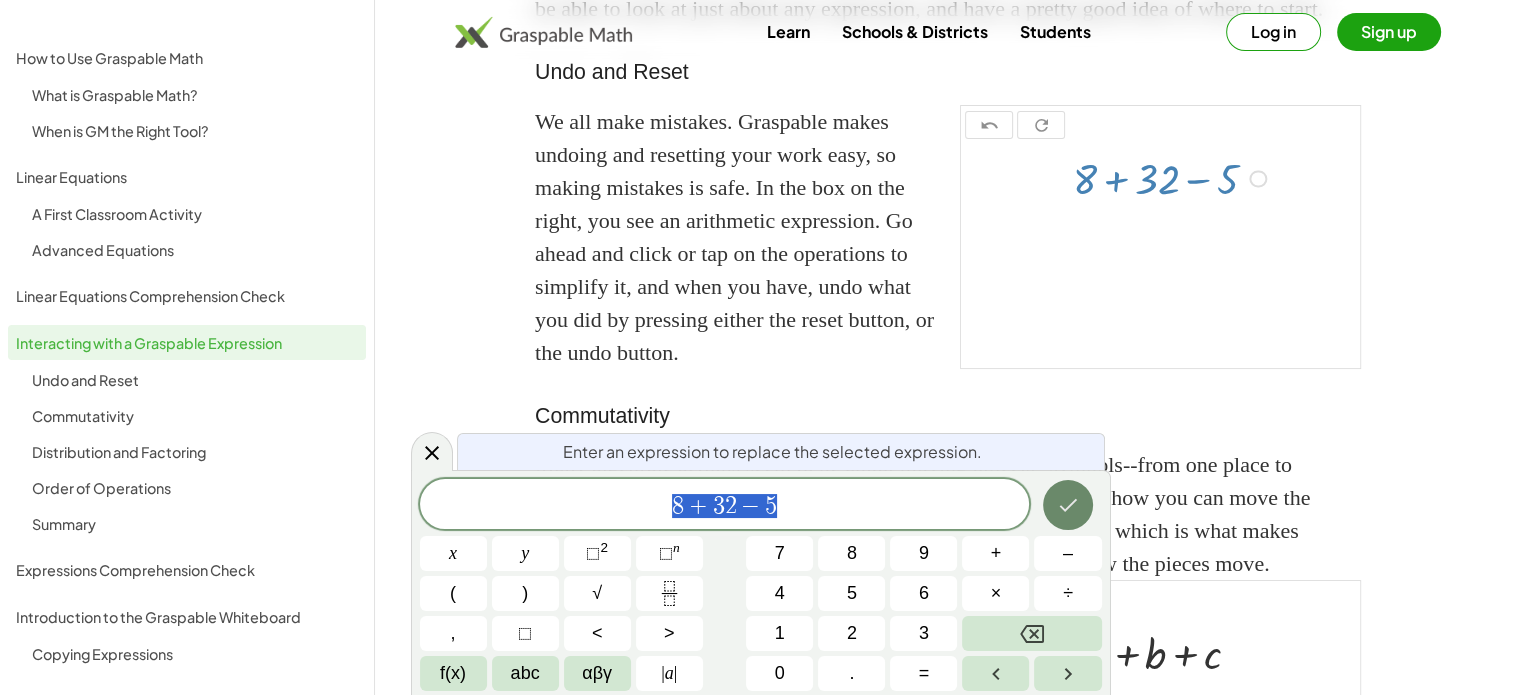 click 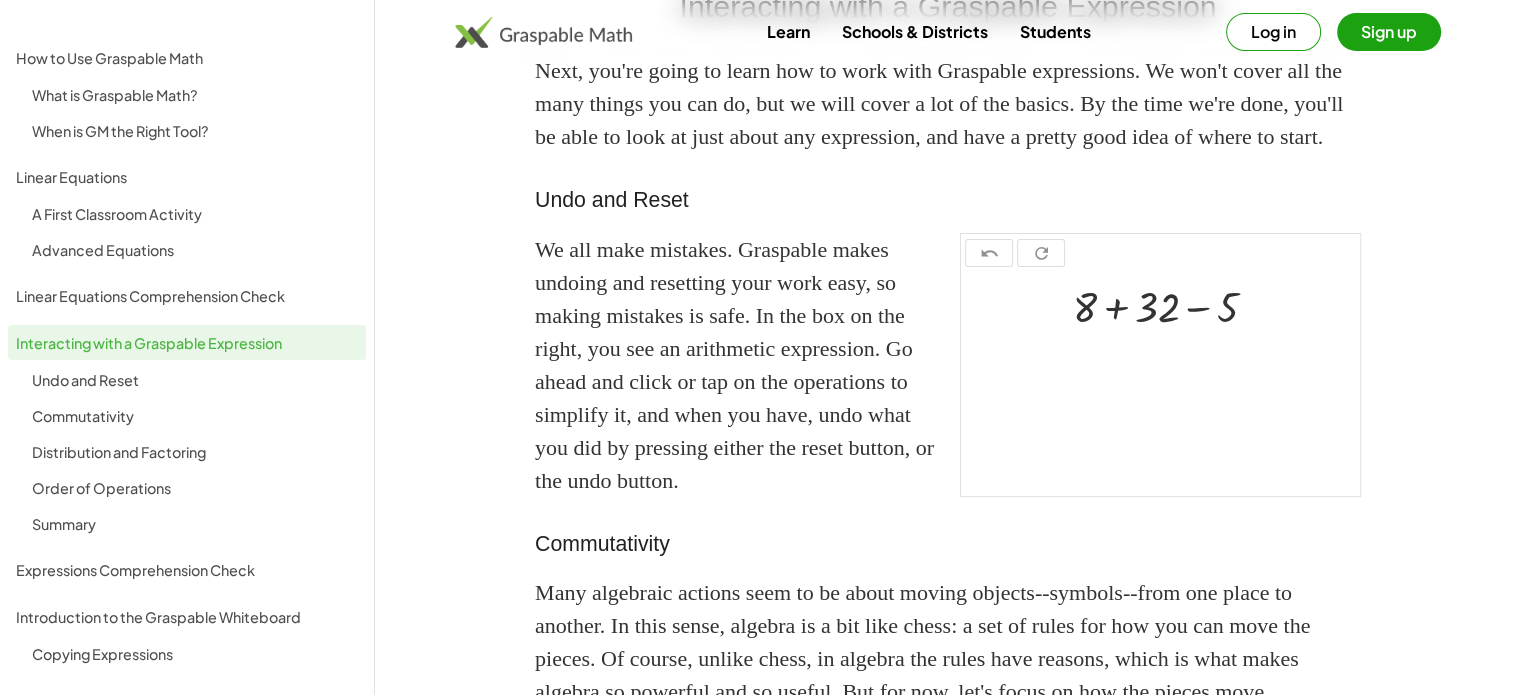 scroll, scrollTop: 0, scrollLeft: 0, axis: both 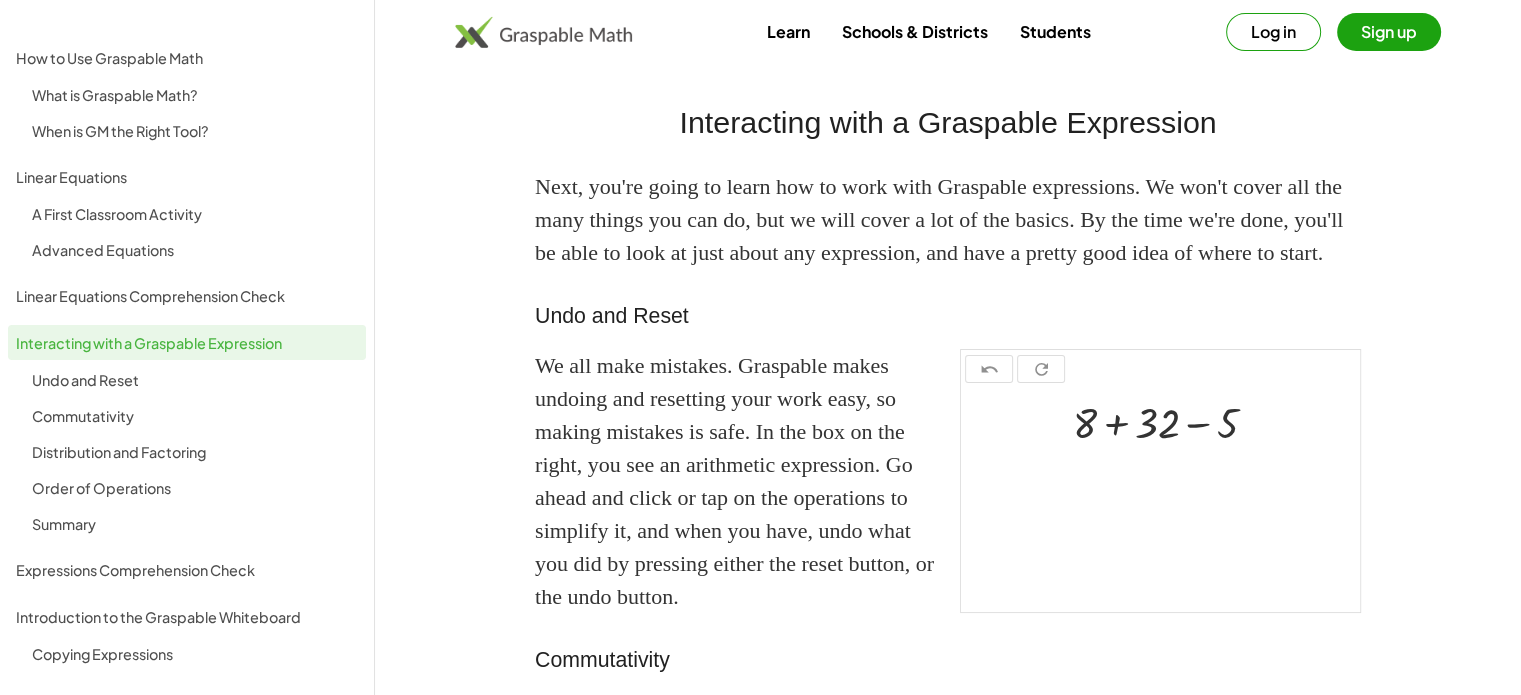 click on "Learn" at bounding box center [788, 31] 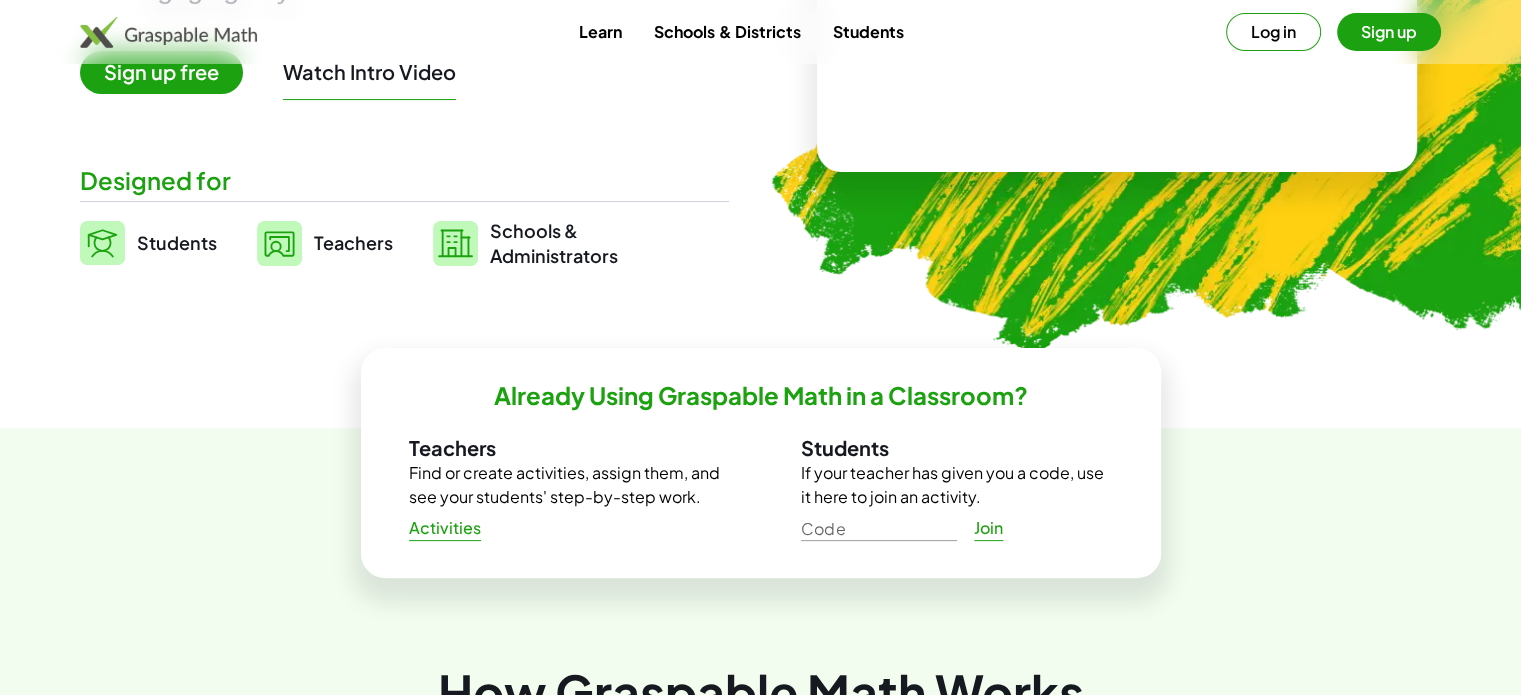 scroll, scrollTop: 400, scrollLeft: 0, axis: vertical 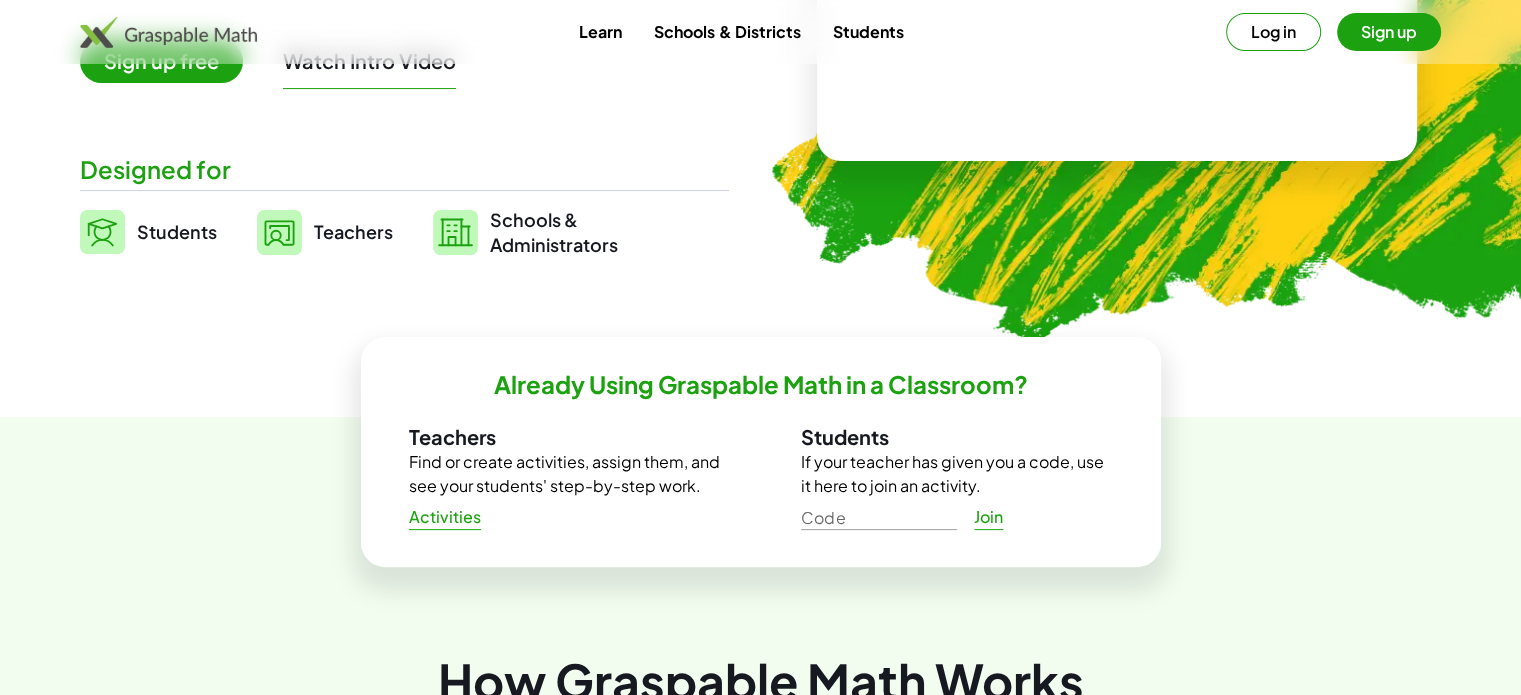 click on "Activities" 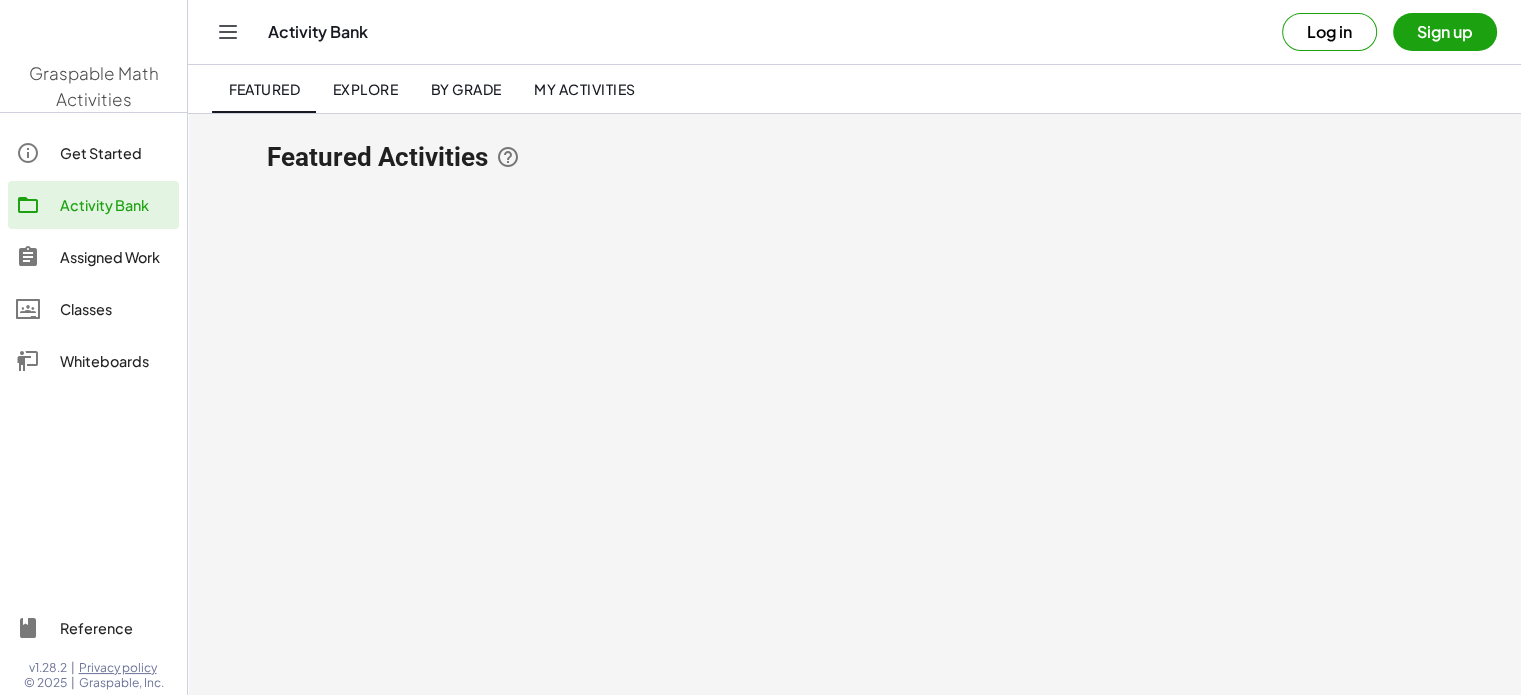 scroll, scrollTop: 0, scrollLeft: 0, axis: both 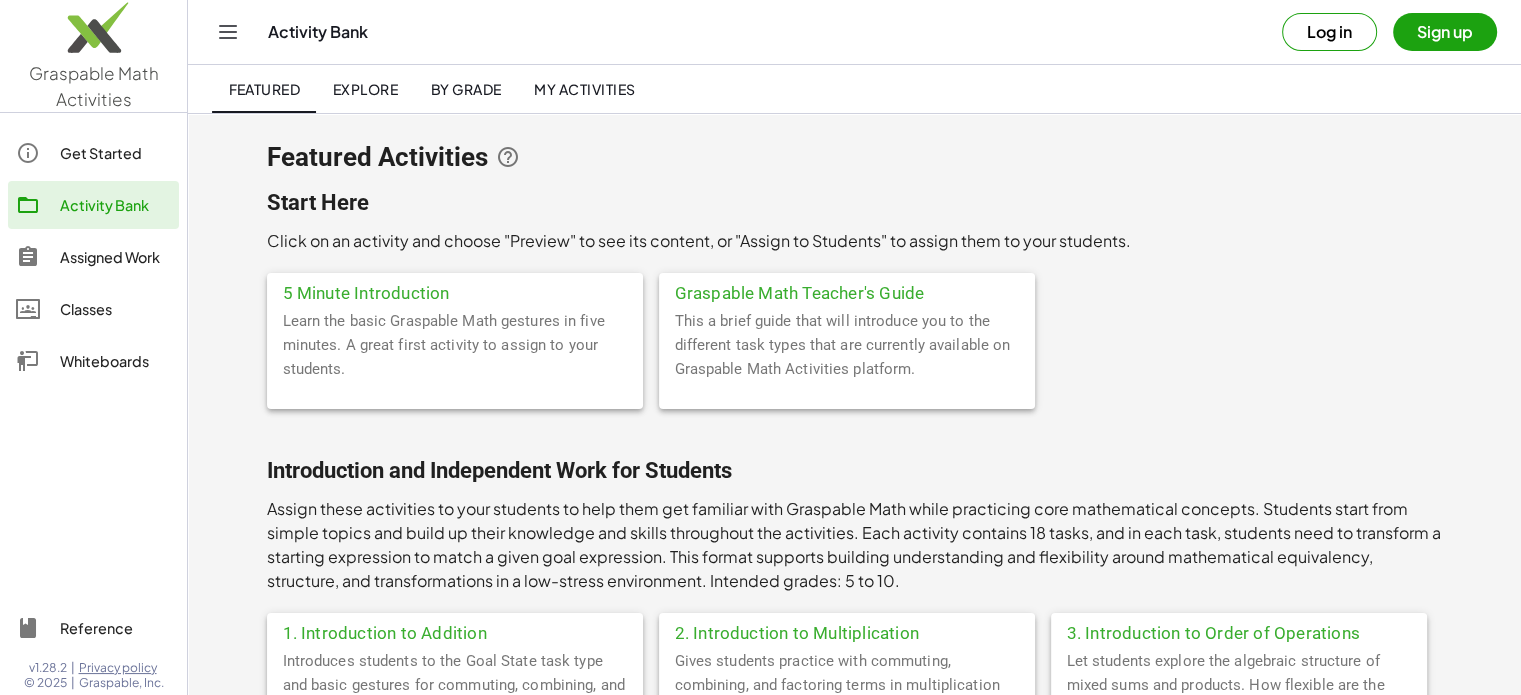 click on "Get Started" 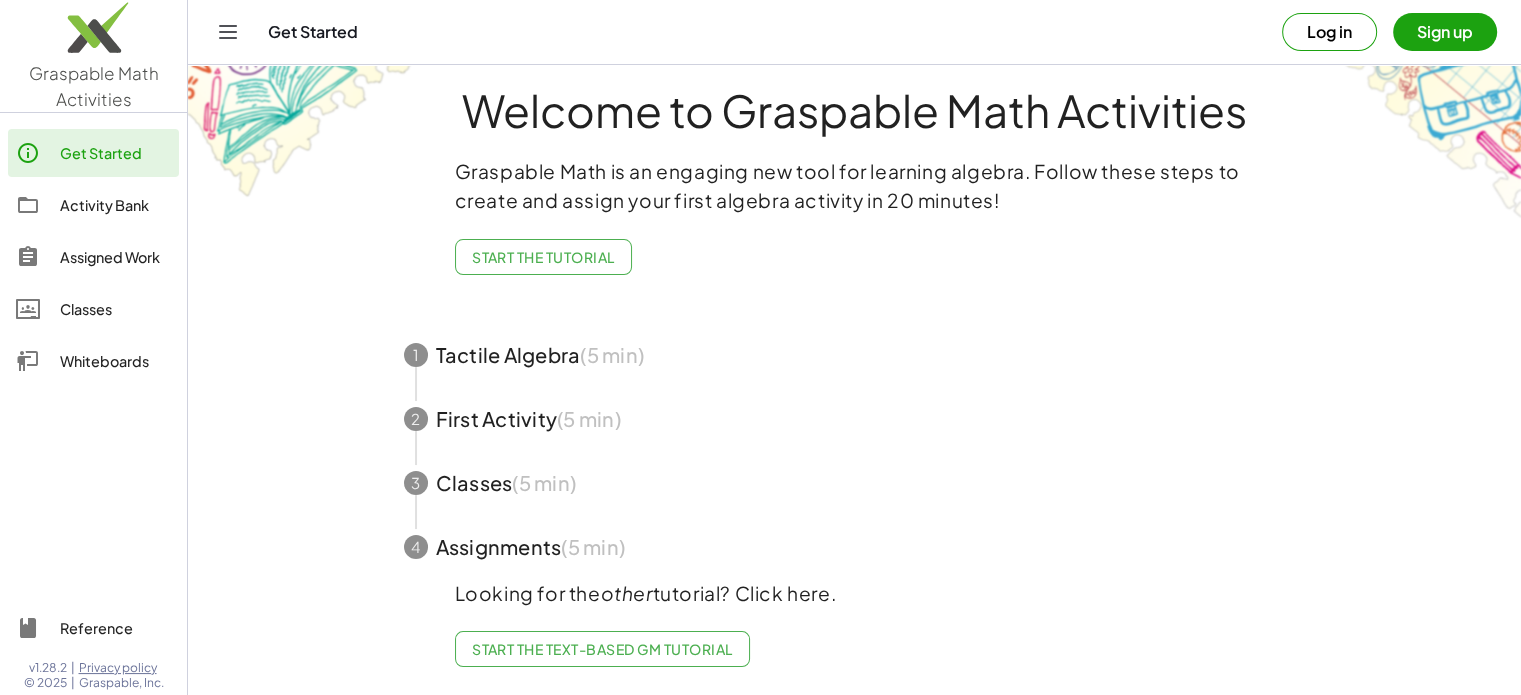 scroll, scrollTop: 37, scrollLeft: 0, axis: vertical 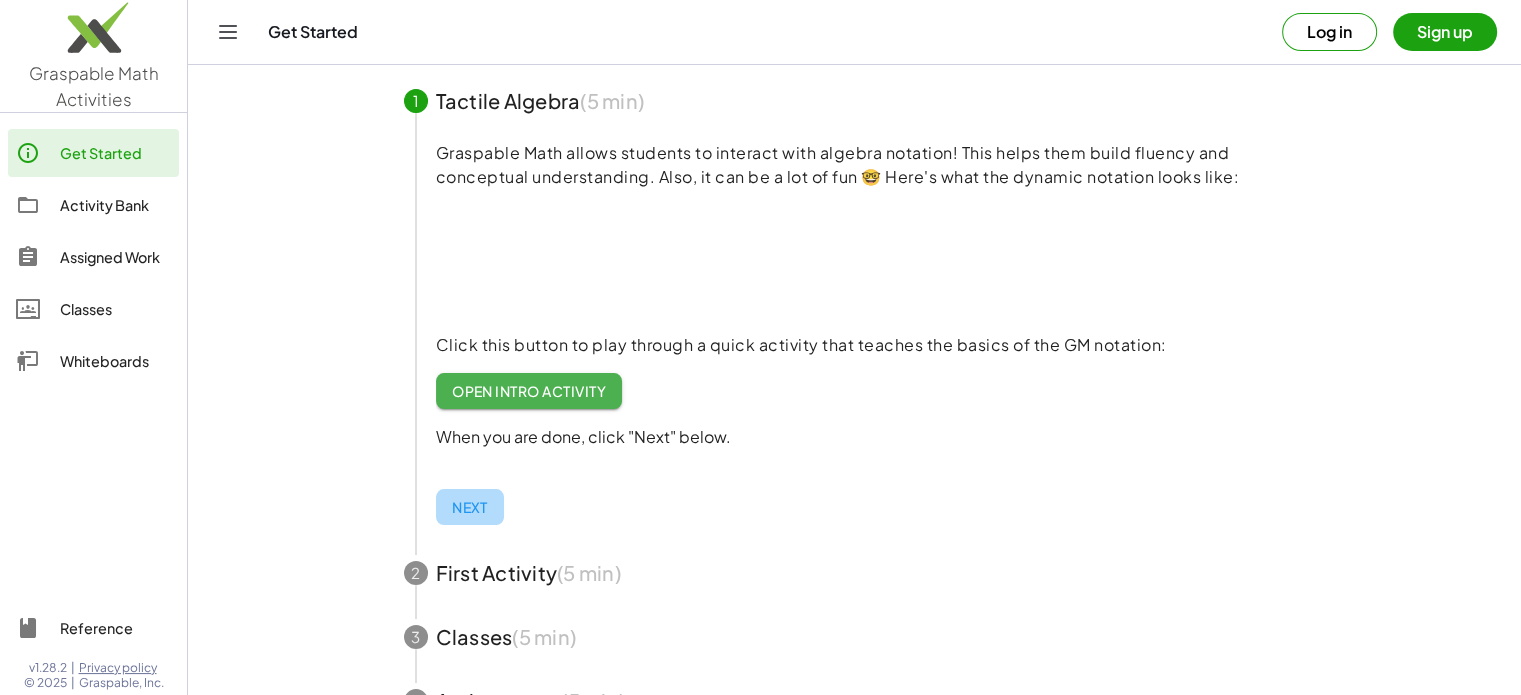 click on "Next" 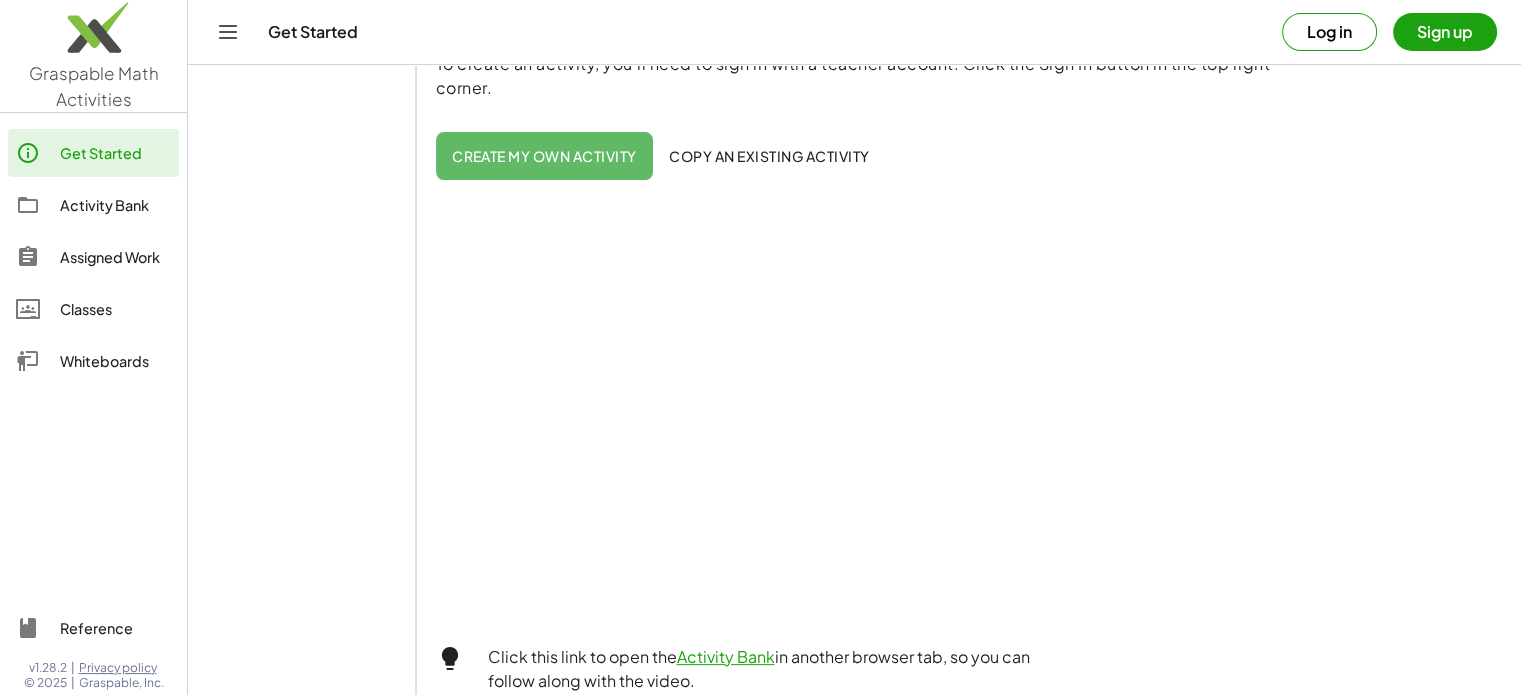 scroll, scrollTop: 700, scrollLeft: 0, axis: vertical 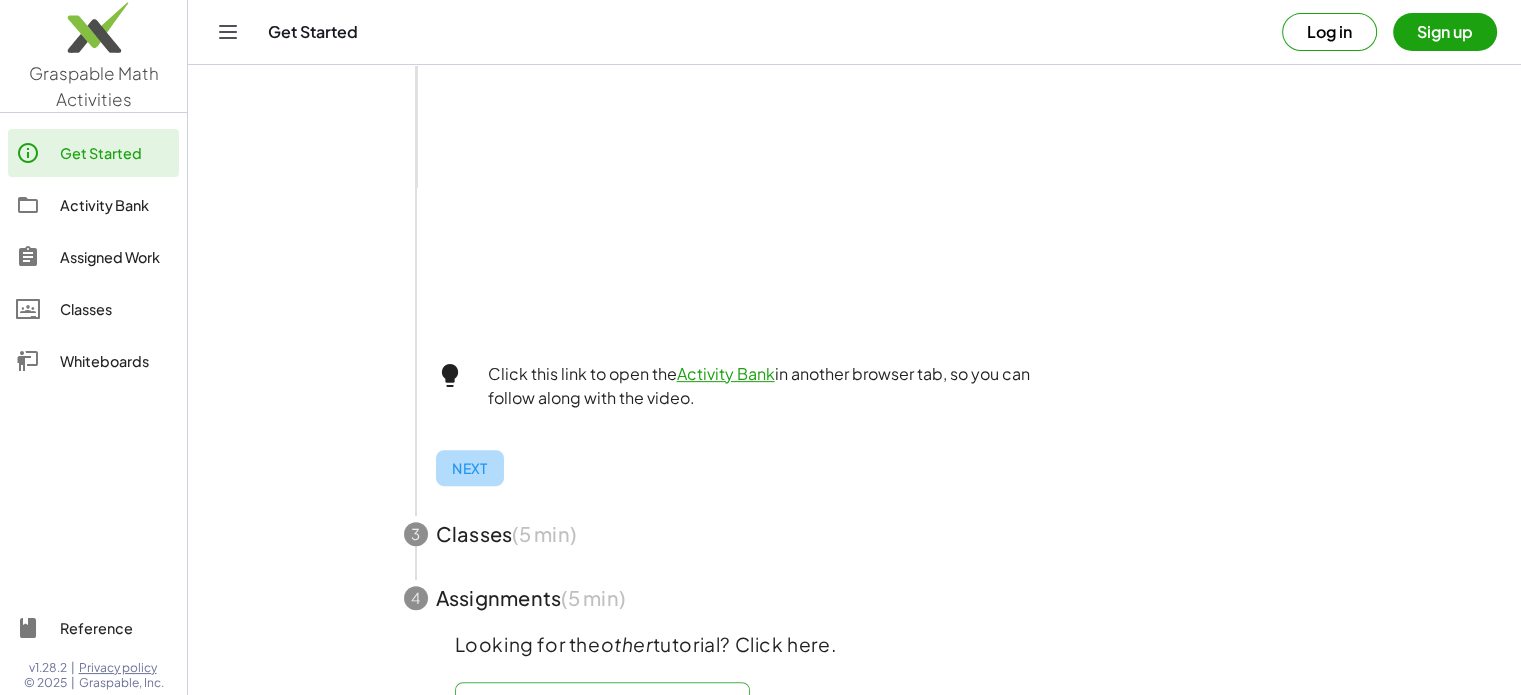 click on "Next" 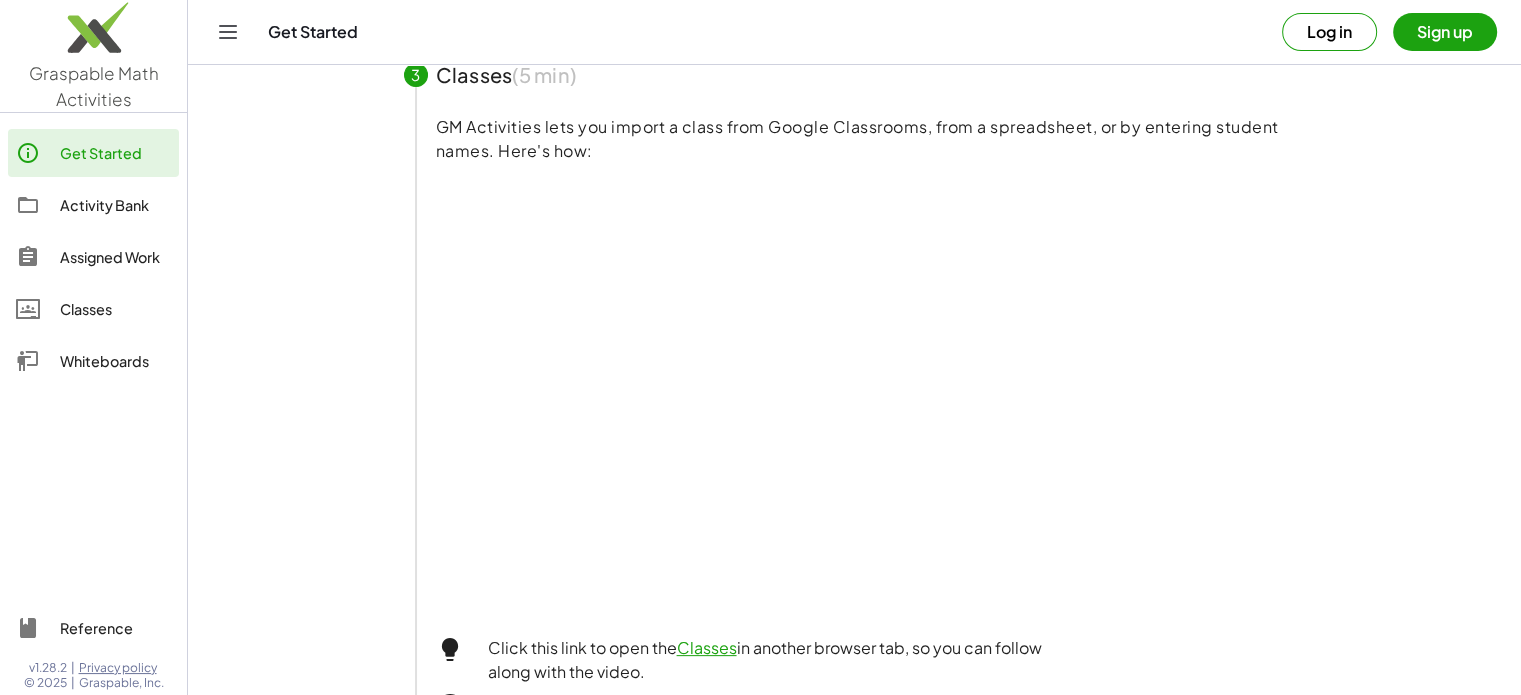 scroll, scrollTop: 385, scrollLeft: 0, axis: vertical 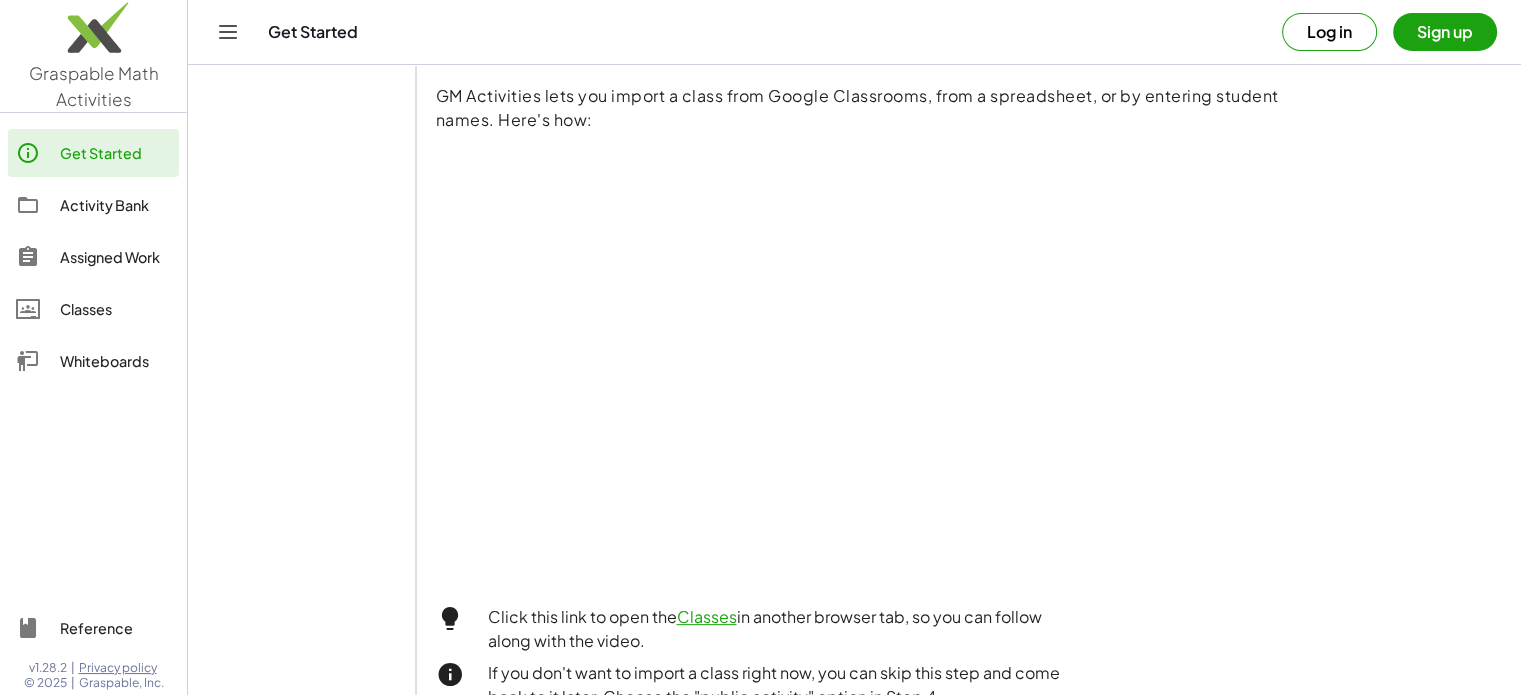 click on "Whiteboards" 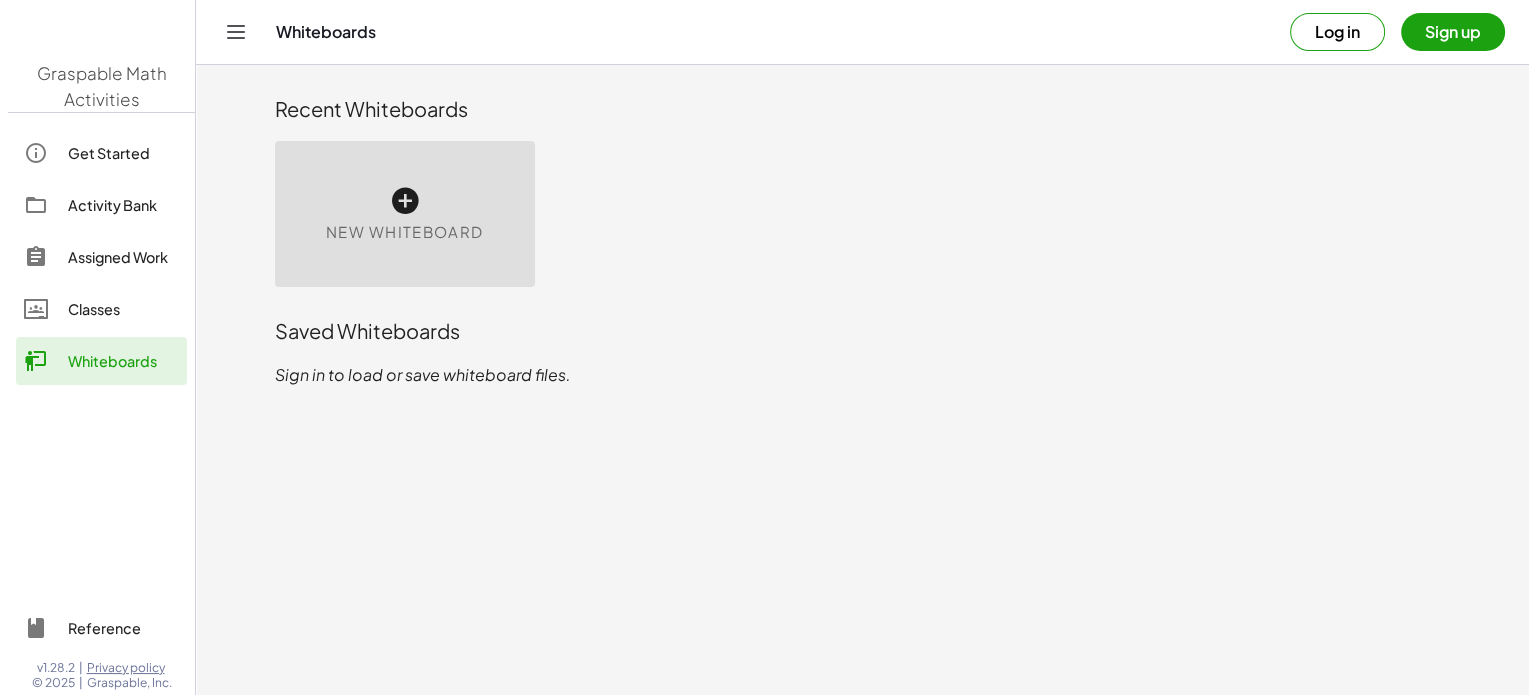 scroll, scrollTop: 0, scrollLeft: 0, axis: both 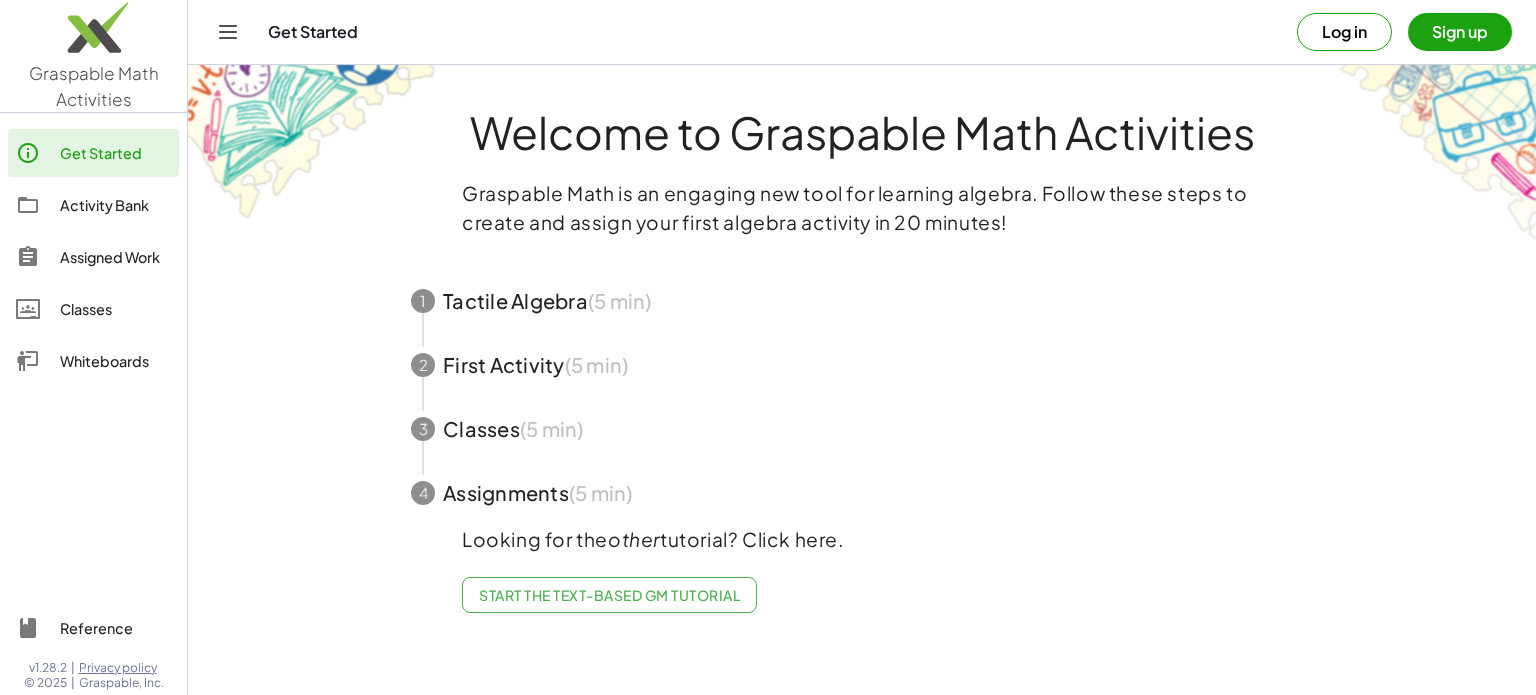 click on "Whiteboards" 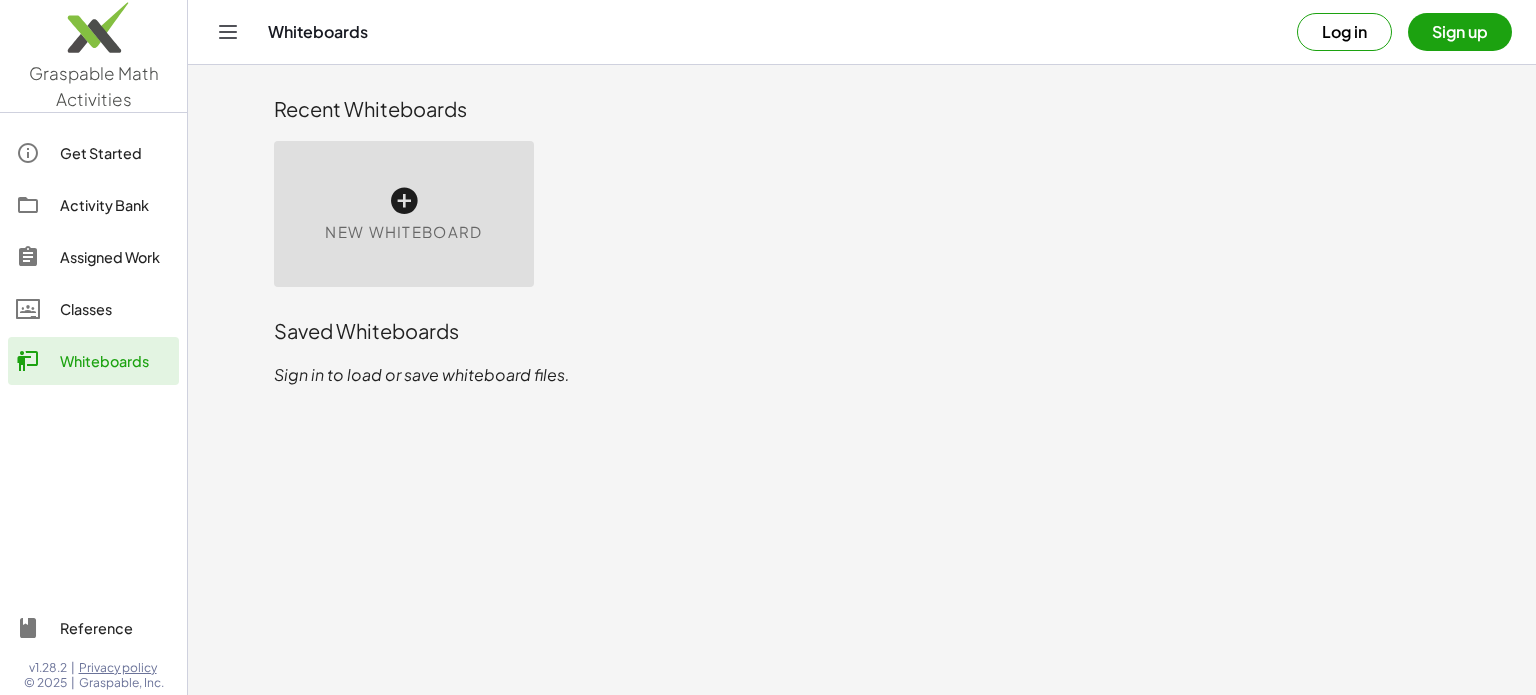 click at bounding box center (404, 201) 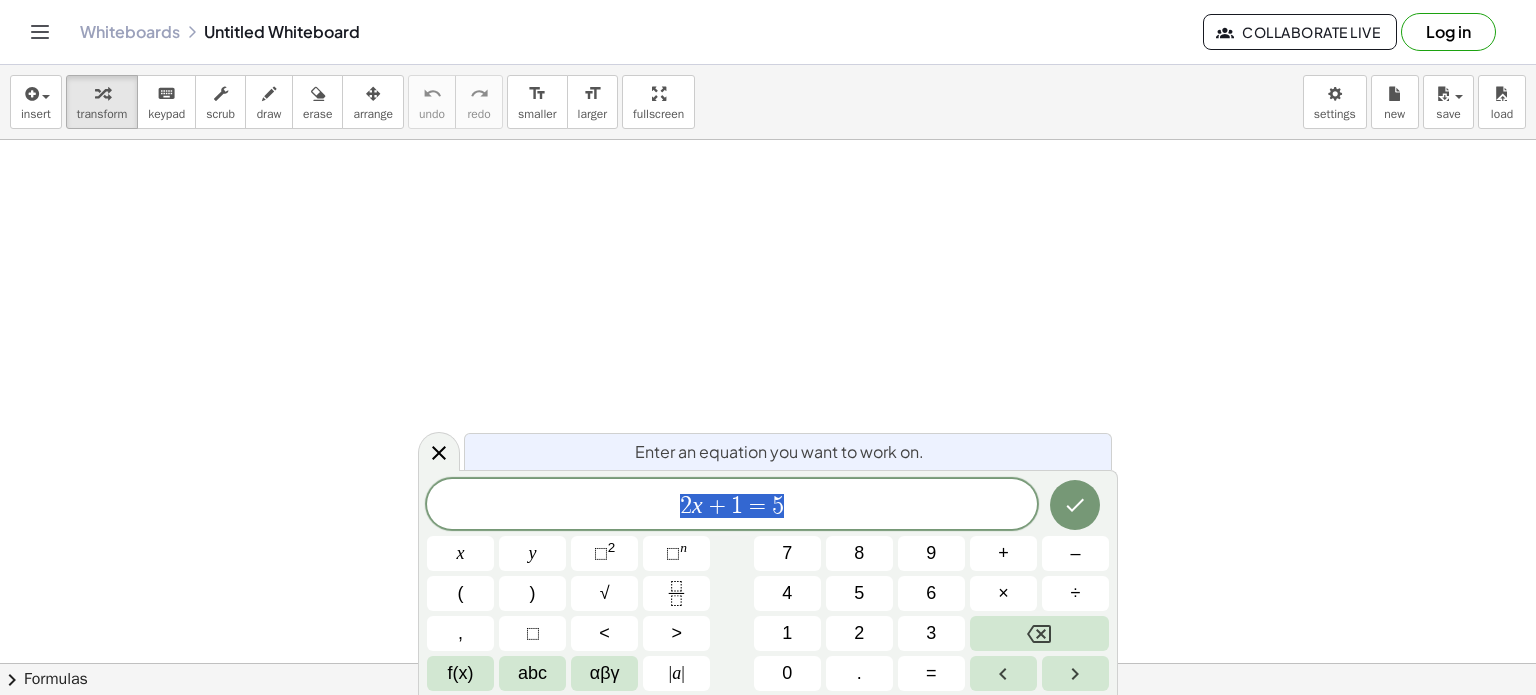 scroll, scrollTop: 824, scrollLeft: 0, axis: vertical 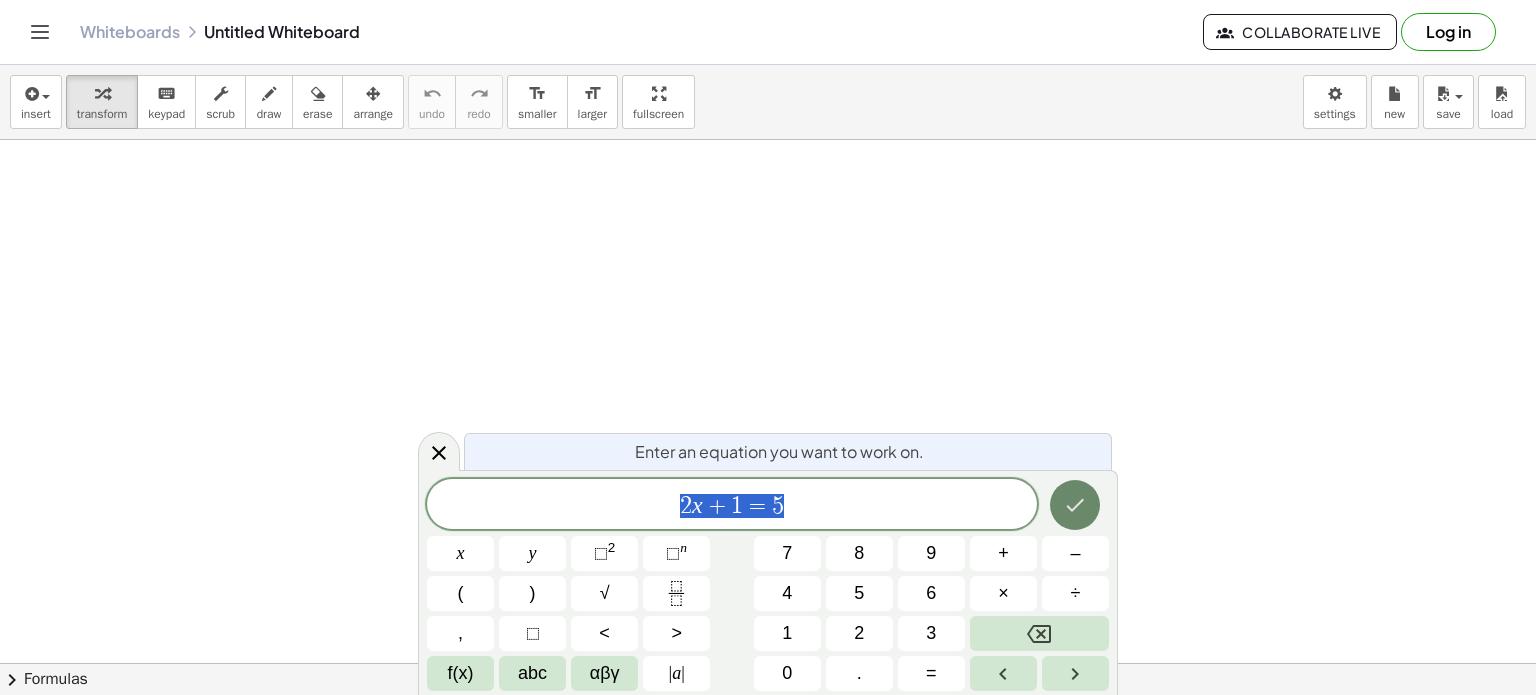 click 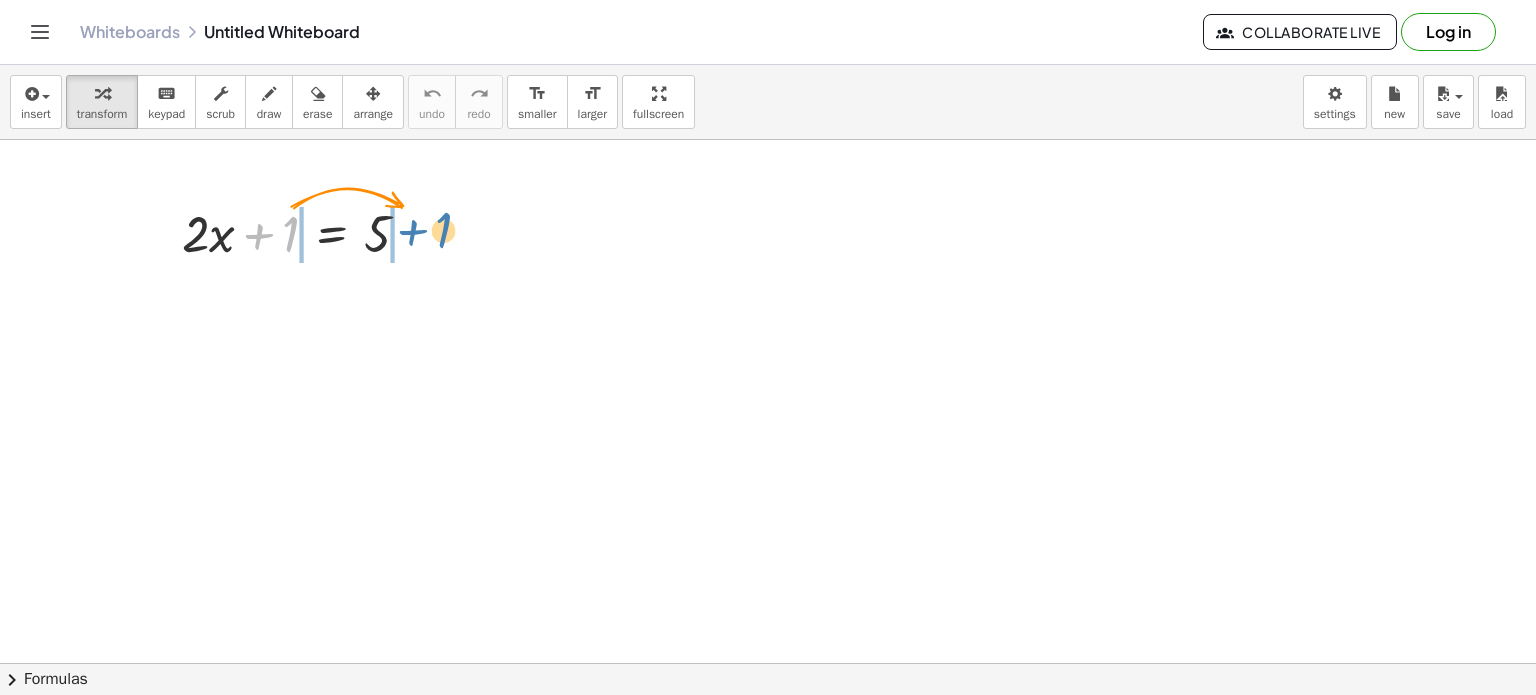 drag, startPoint x: 290, startPoint y: 237, endPoint x: 444, endPoint y: 235, distance: 154.01299 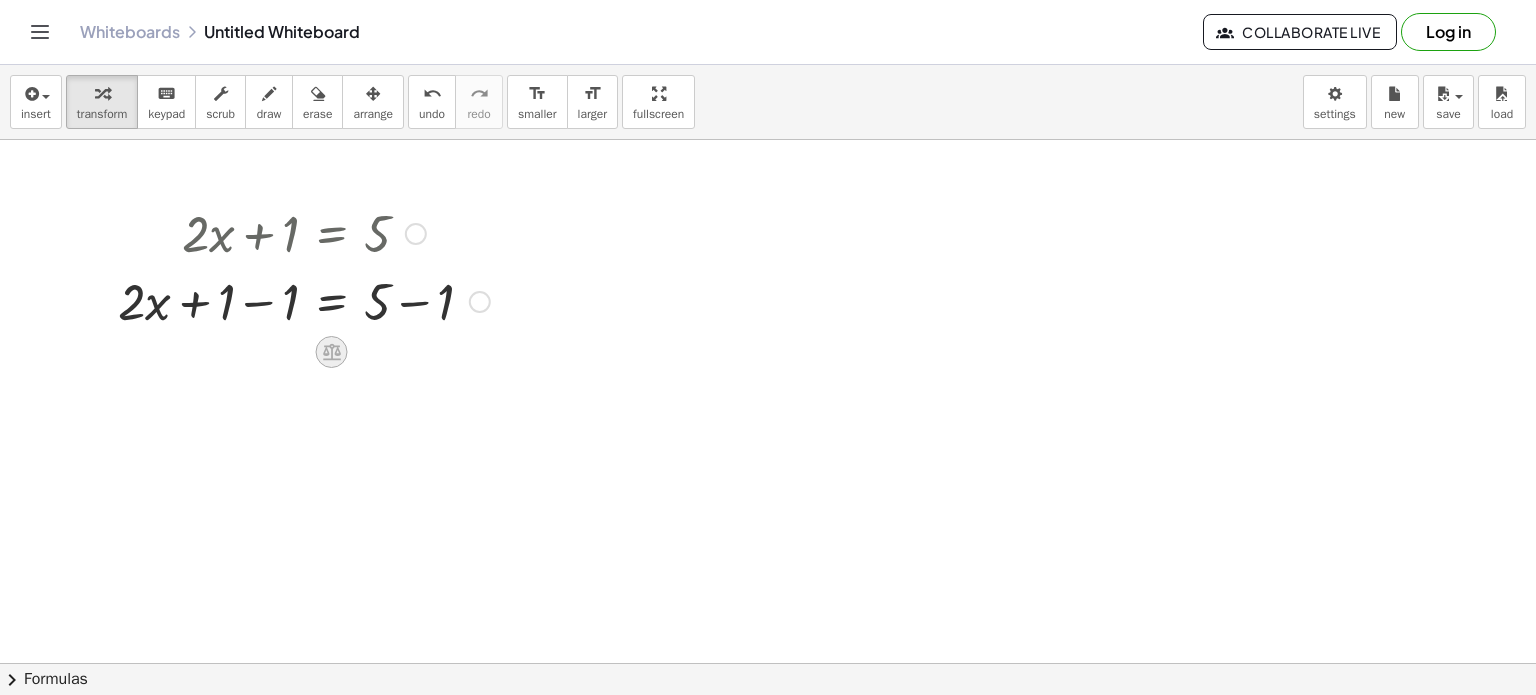 click 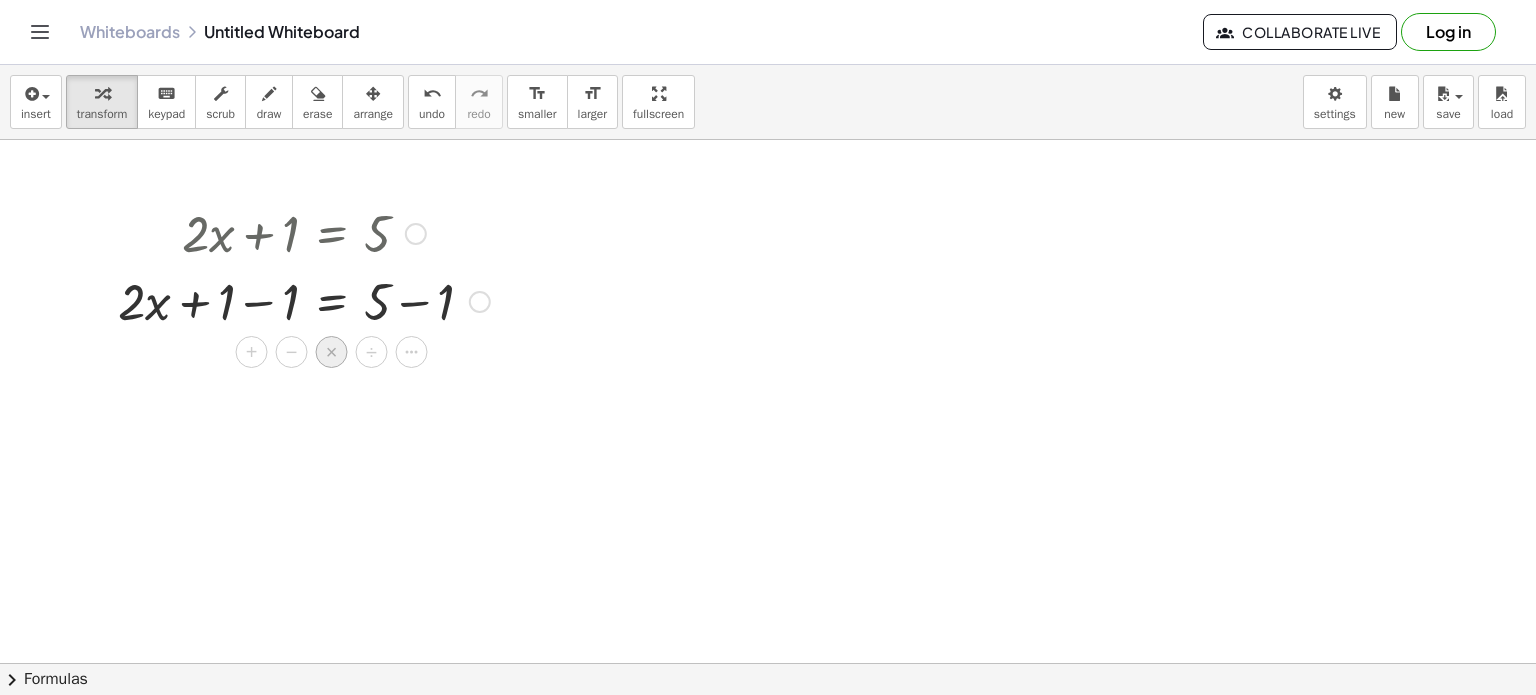 click on "×" at bounding box center [332, 352] 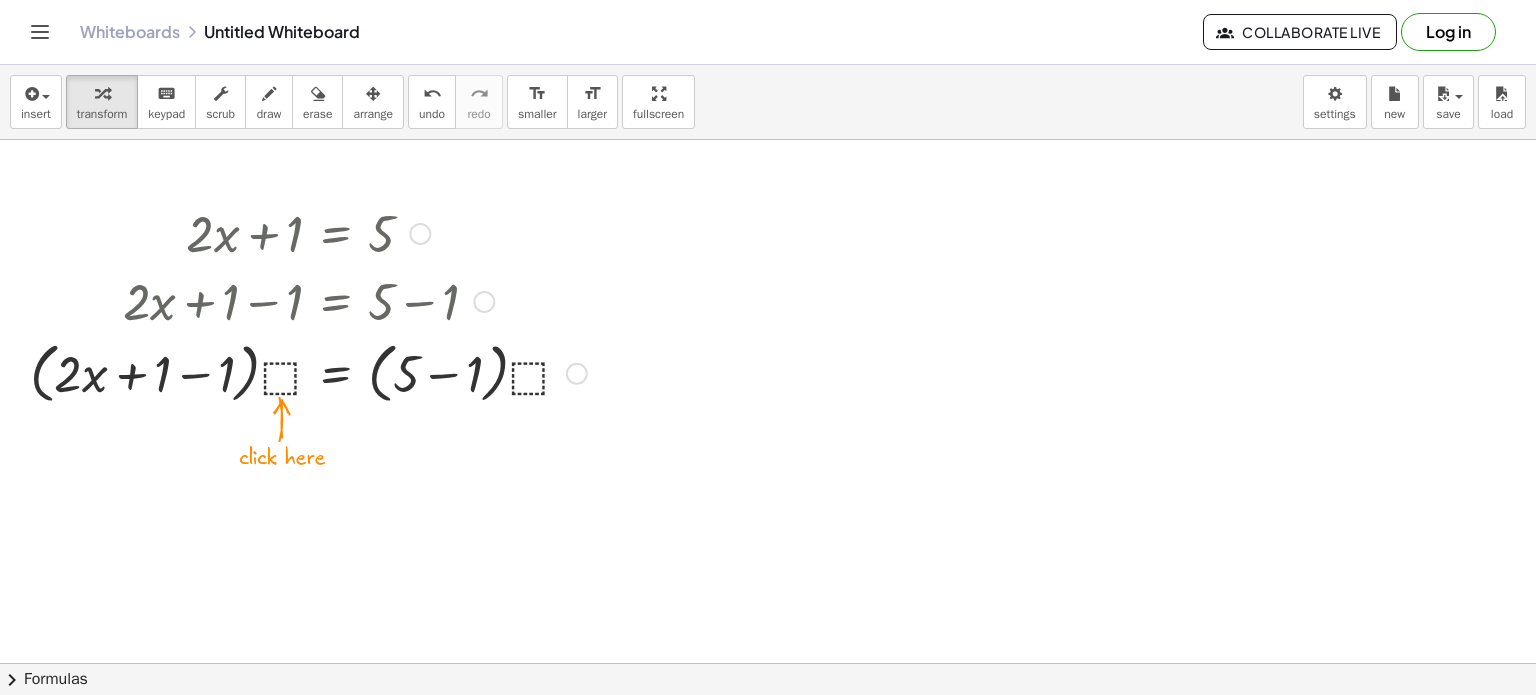 click at bounding box center [308, 372] 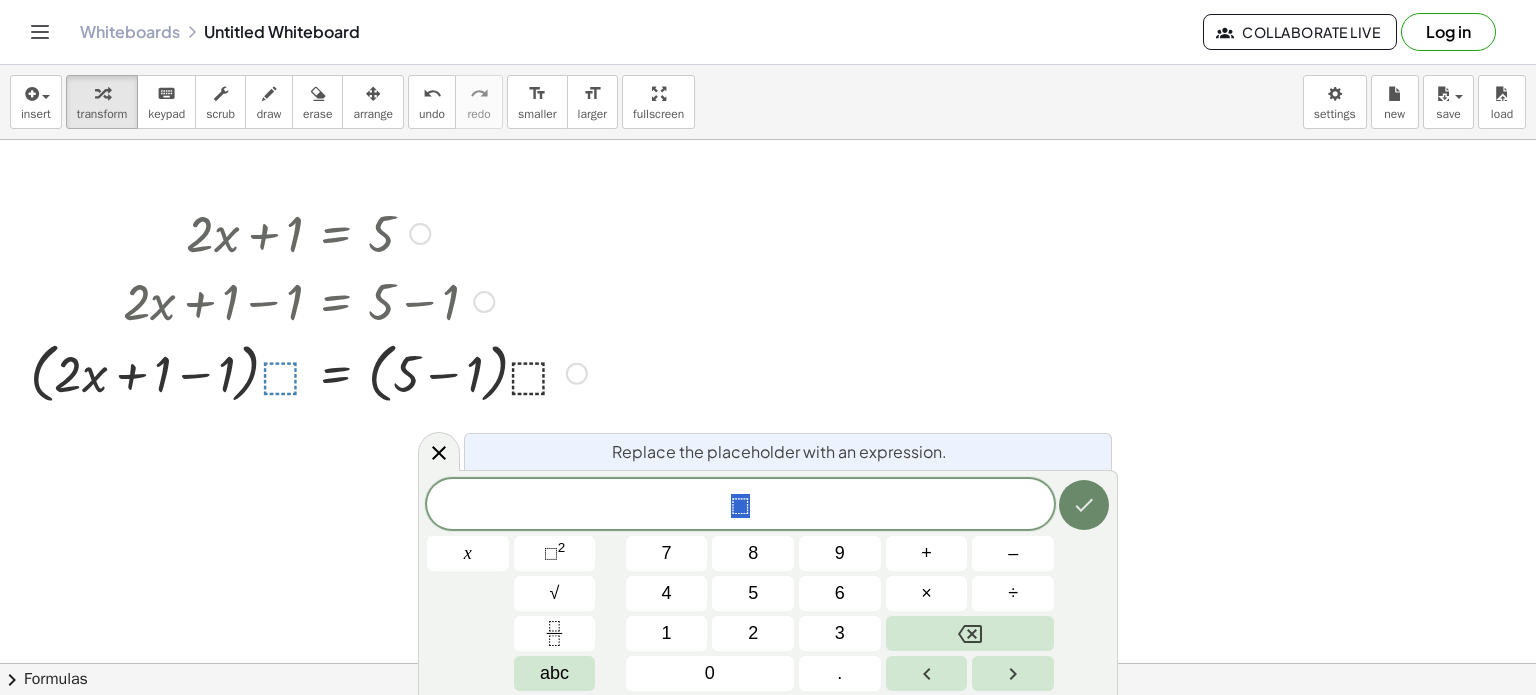 click 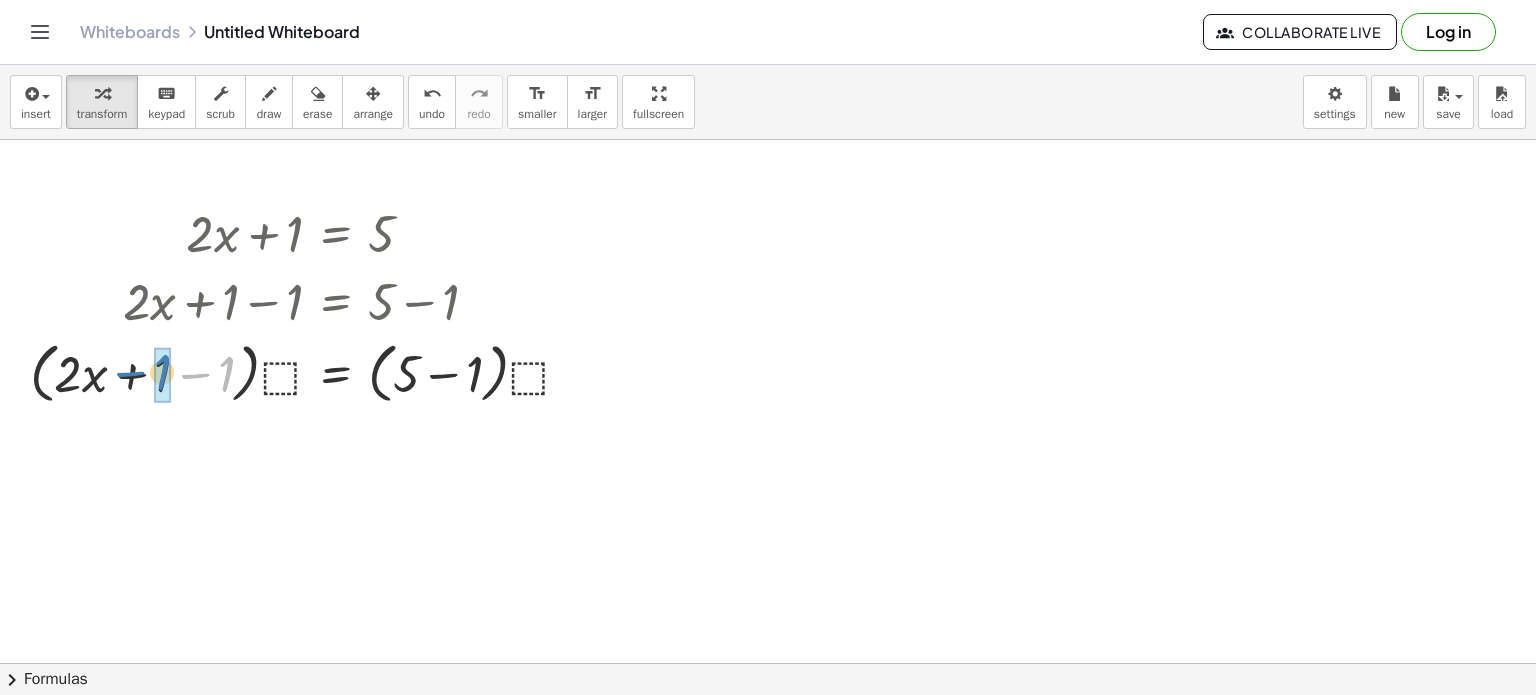 drag, startPoint x: 228, startPoint y: 373, endPoint x: 164, endPoint y: 371, distance: 64.03124 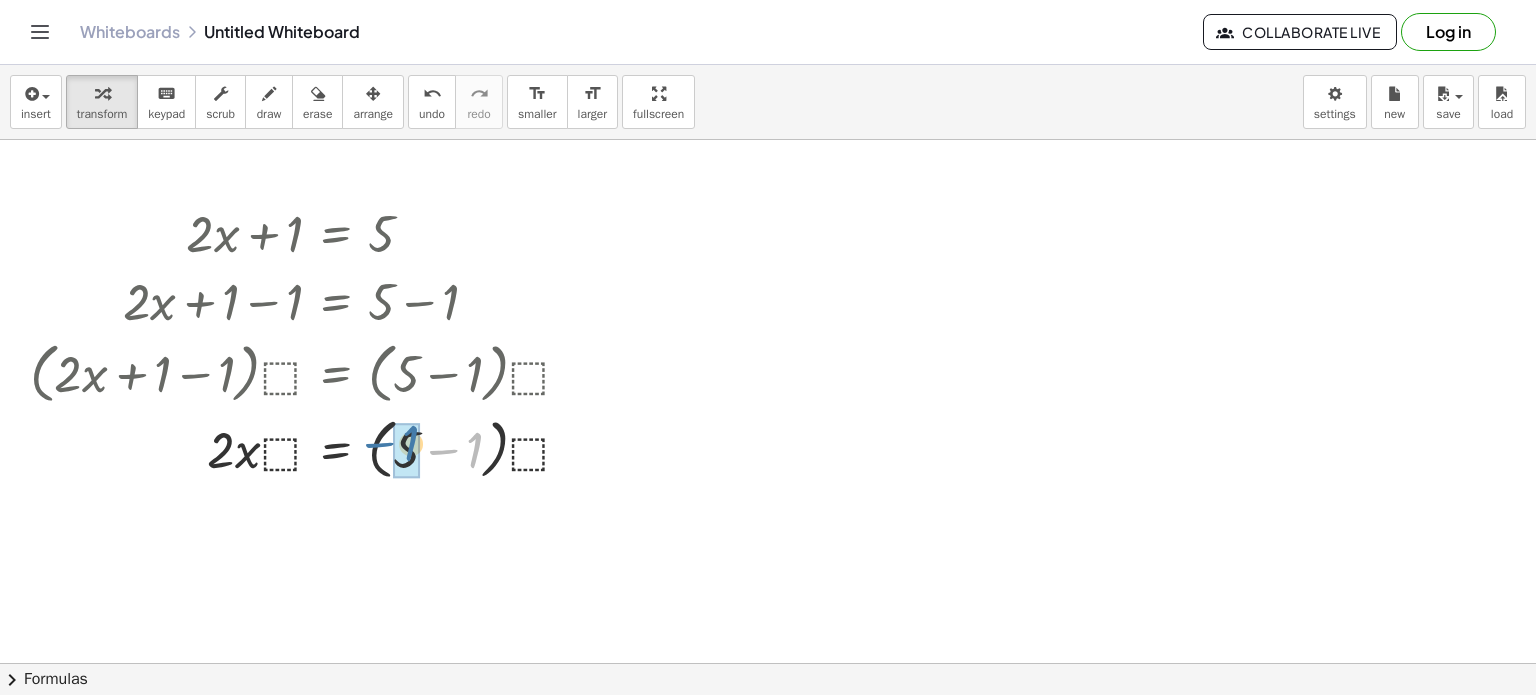 drag, startPoint x: 473, startPoint y: 447, endPoint x: 408, endPoint y: 440, distance: 65.37584 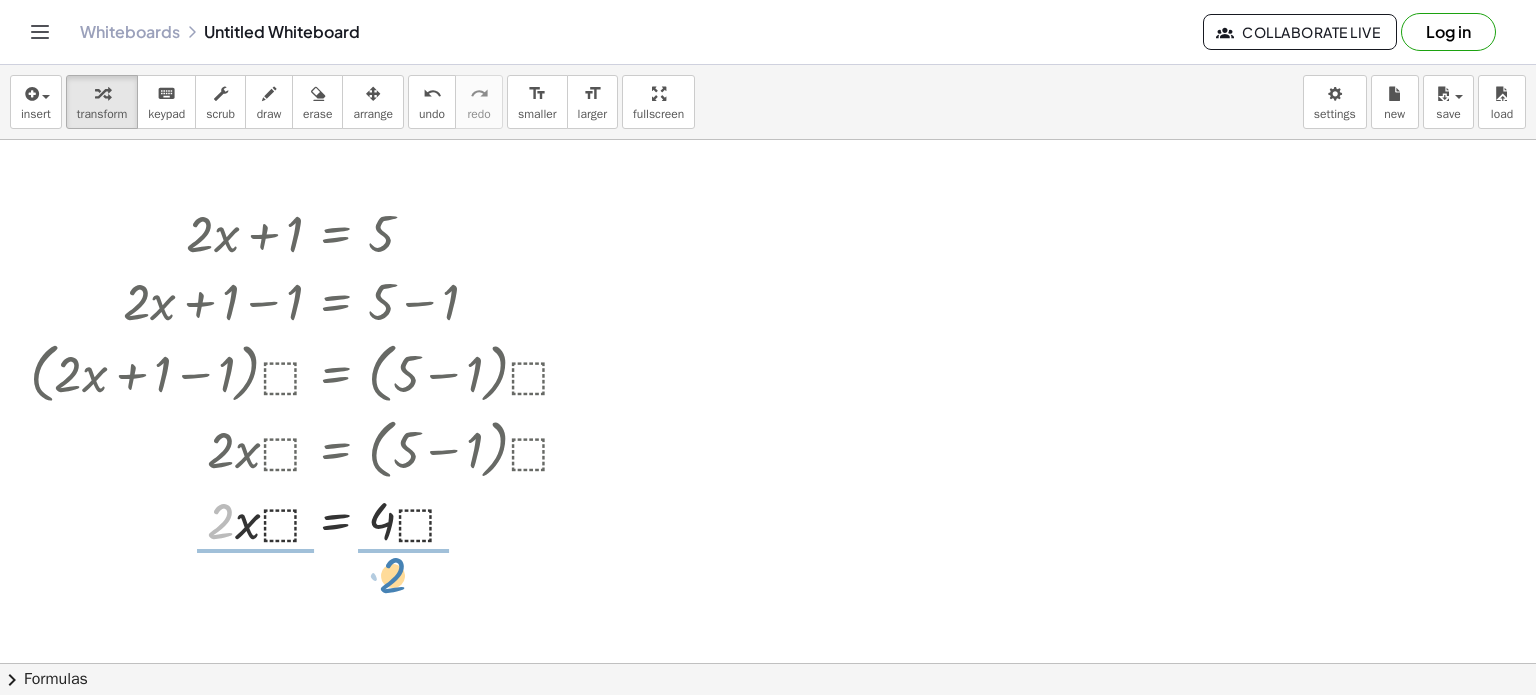 drag, startPoint x: 232, startPoint y: 519, endPoint x: 404, endPoint y: 573, distance: 180.27756 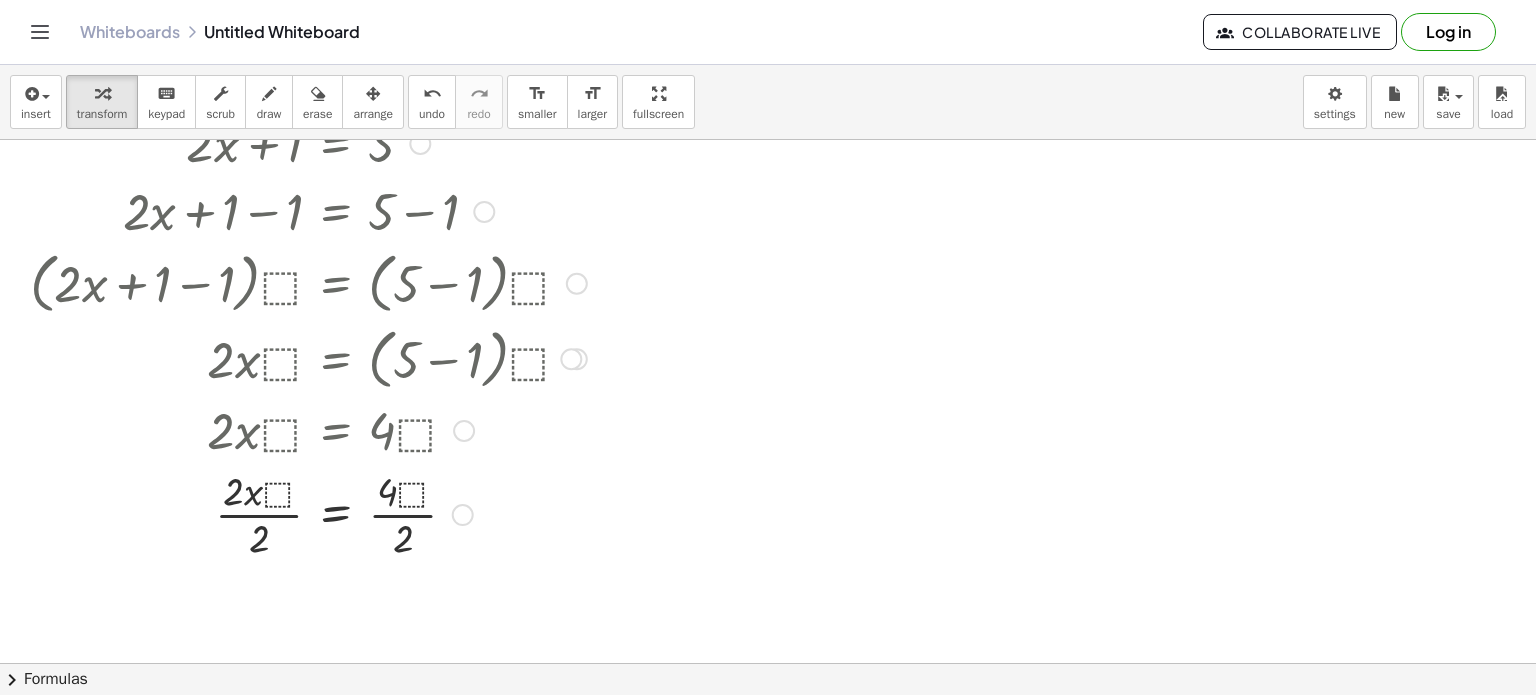 scroll, scrollTop: 1148, scrollLeft: 0, axis: vertical 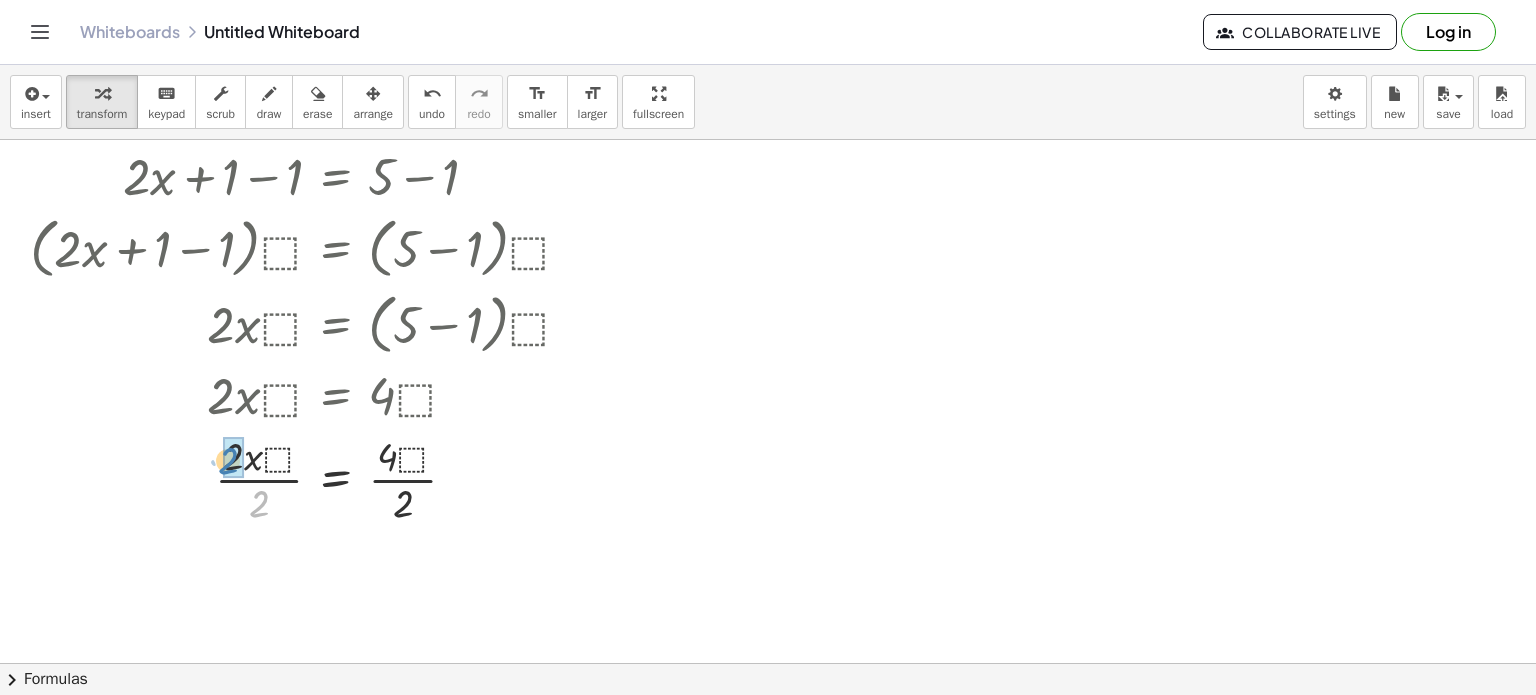 drag, startPoint x: 267, startPoint y: 495, endPoint x: 236, endPoint y: 452, distance: 53.009434 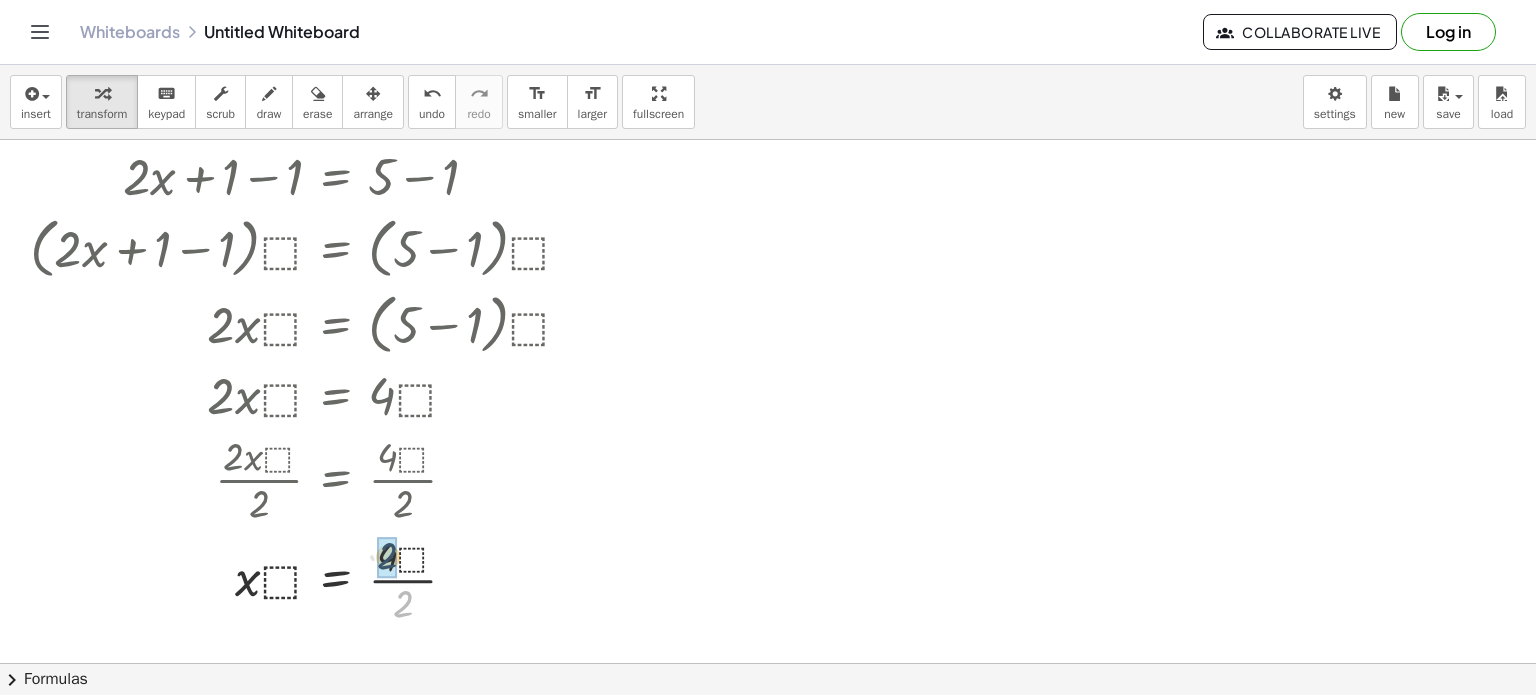 drag, startPoint x: 403, startPoint y: 598, endPoint x: 387, endPoint y: 549, distance: 51.546097 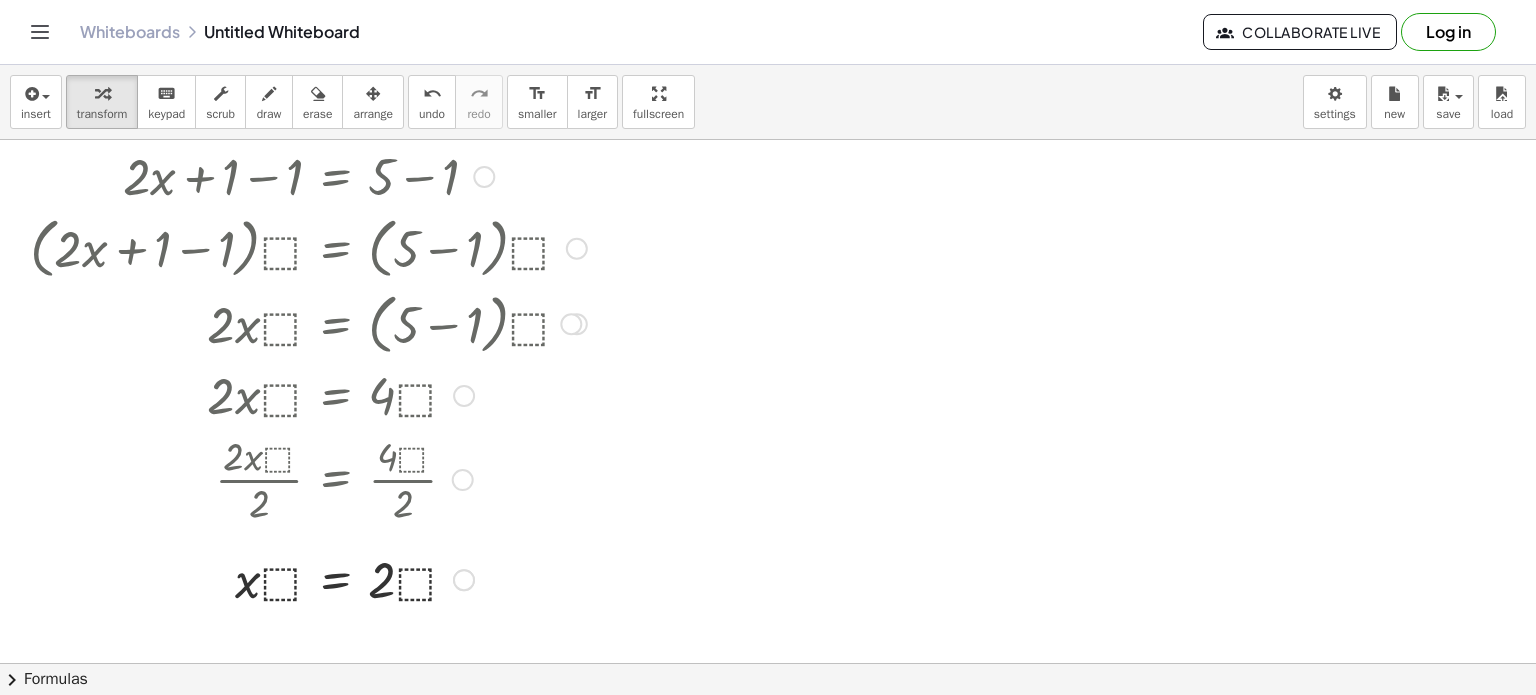 scroll, scrollTop: 1248, scrollLeft: 0, axis: vertical 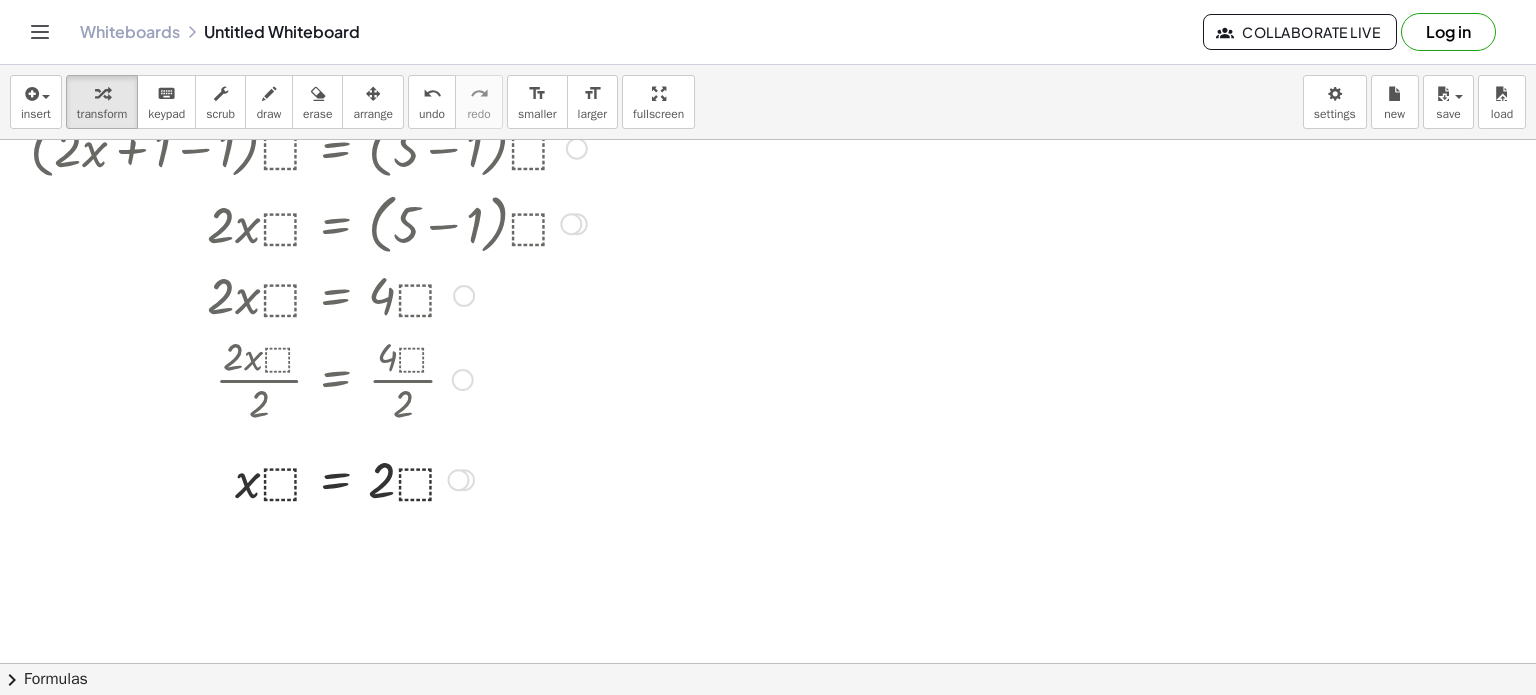 click at bounding box center (459, 480) 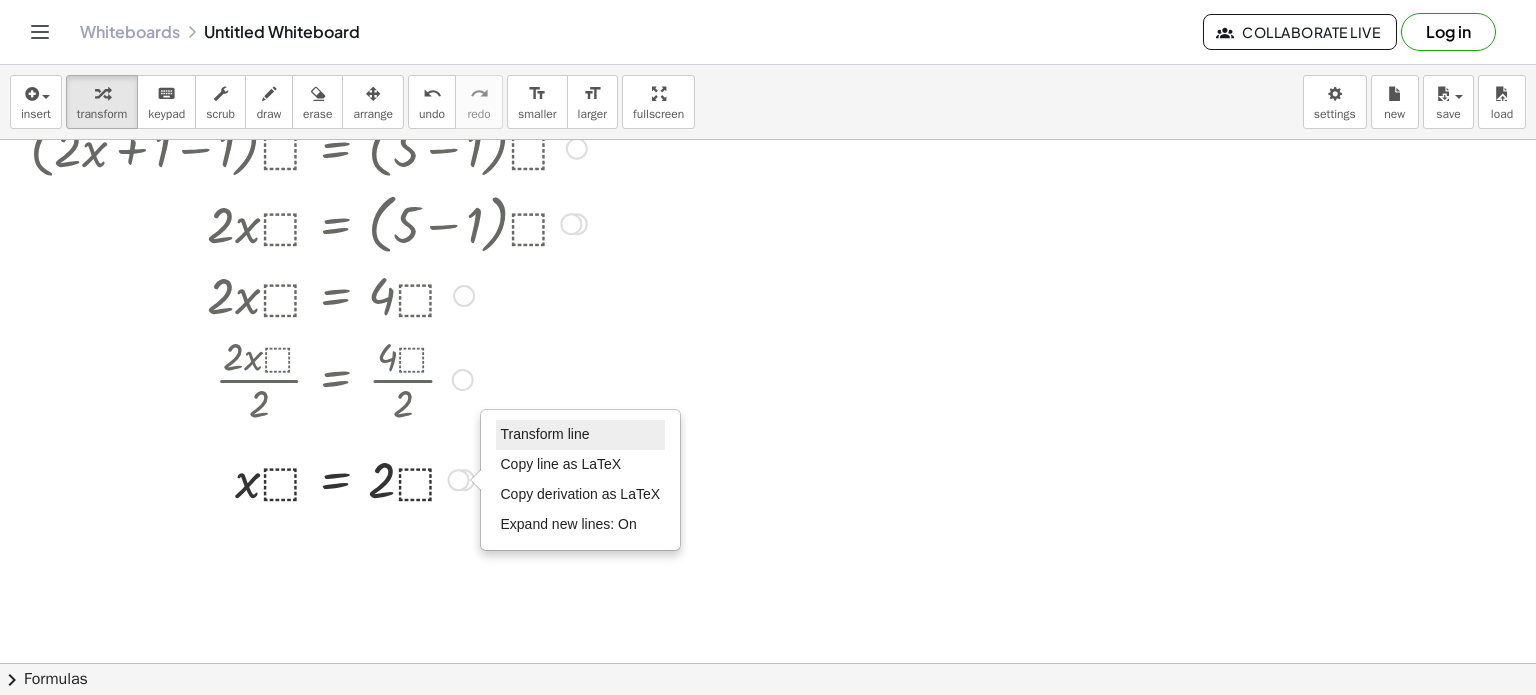 click on "Transform line" at bounding box center [545, 434] 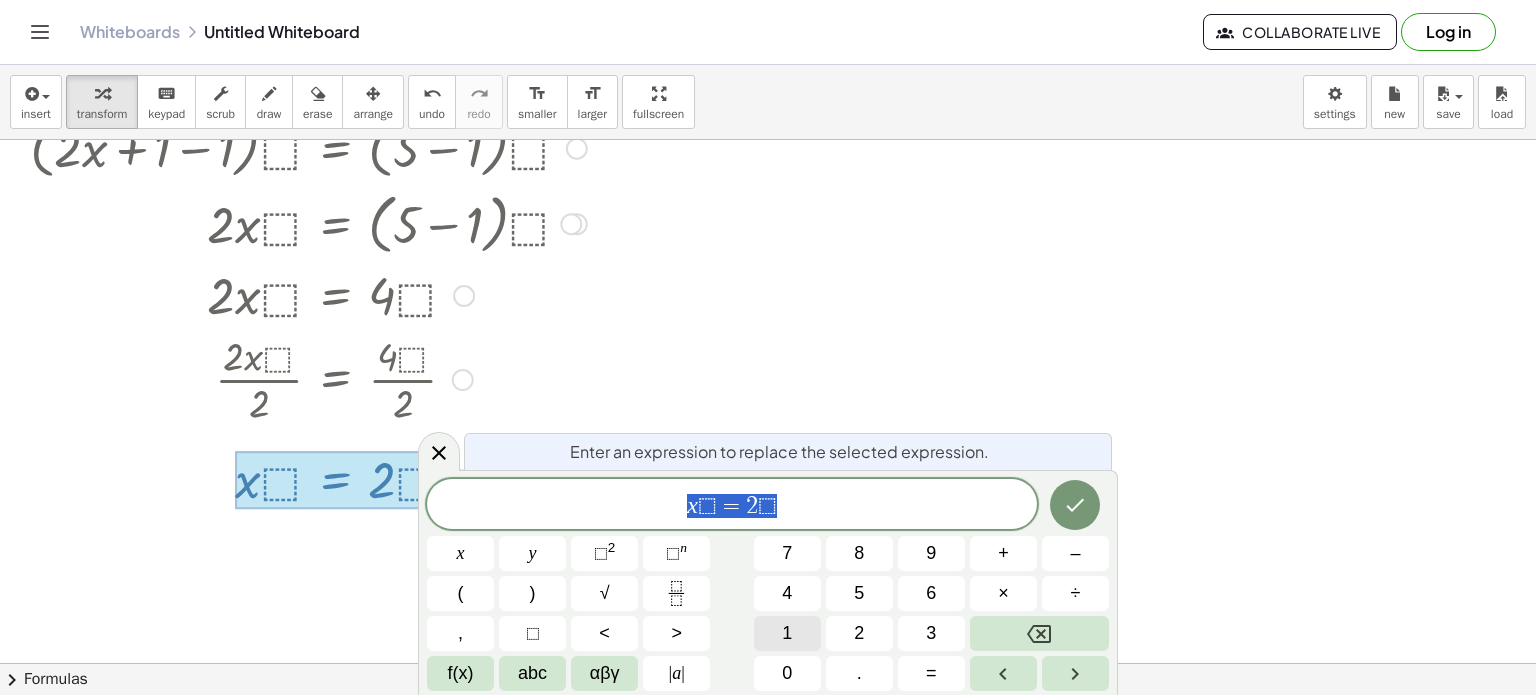 click on "1" at bounding box center [787, 633] 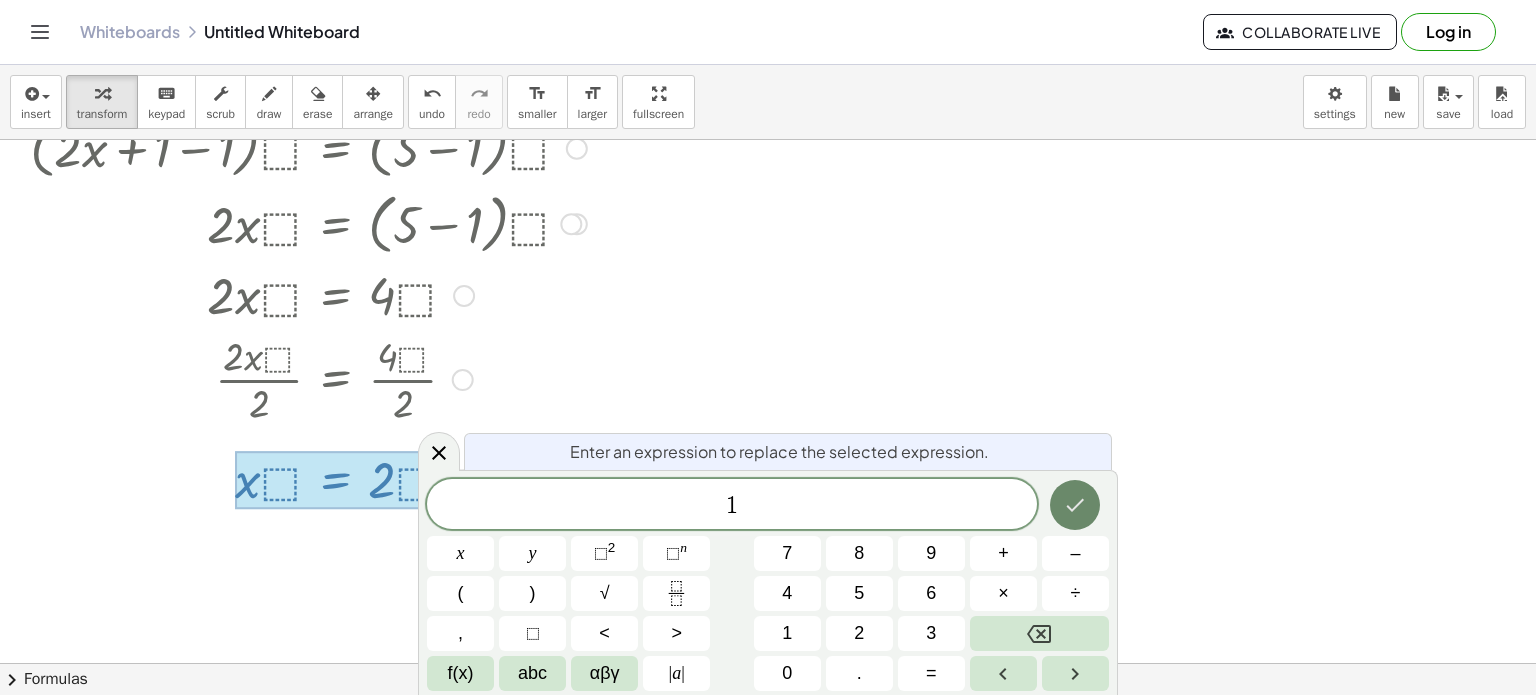 click at bounding box center (1075, 505) 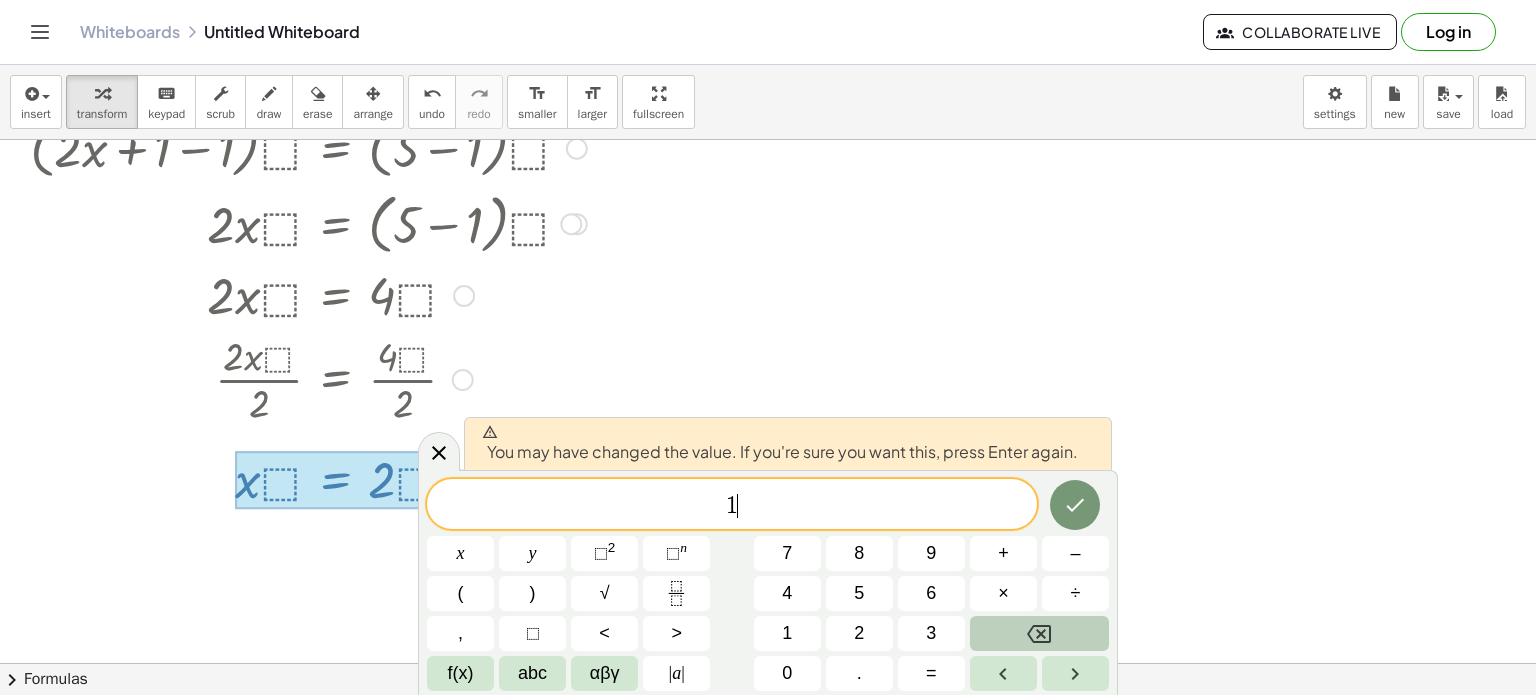 click 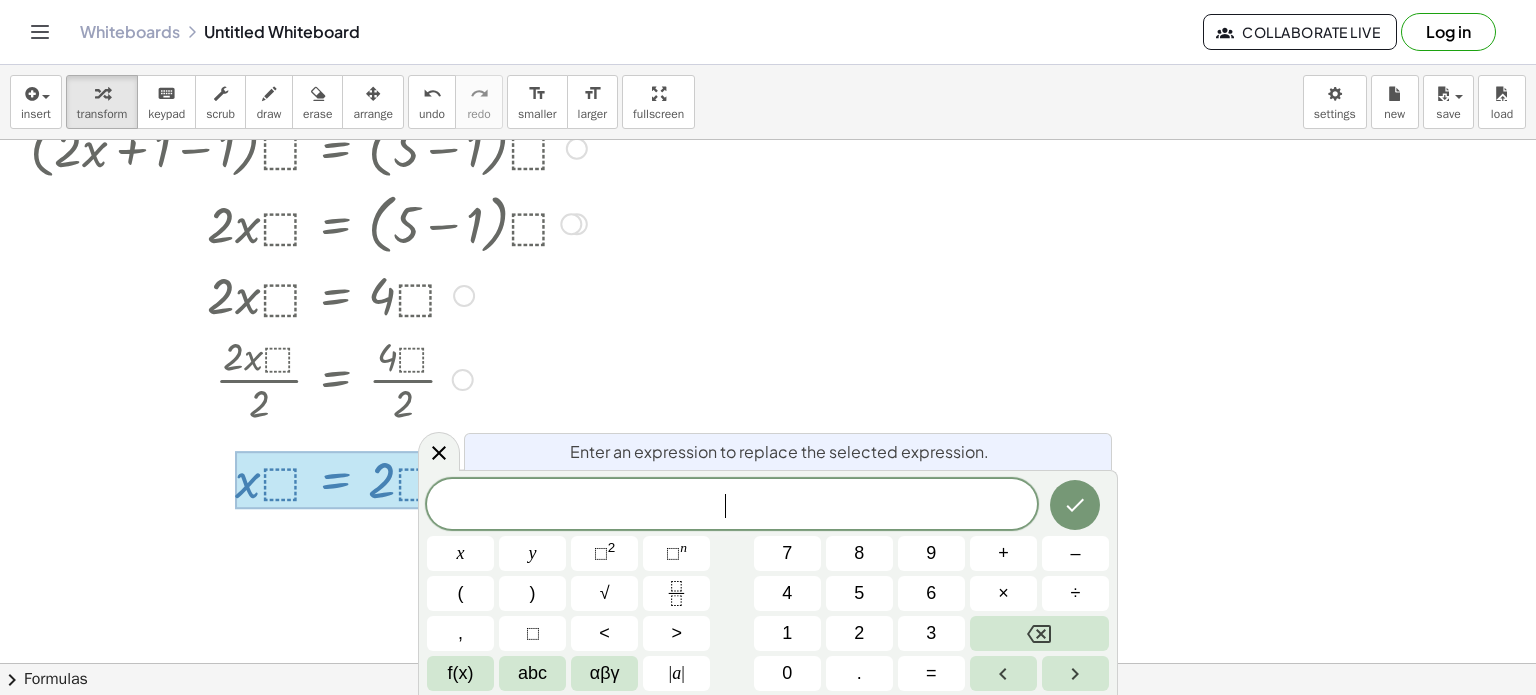 click at bounding box center [768, -60] 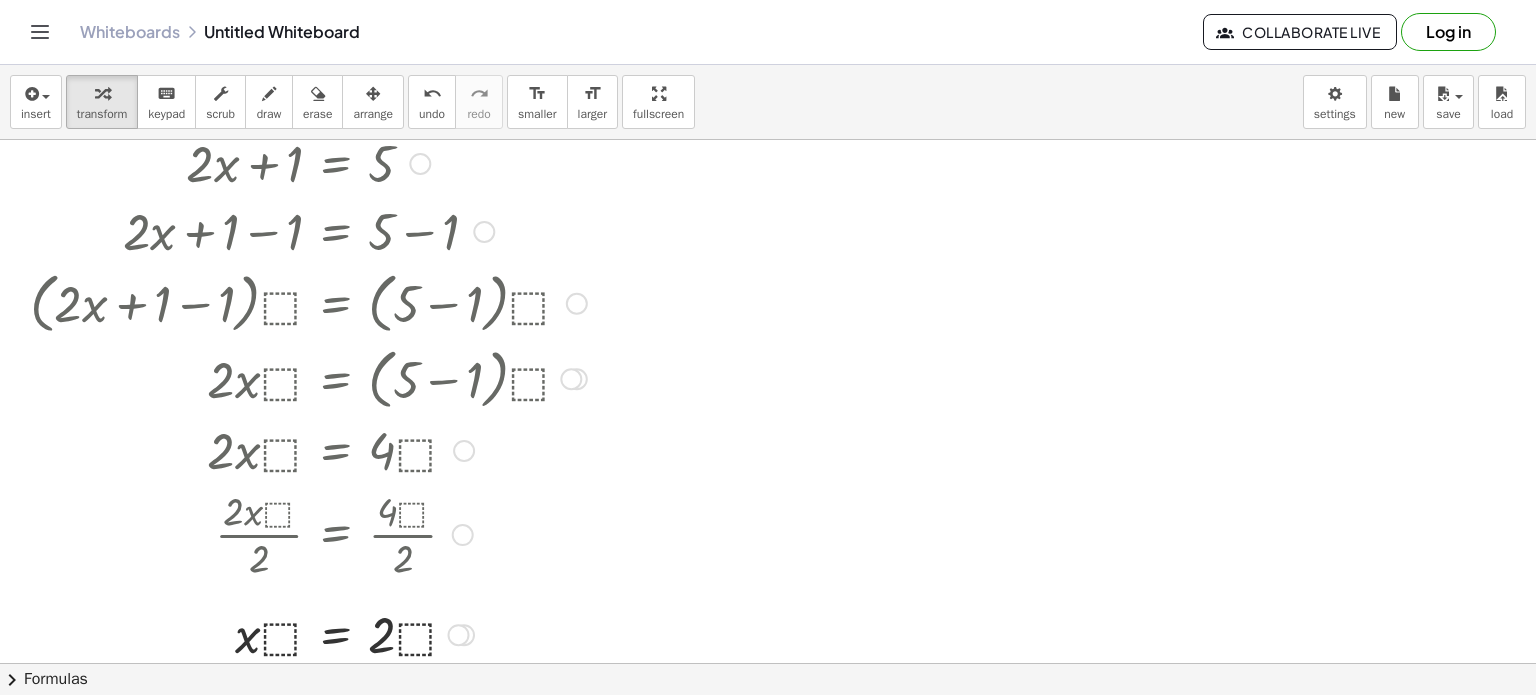 scroll, scrollTop: 1048, scrollLeft: 0, axis: vertical 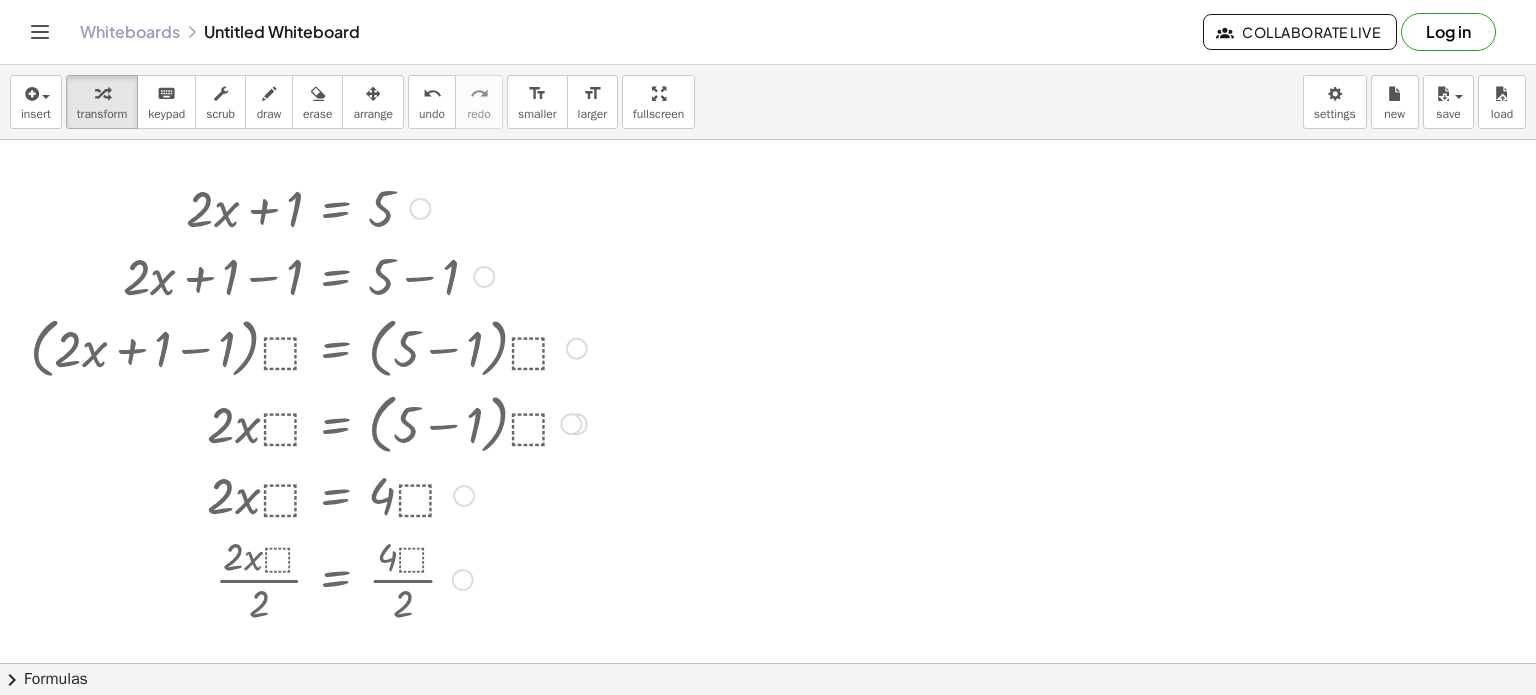 click at bounding box center [308, 347] 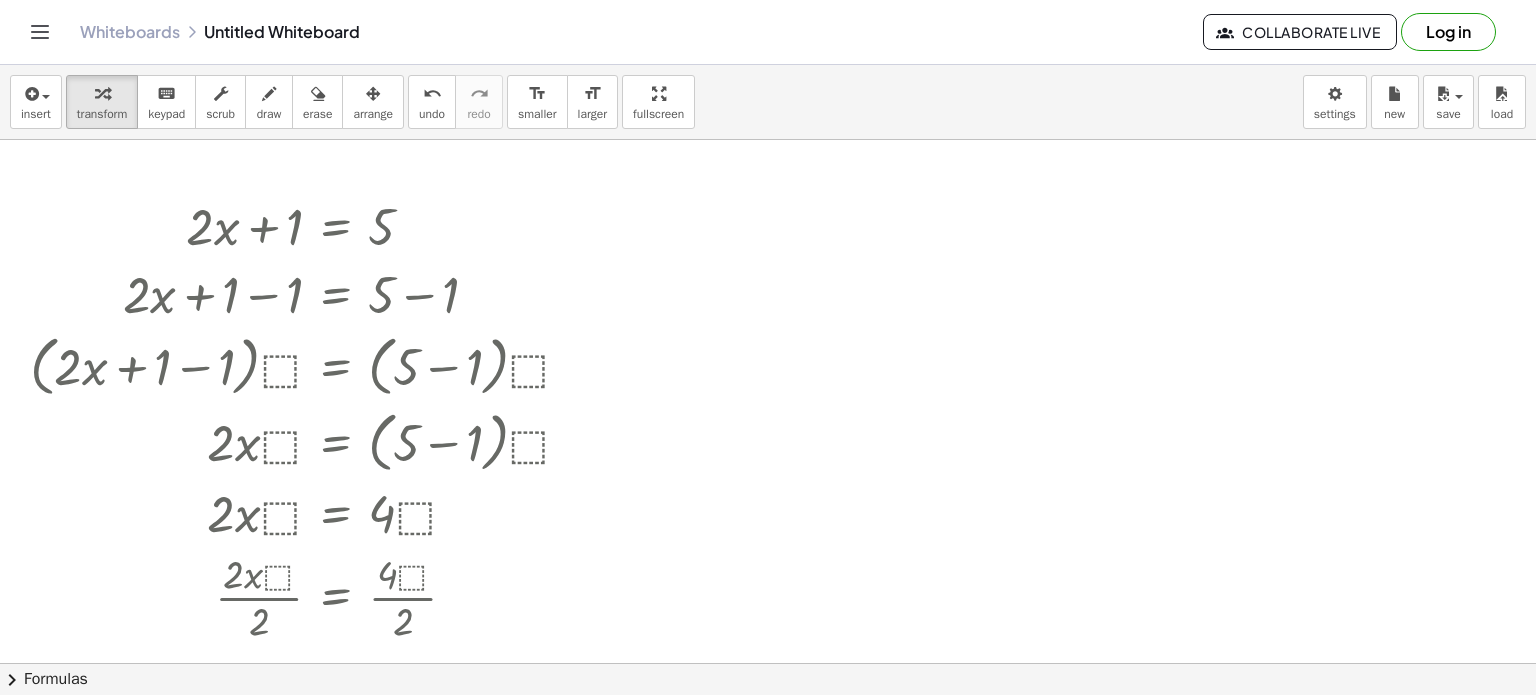 scroll, scrollTop: 972, scrollLeft: 0, axis: vertical 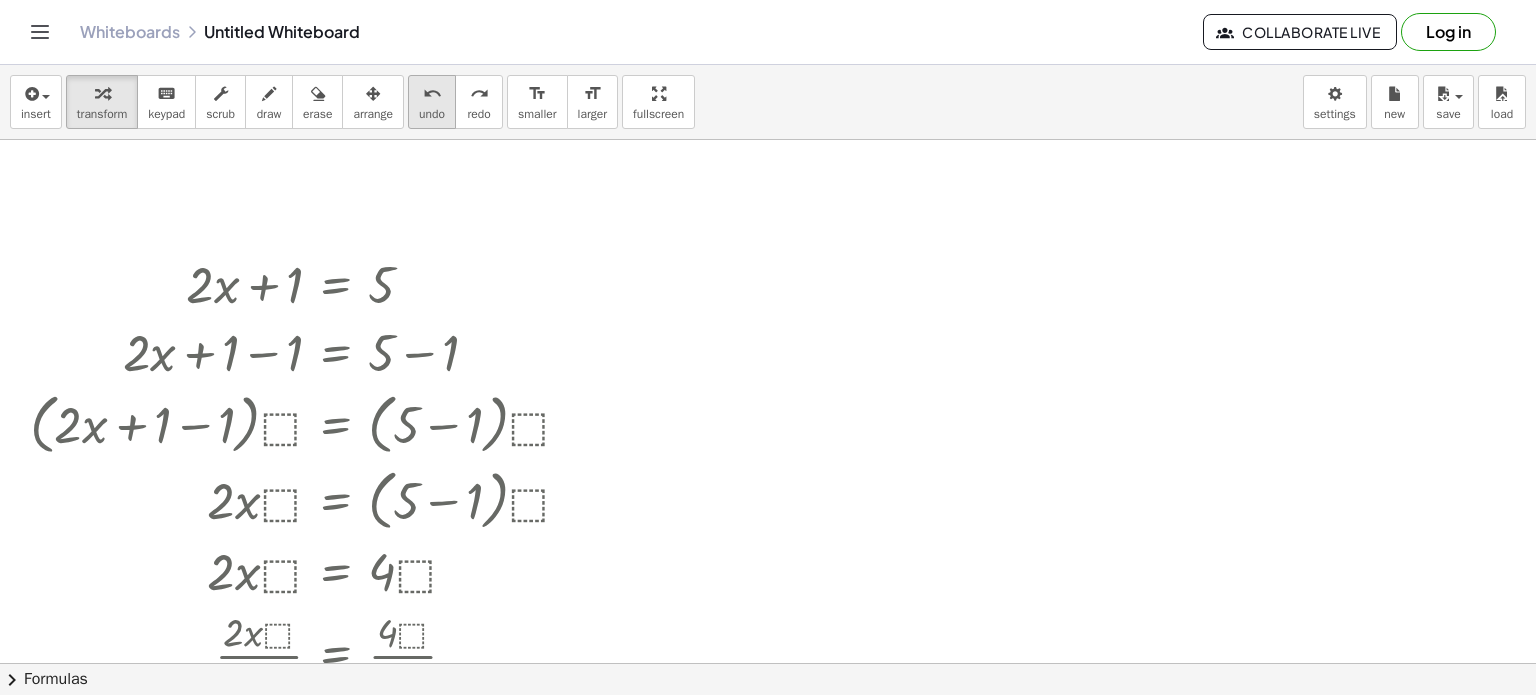 click on "undo undo" at bounding box center (432, 102) 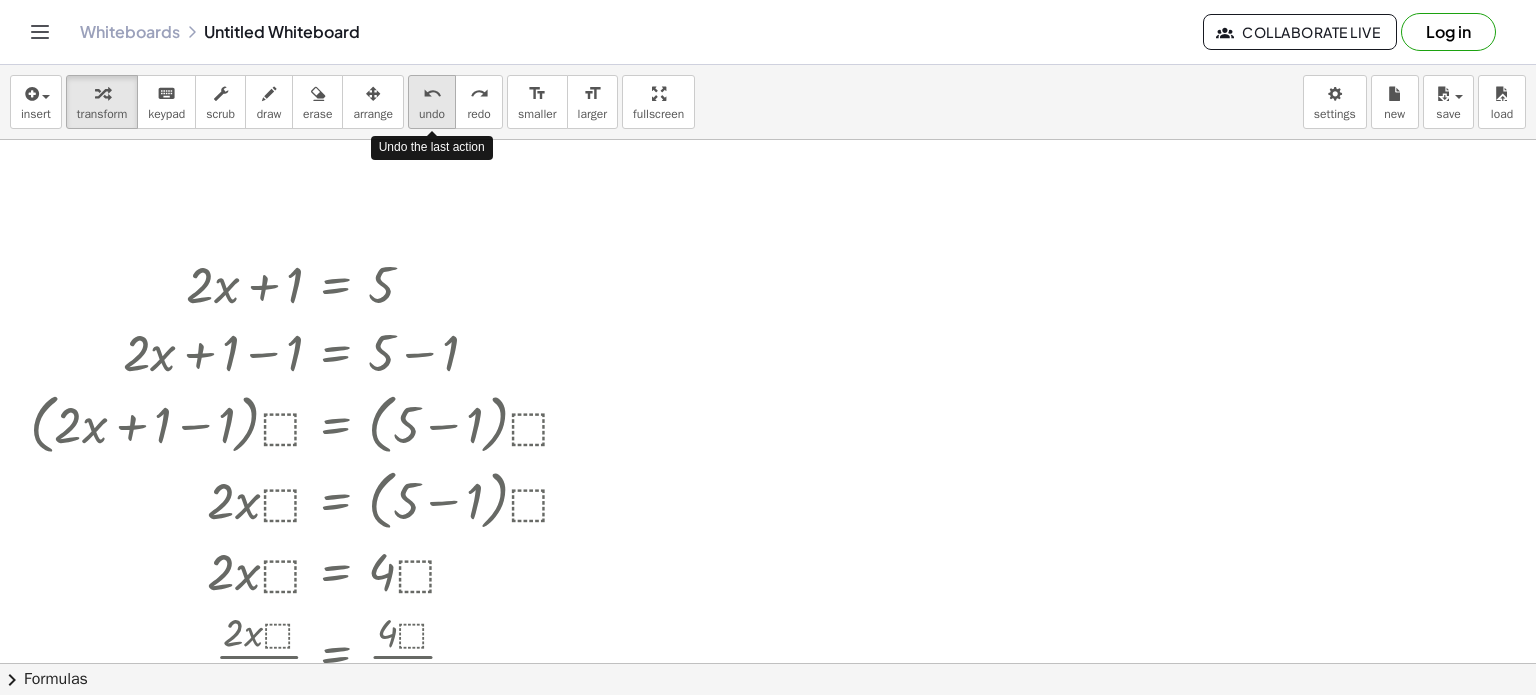 click on "undo" at bounding box center (432, 114) 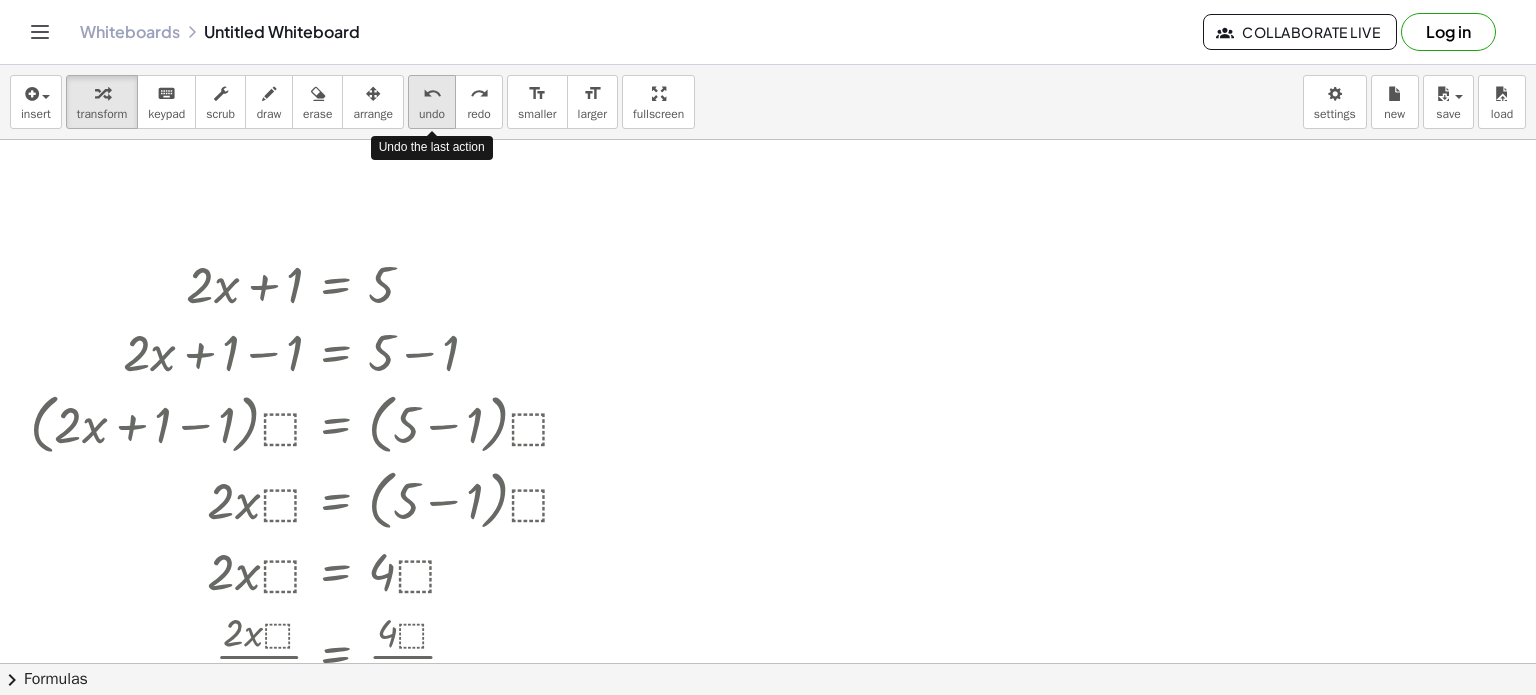 click on "undo" at bounding box center (432, 114) 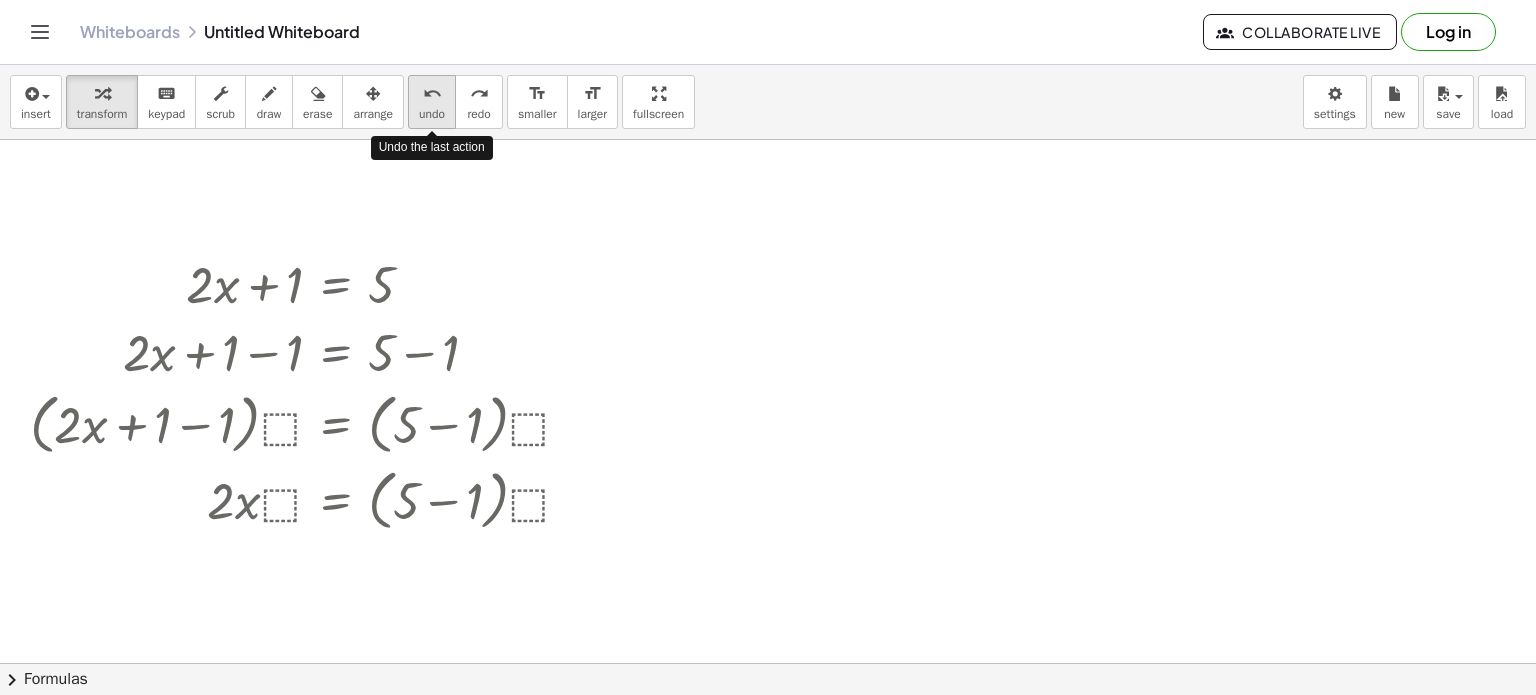 click on "undo" at bounding box center (432, 114) 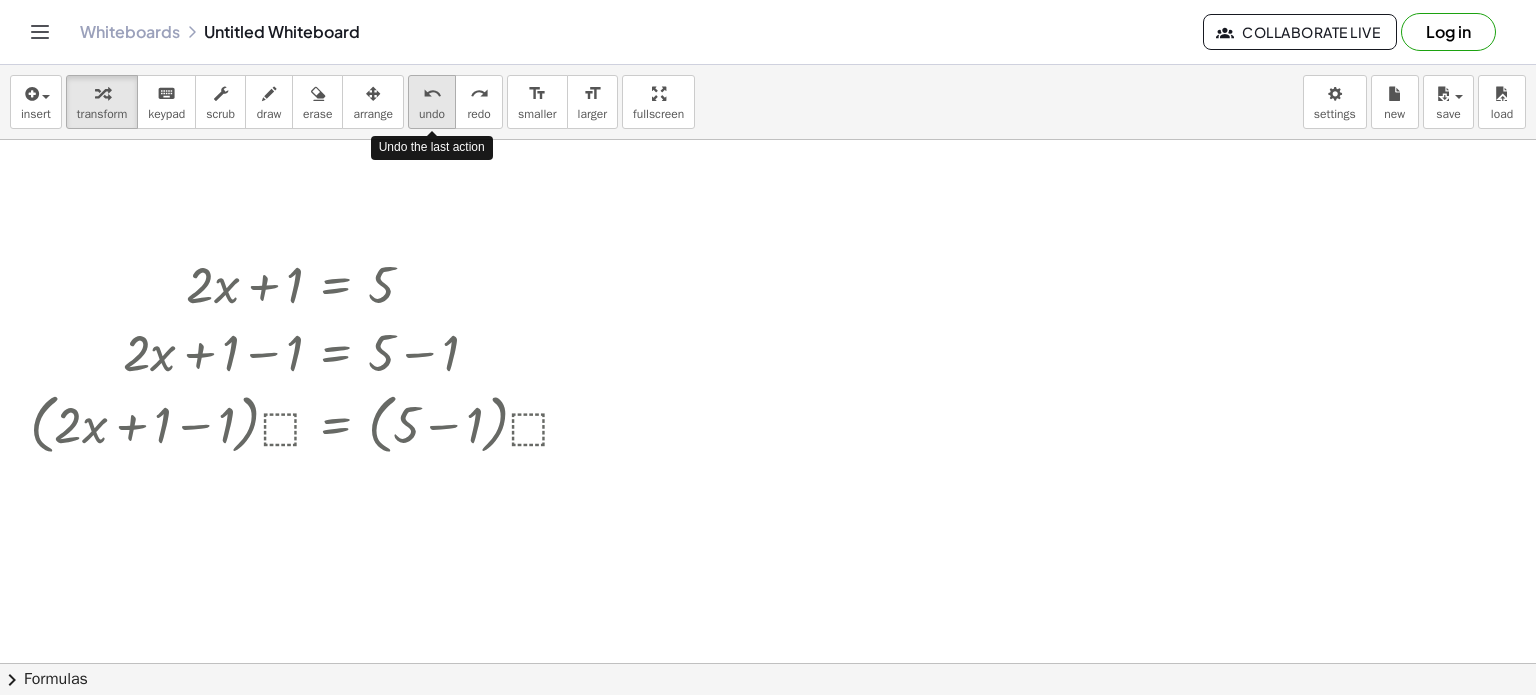 click on "undo" at bounding box center [432, 114] 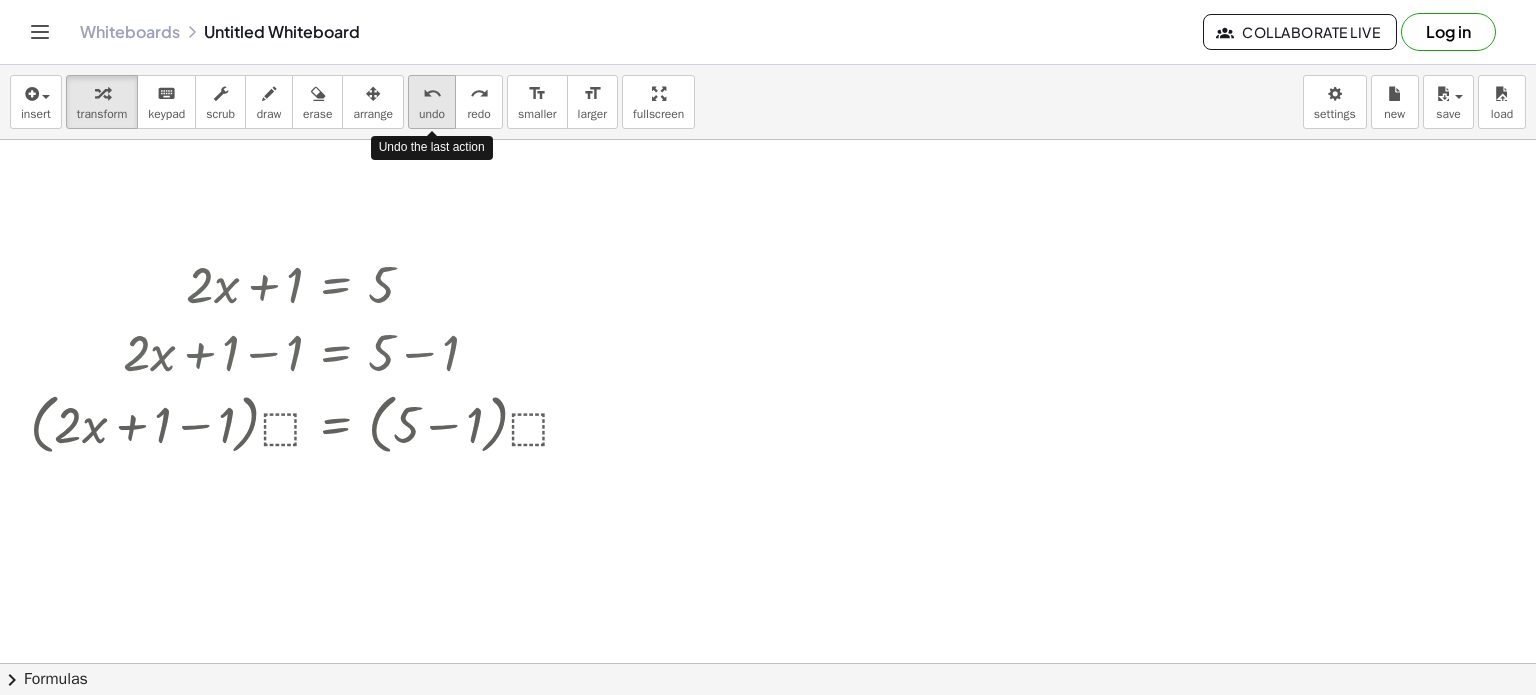 click on "undo" at bounding box center (432, 114) 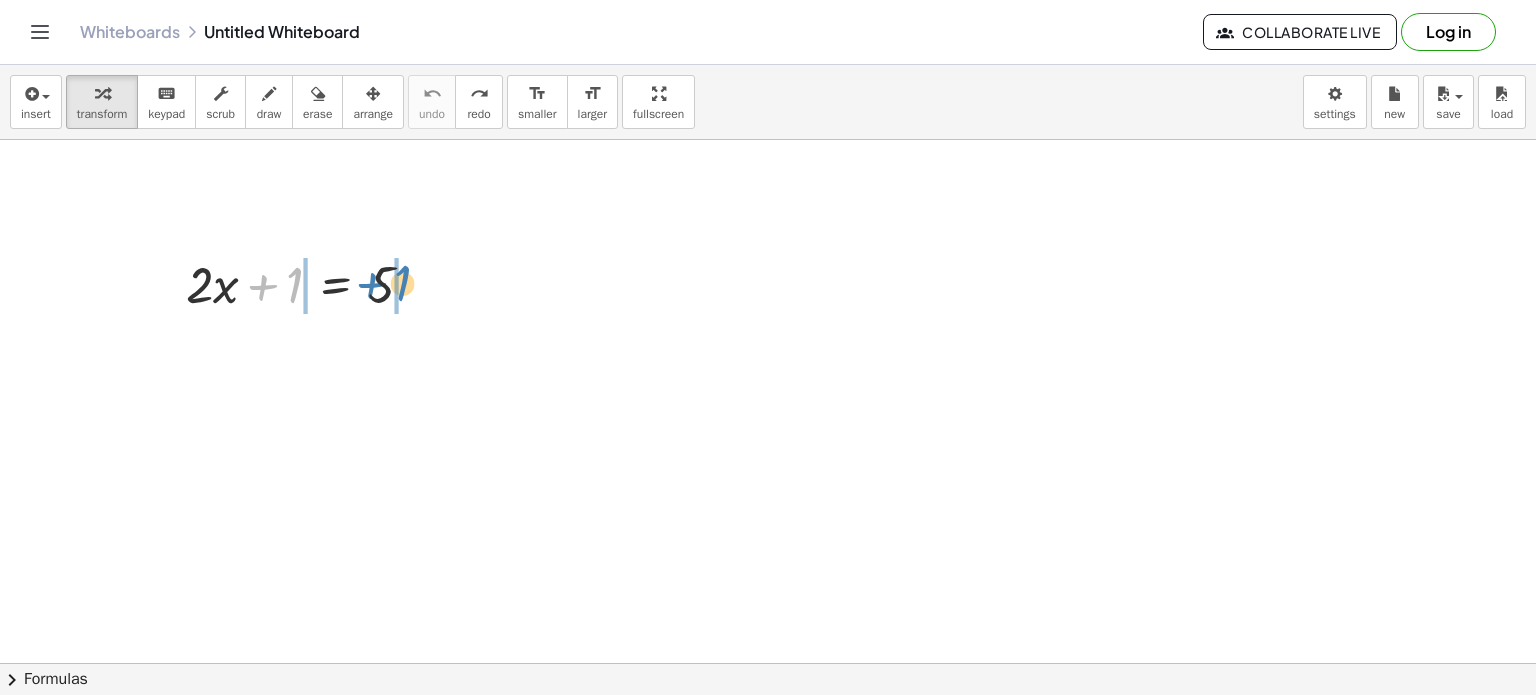 drag, startPoint x: 296, startPoint y: 291, endPoint x: 404, endPoint y: 289, distance: 108.01852 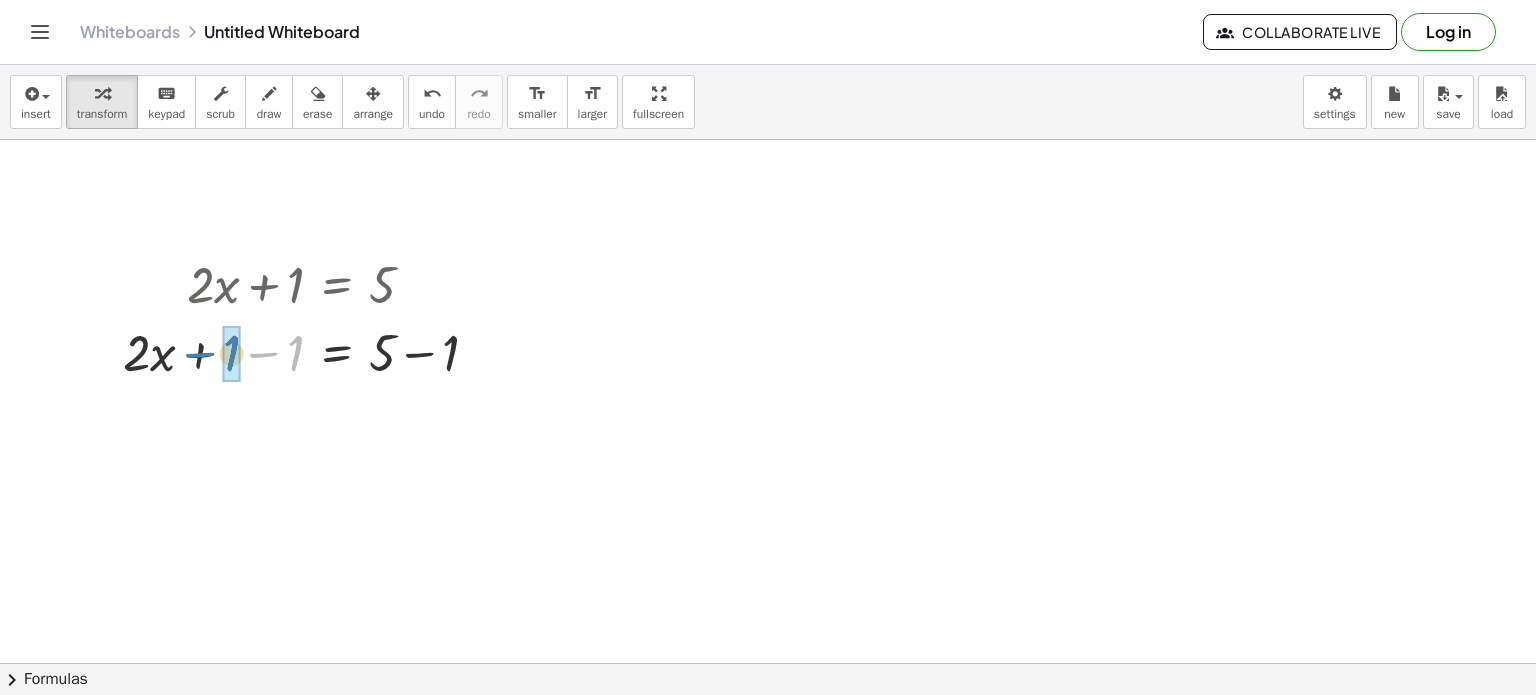 drag, startPoint x: 297, startPoint y: 340, endPoint x: 232, endPoint y: 340, distance: 65 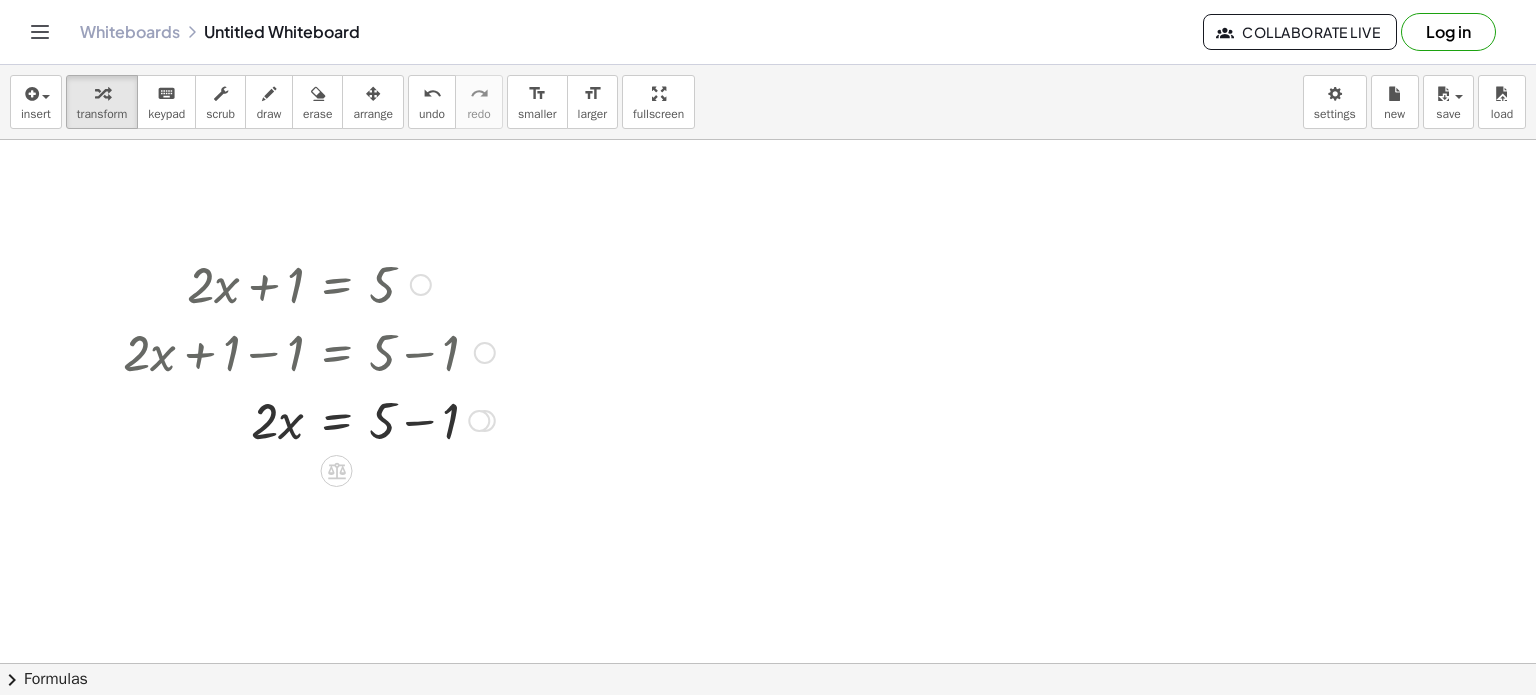 drag, startPoint x: 452, startPoint y: 359, endPoint x: 403, endPoint y: 355, distance: 49.162994 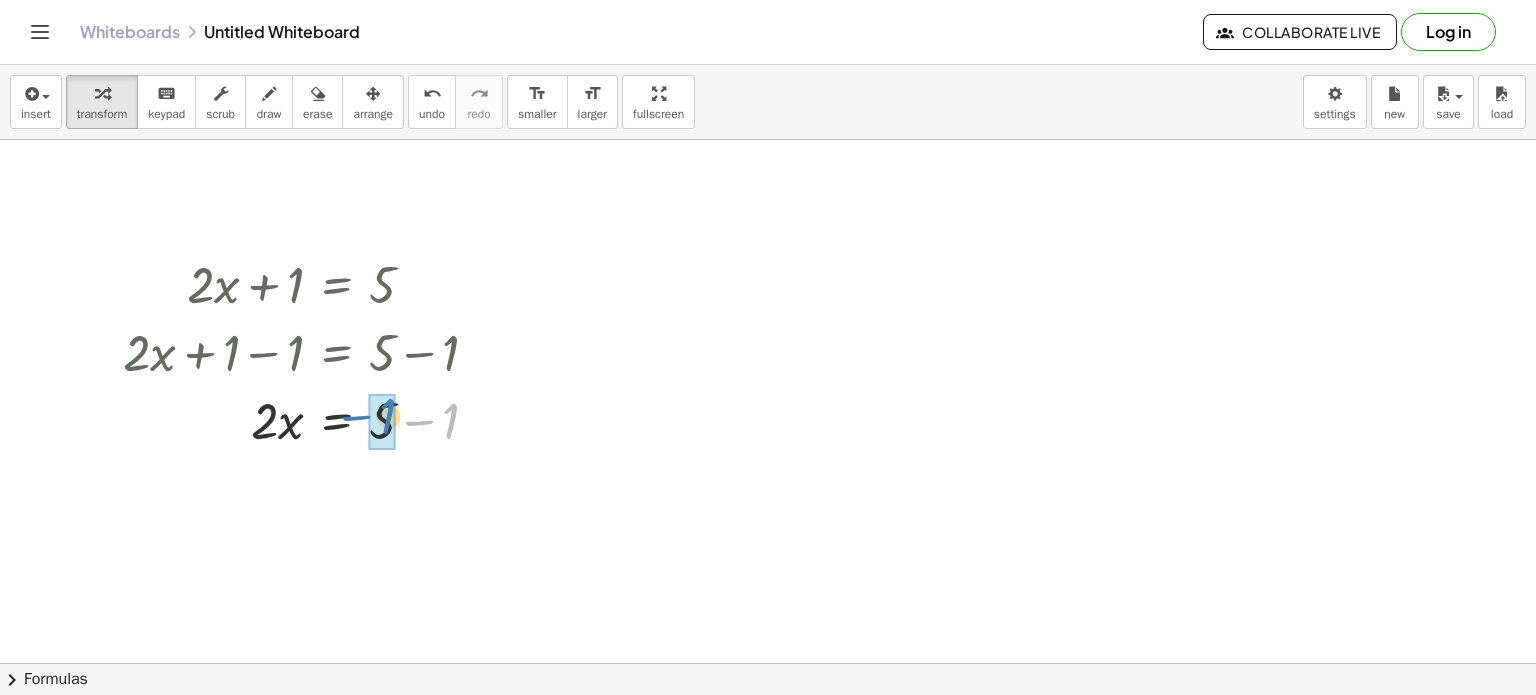 drag, startPoint x: 447, startPoint y: 424, endPoint x: 394, endPoint y: 421, distance: 53.08484 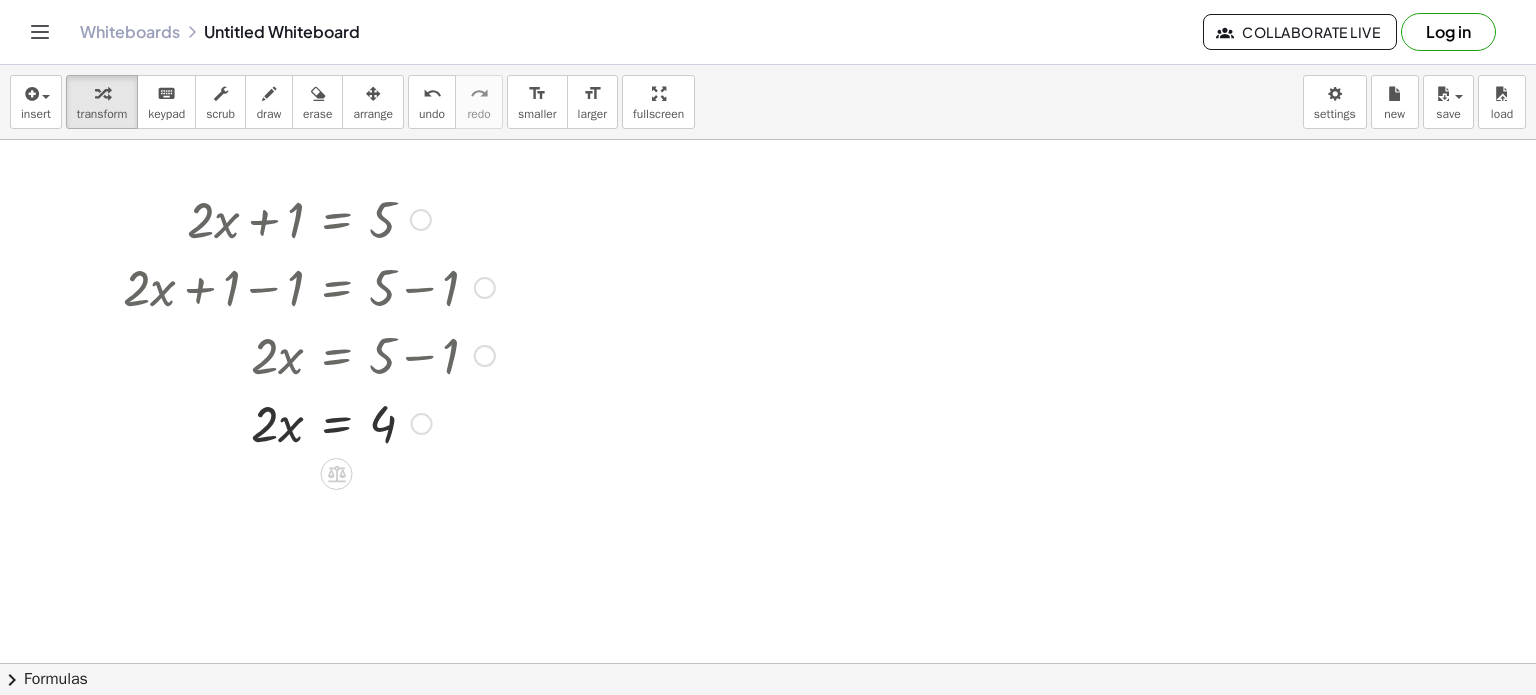 scroll, scrollTop: 1072, scrollLeft: 0, axis: vertical 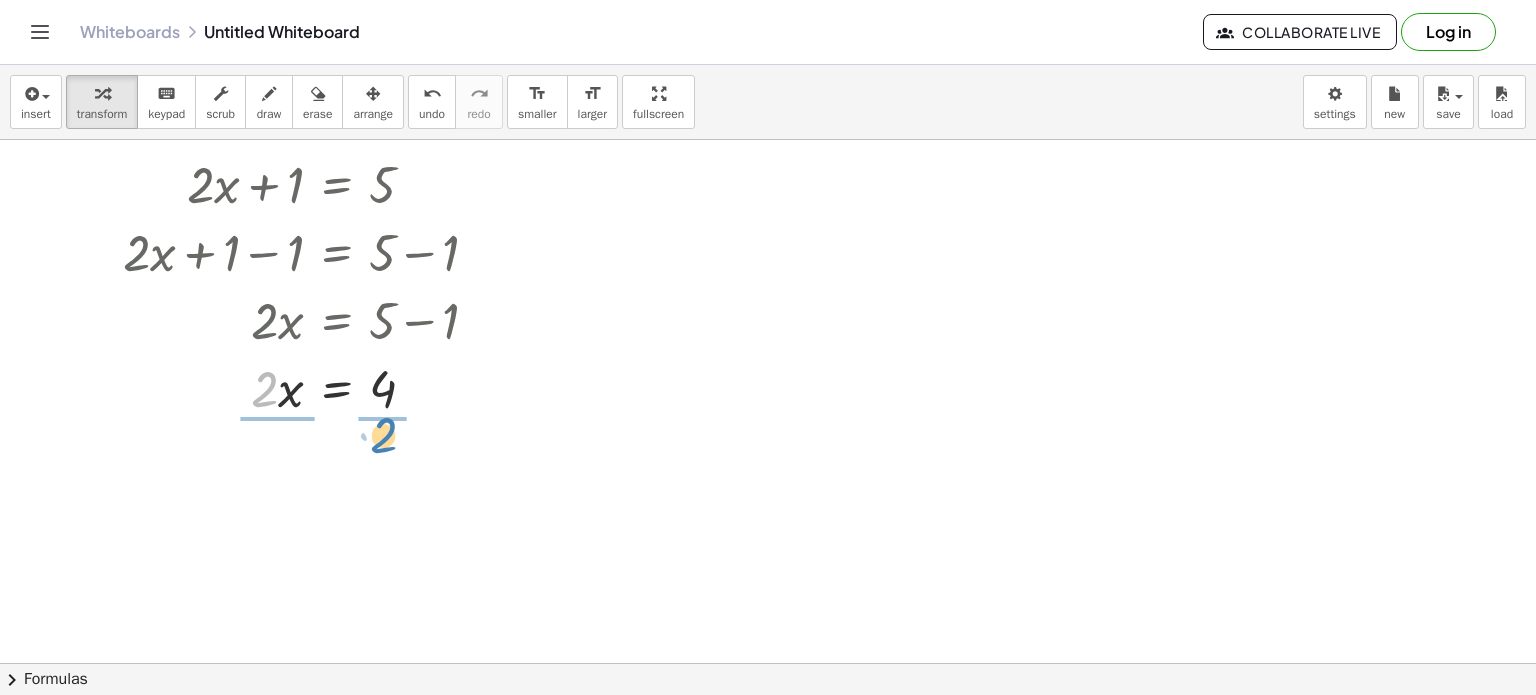 drag, startPoint x: 268, startPoint y: 384, endPoint x: 387, endPoint y: 430, distance: 127.581345 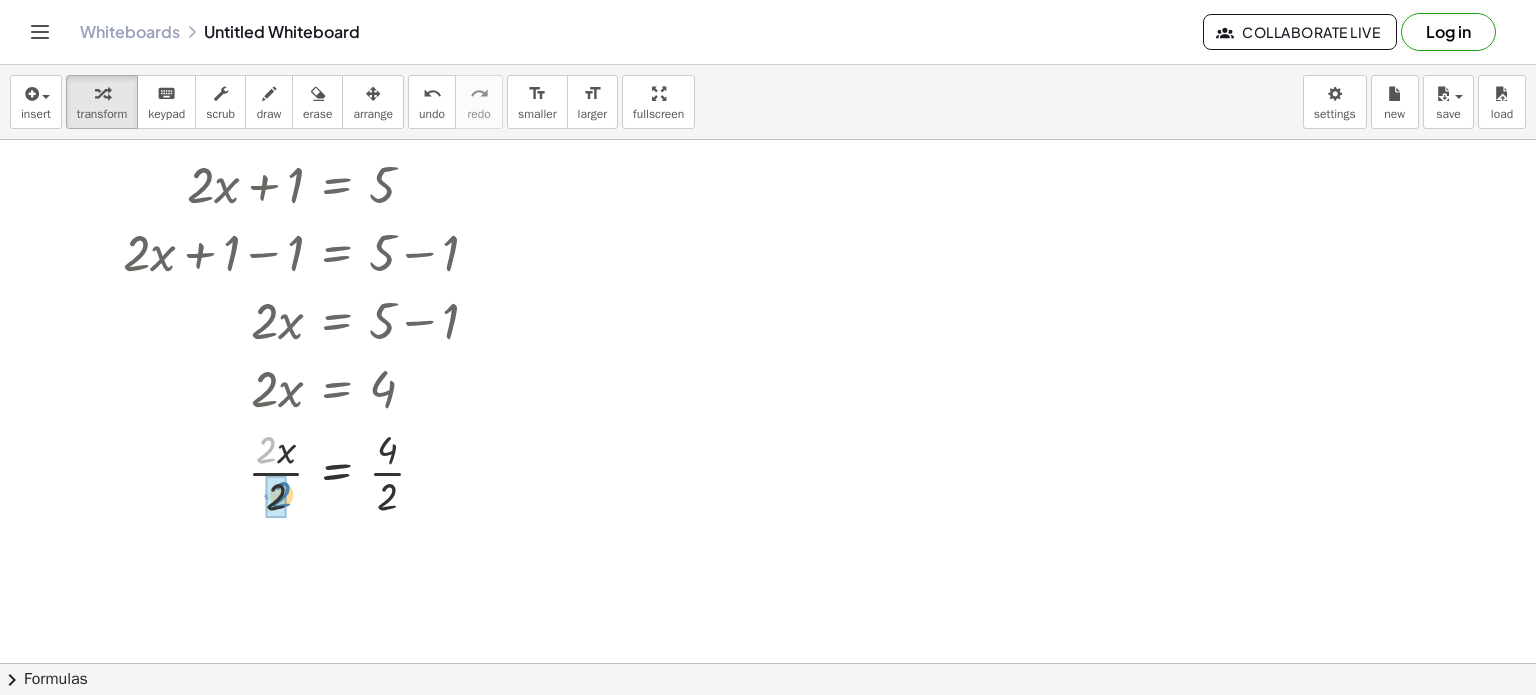 drag, startPoint x: 264, startPoint y: 442, endPoint x: 279, endPoint y: 487, distance: 47.434166 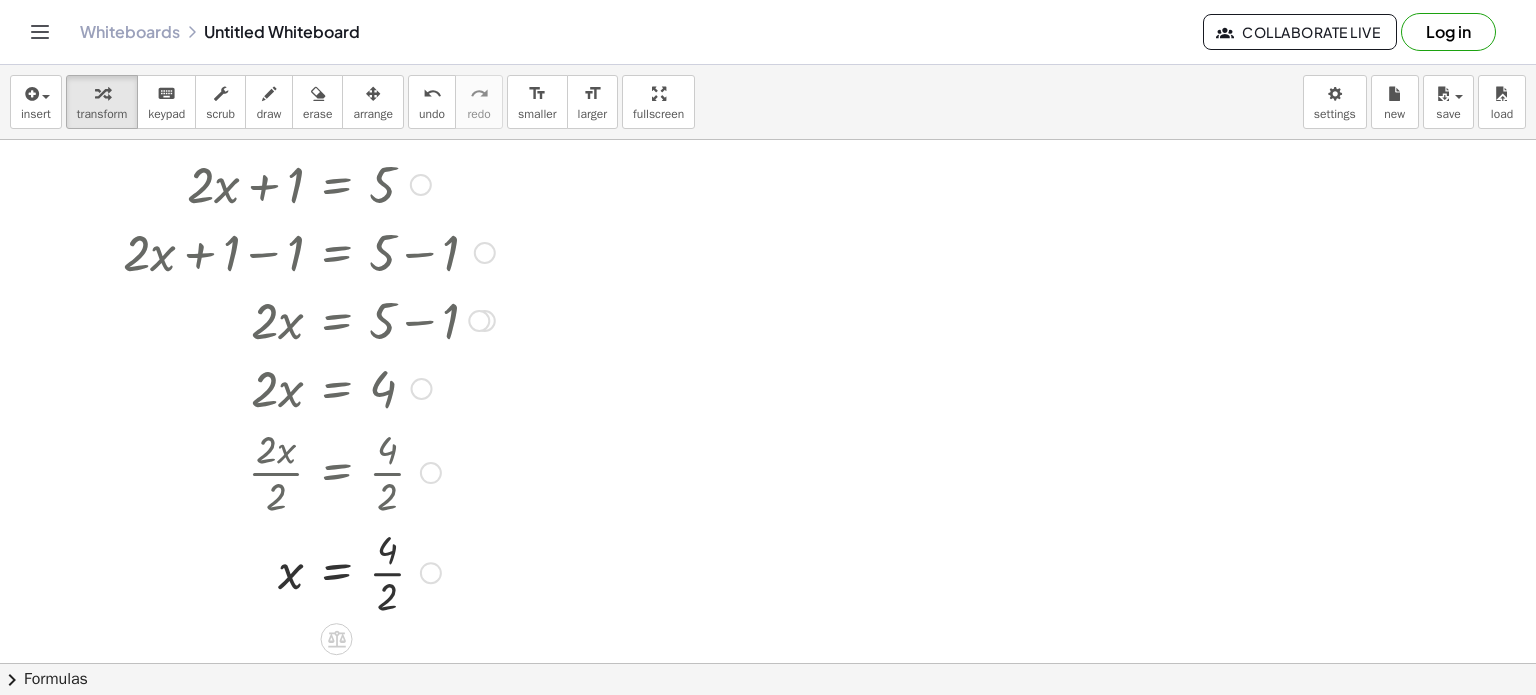 scroll, scrollTop: 1272, scrollLeft: 0, axis: vertical 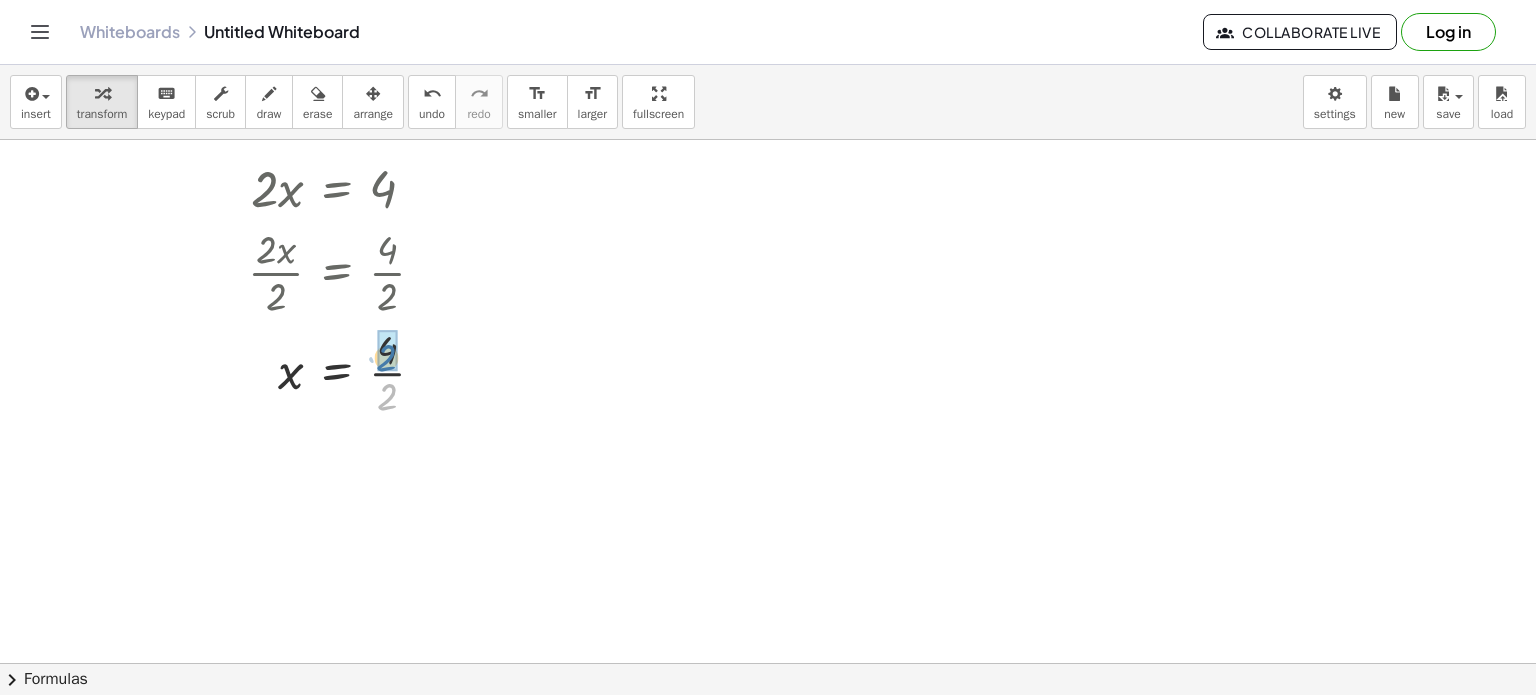 drag, startPoint x: 388, startPoint y: 402, endPoint x: 387, endPoint y: 362, distance: 40.012497 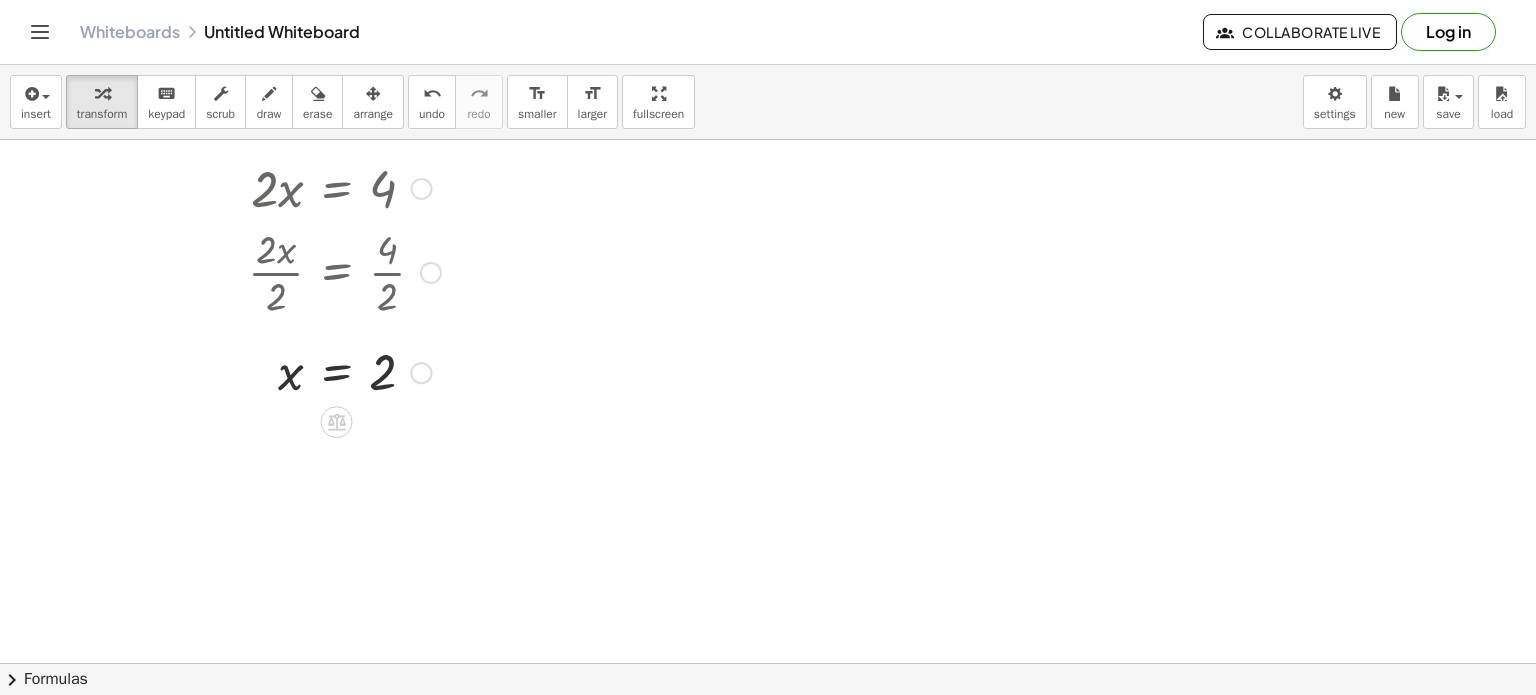 click at bounding box center [421, 373] 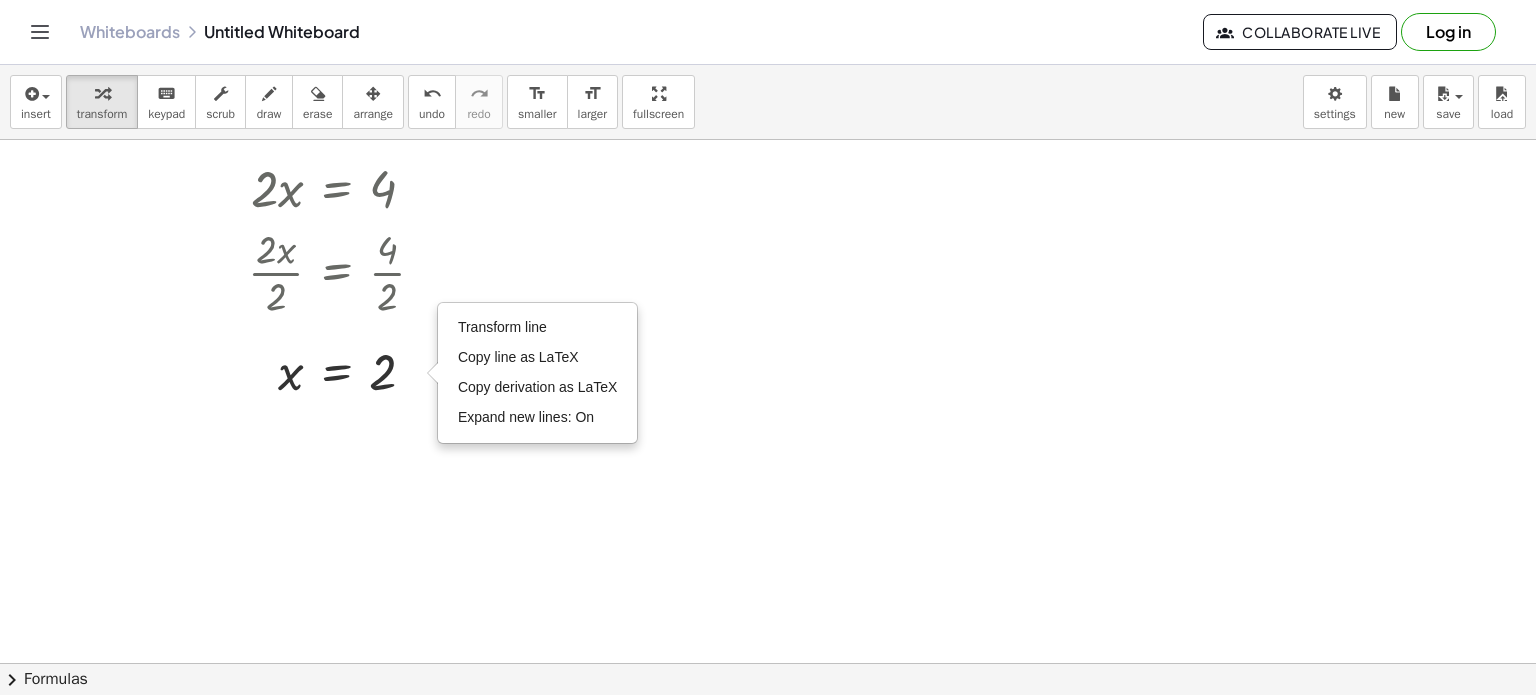 click at bounding box center (768, -84) 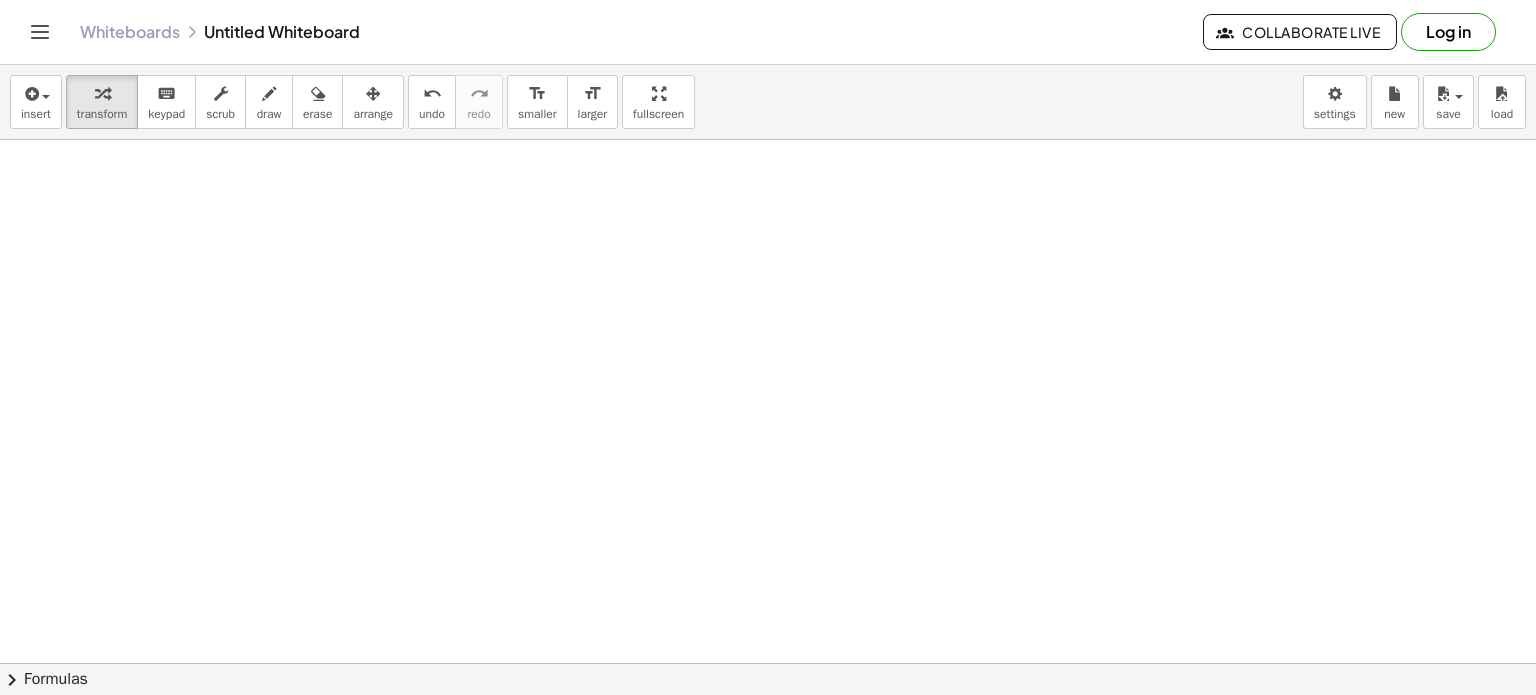 scroll, scrollTop: 0, scrollLeft: 0, axis: both 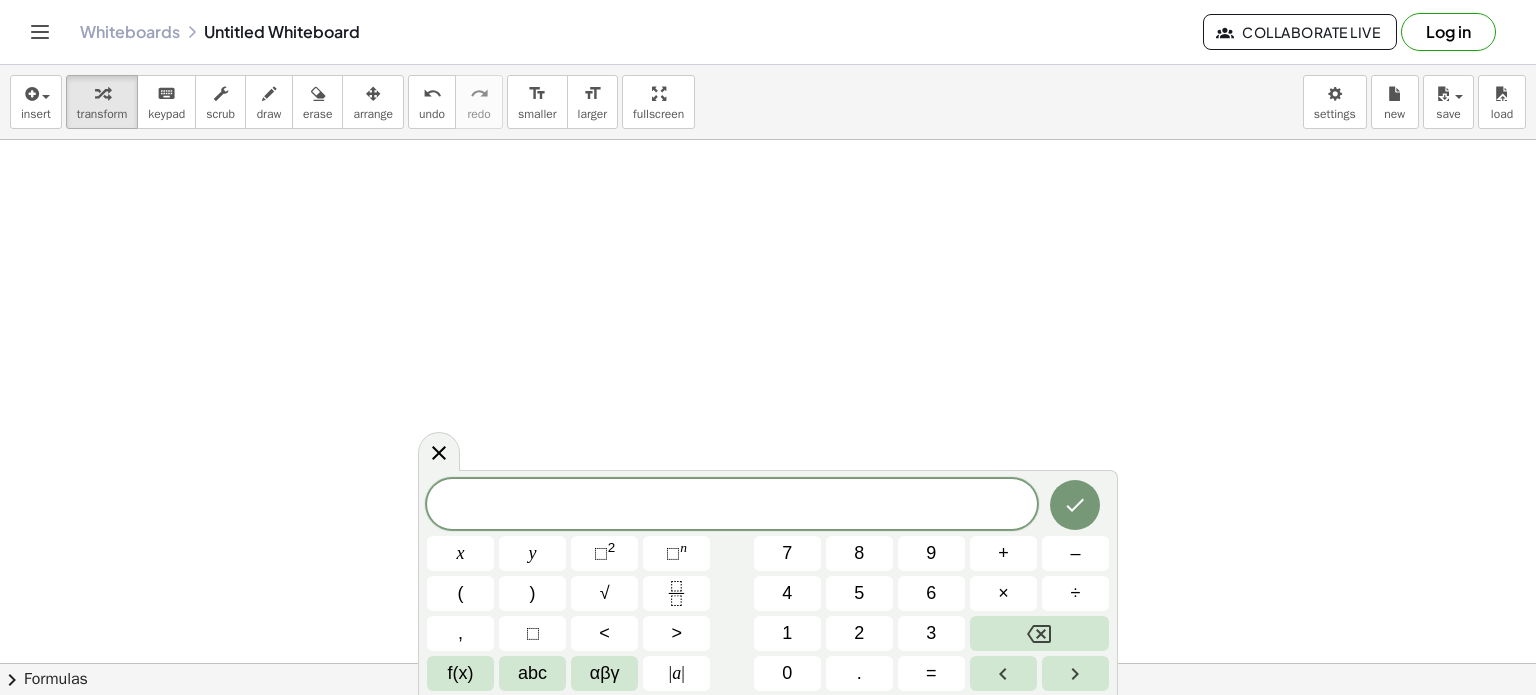 click at bounding box center [768, 1188] 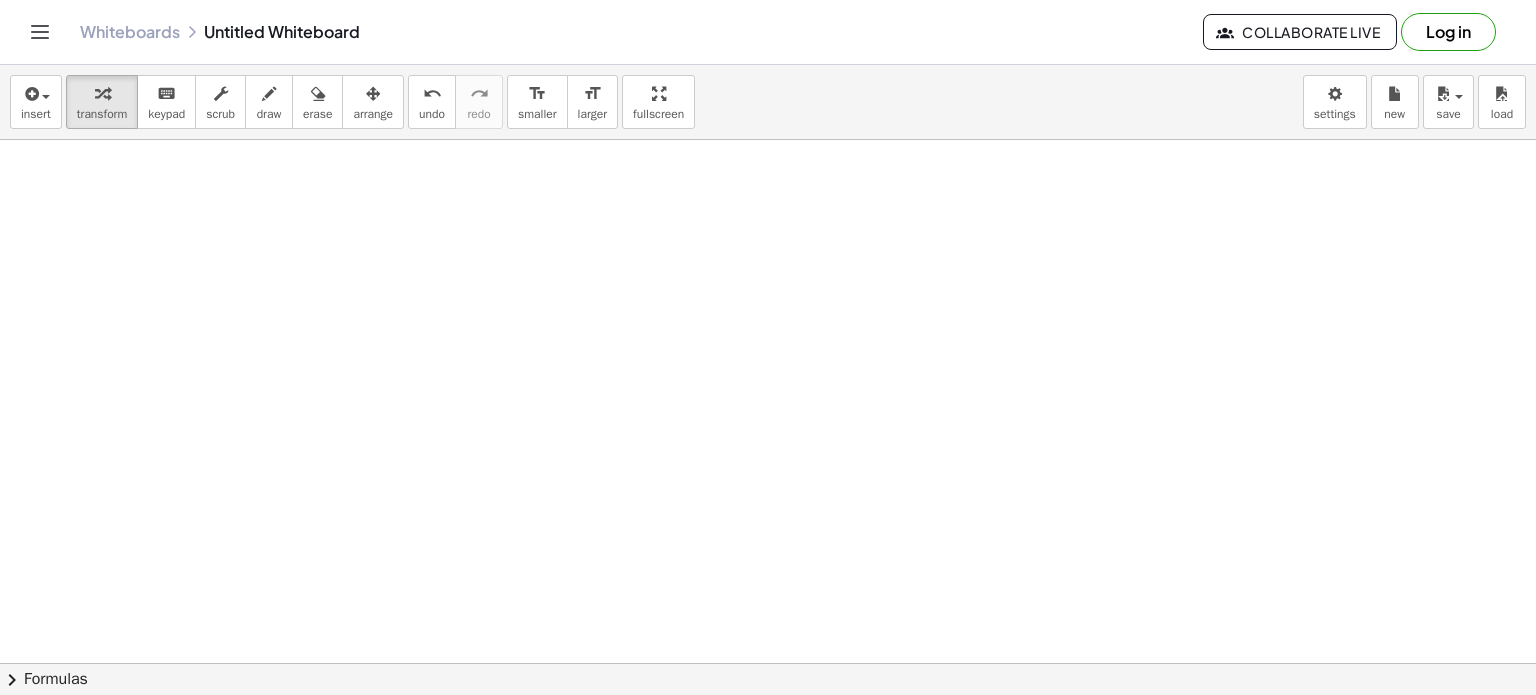 click at bounding box center [768, 1188] 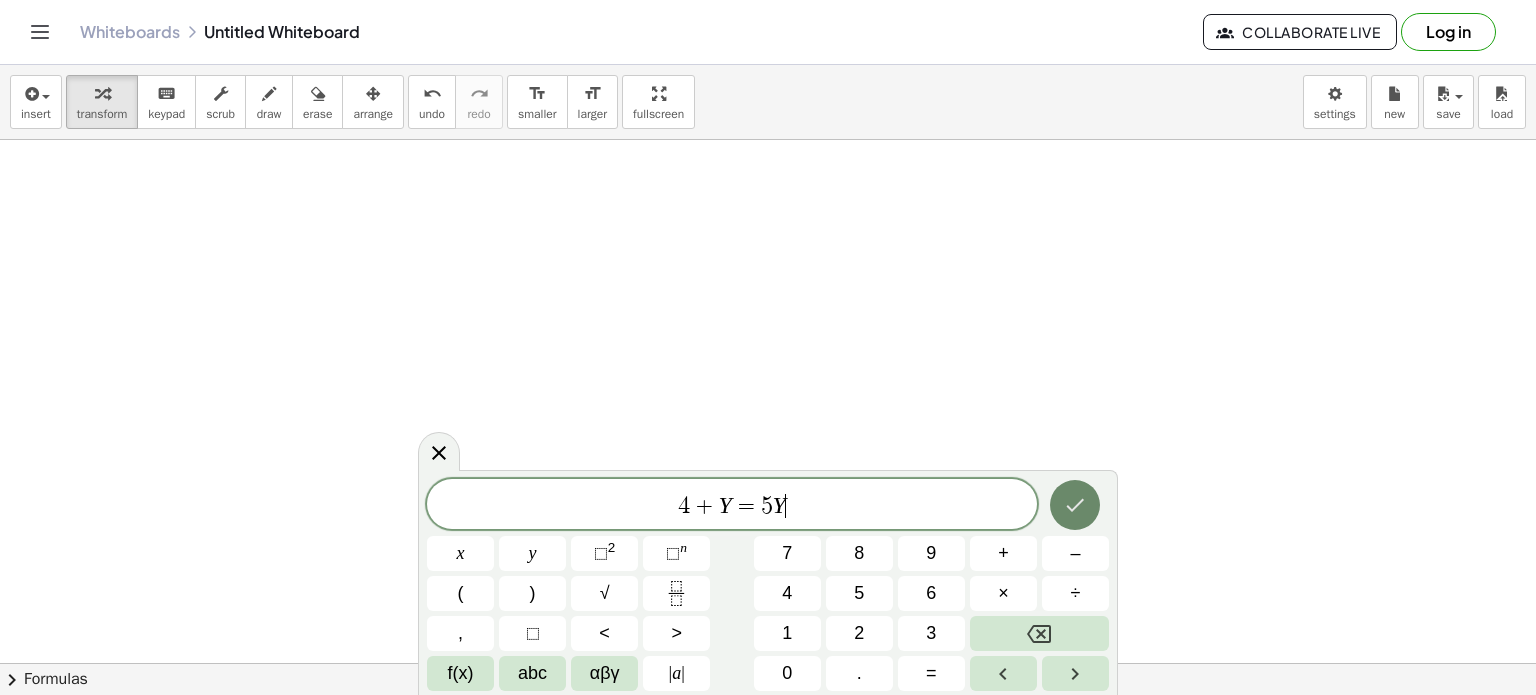 click 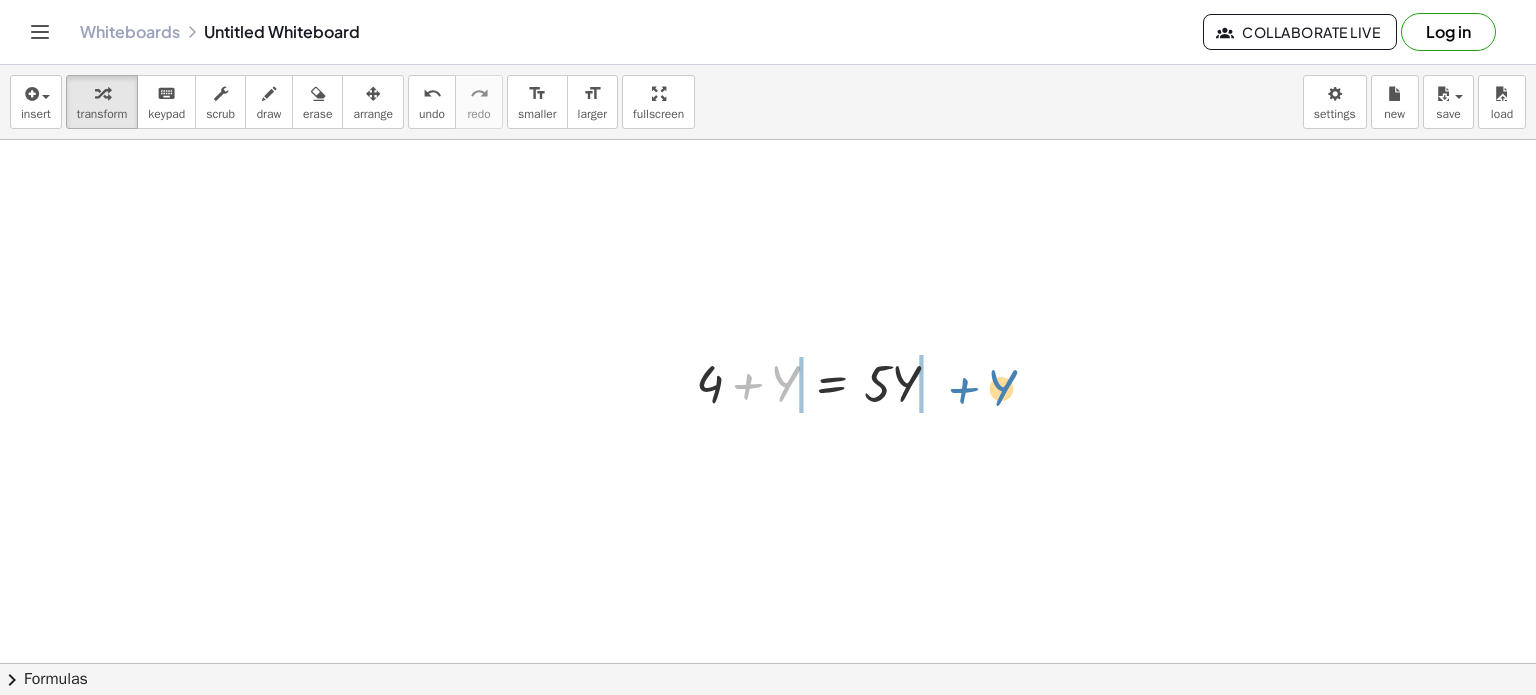 drag, startPoint x: 787, startPoint y: 379, endPoint x: 1004, endPoint y: 384, distance: 217.0576 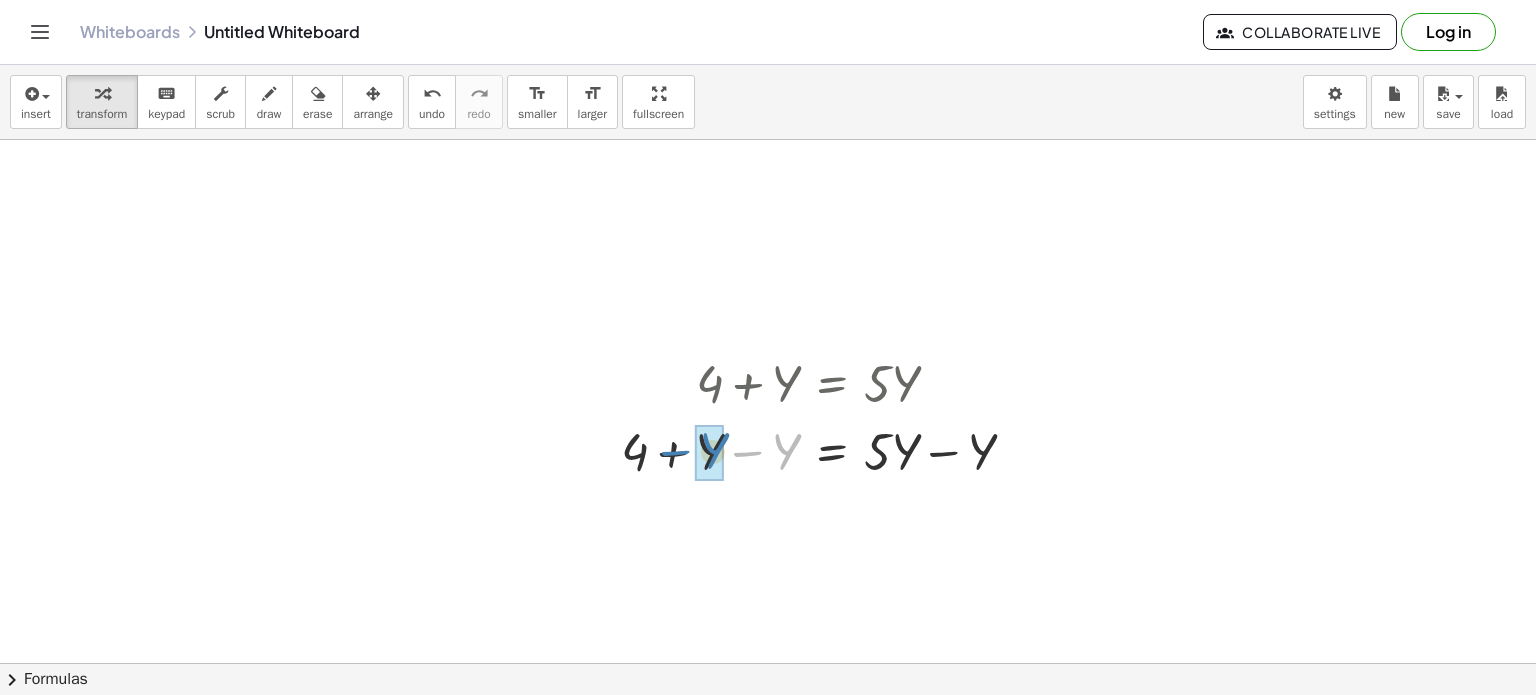 drag, startPoint x: 791, startPoint y: 450, endPoint x: 719, endPoint y: 449, distance: 72.00694 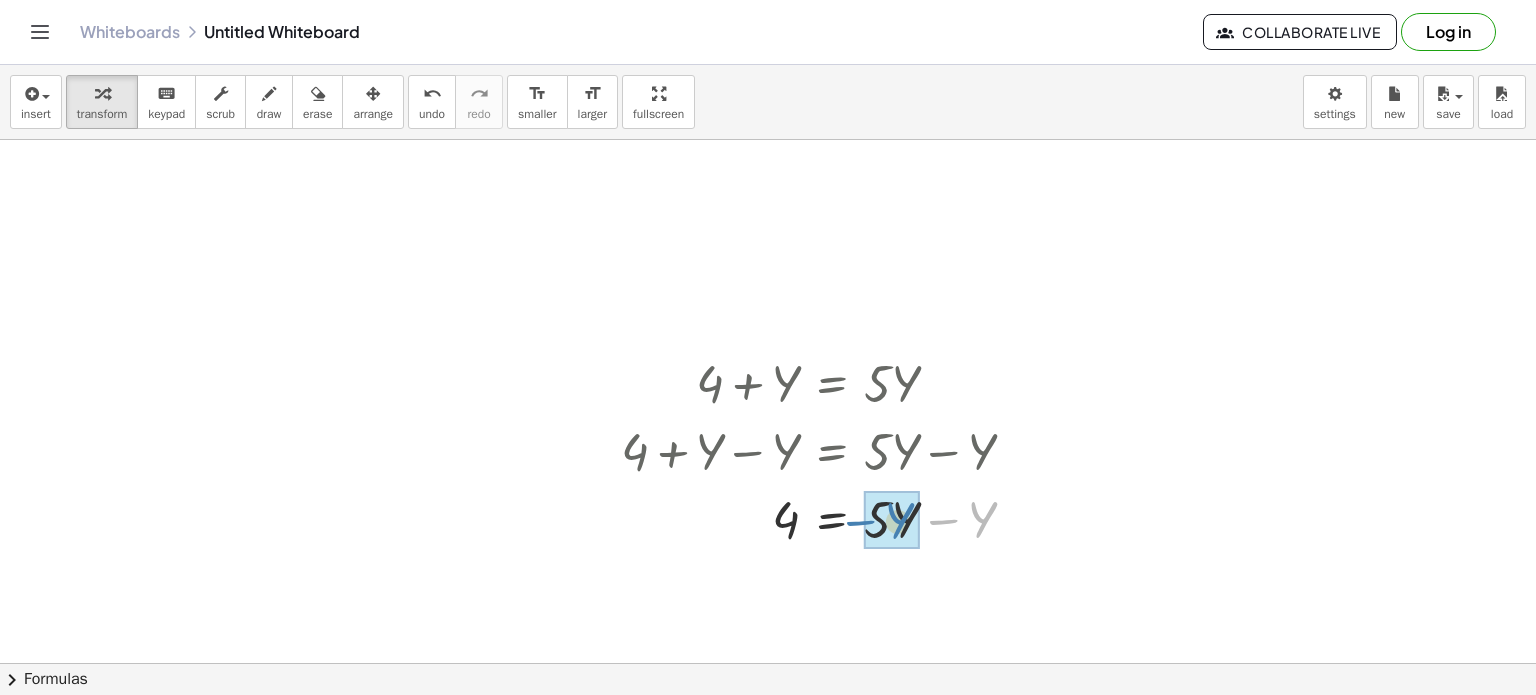 drag, startPoint x: 983, startPoint y: 524, endPoint x: 900, endPoint y: 525, distance: 83.00603 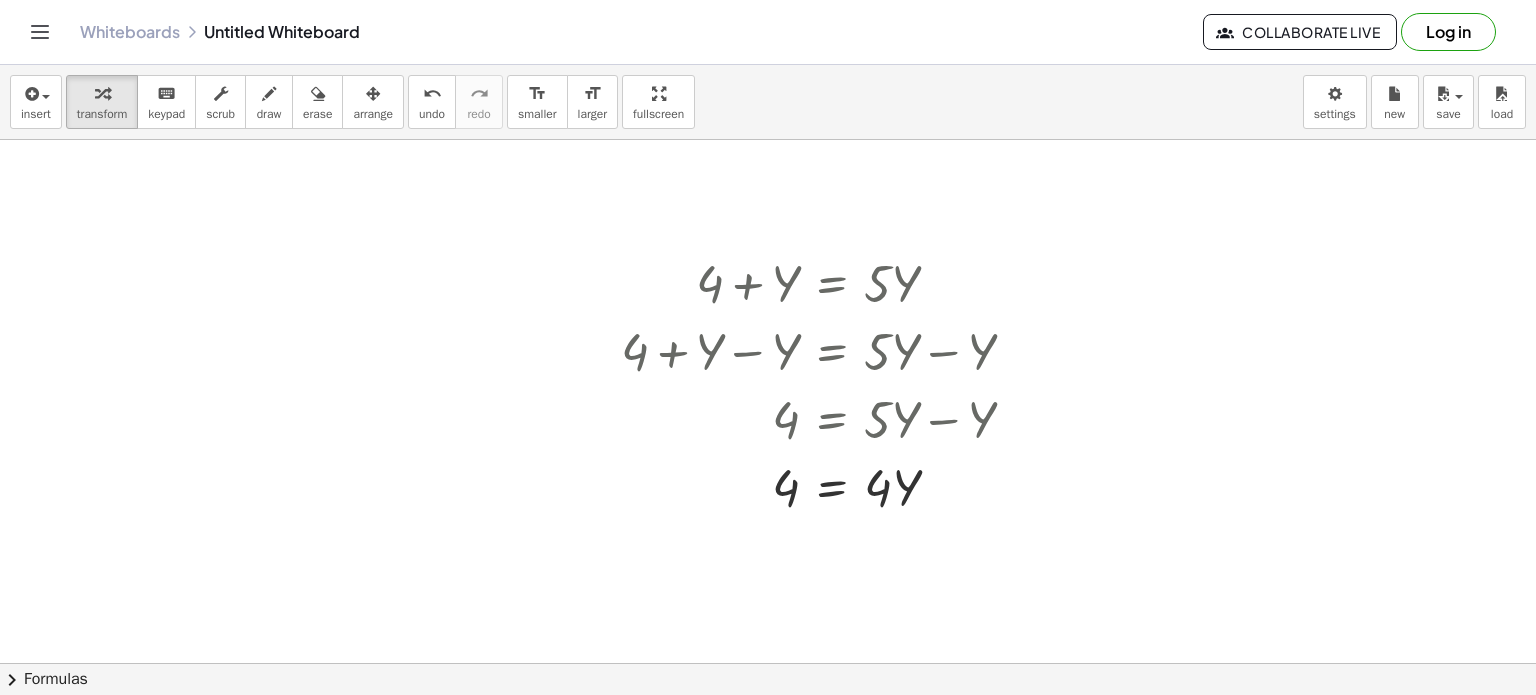 scroll, scrollTop: 200, scrollLeft: 0, axis: vertical 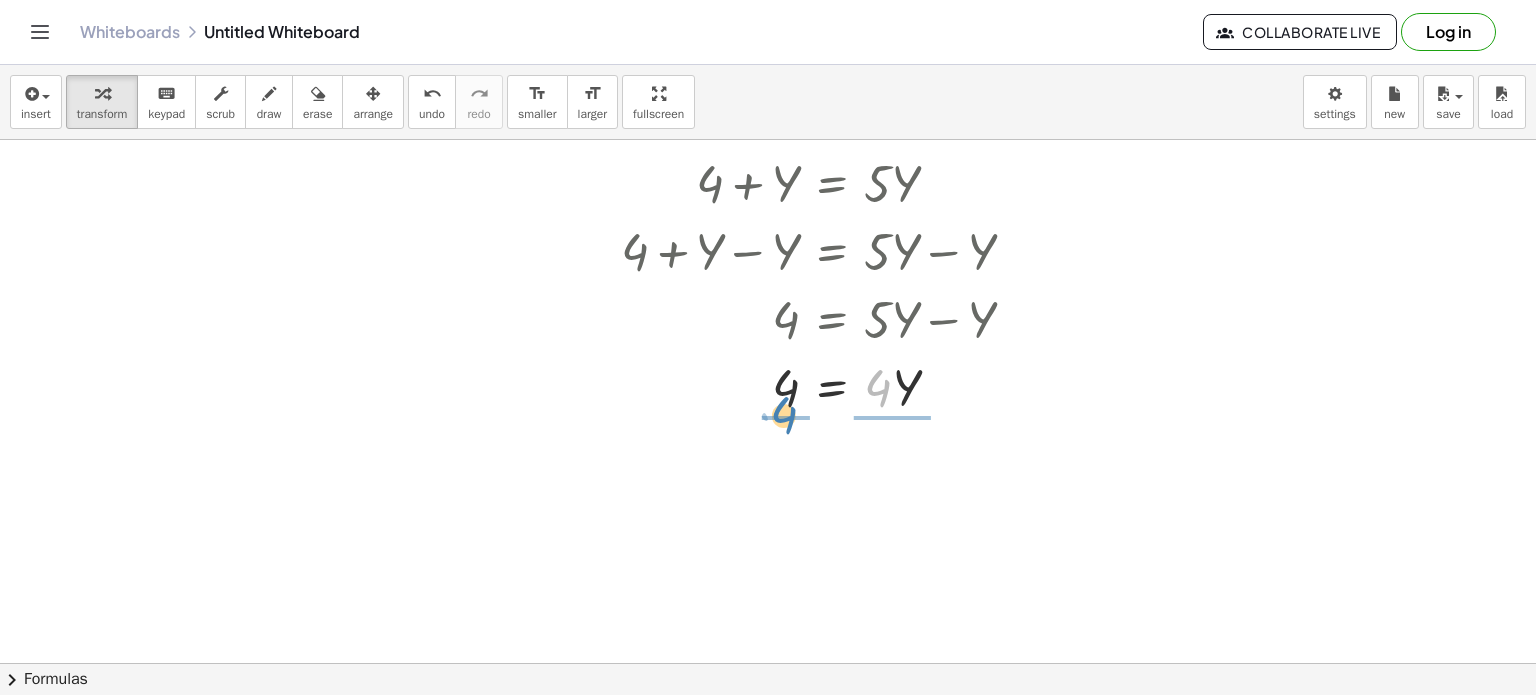 drag, startPoint x: 888, startPoint y: 394, endPoint x: 794, endPoint y: 420, distance: 97.52948 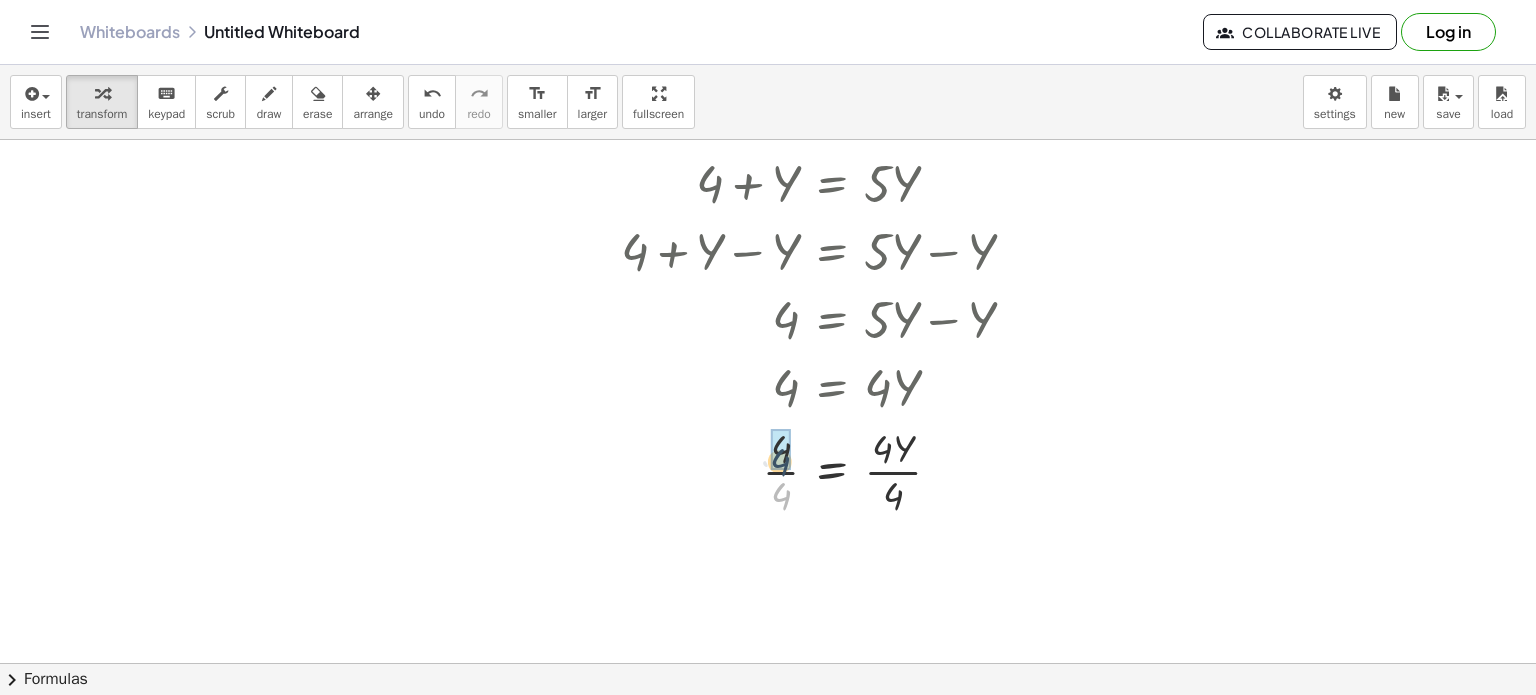 drag, startPoint x: 782, startPoint y: 487, endPoint x: 781, endPoint y: 453, distance: 34.0147 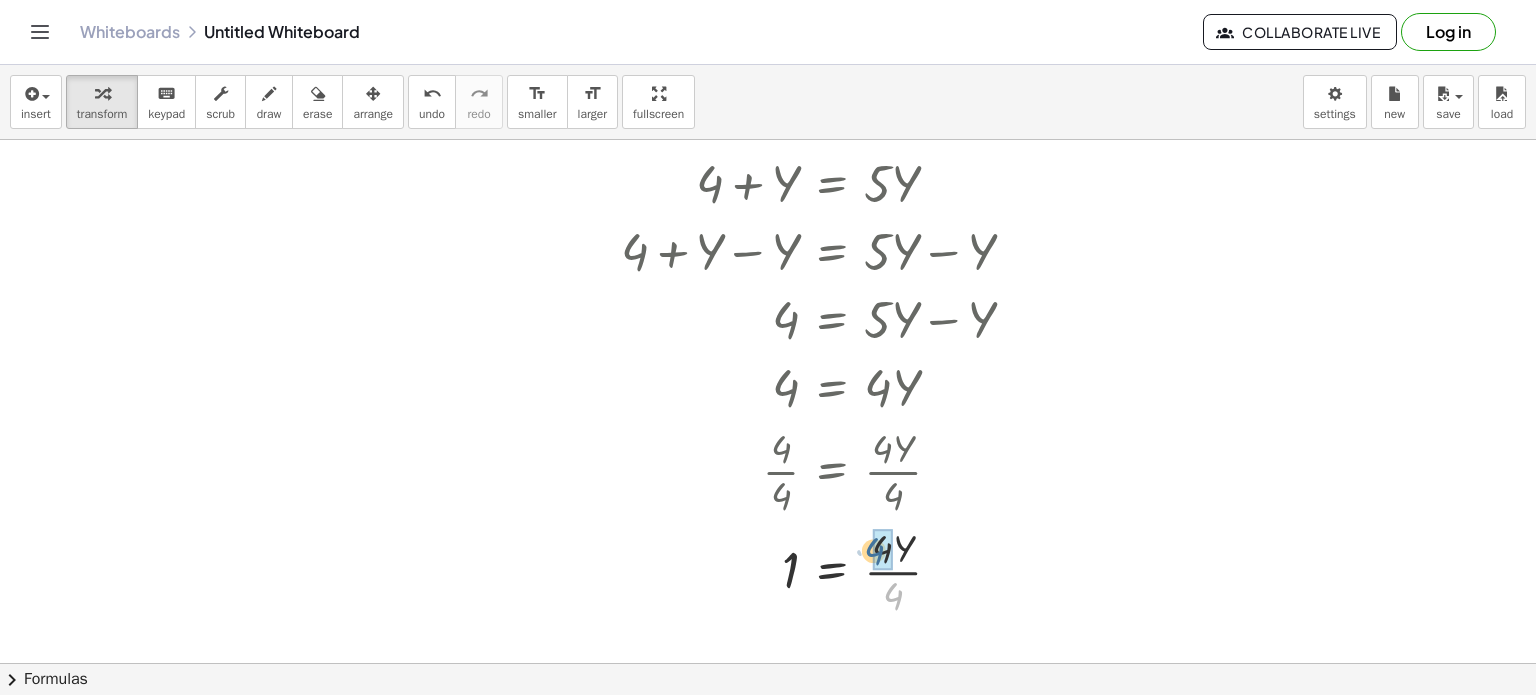 drag, startPoint x: 900, startPoint y: 595, endPoint x: 881, endPoint y: 549, distance: 49.76947 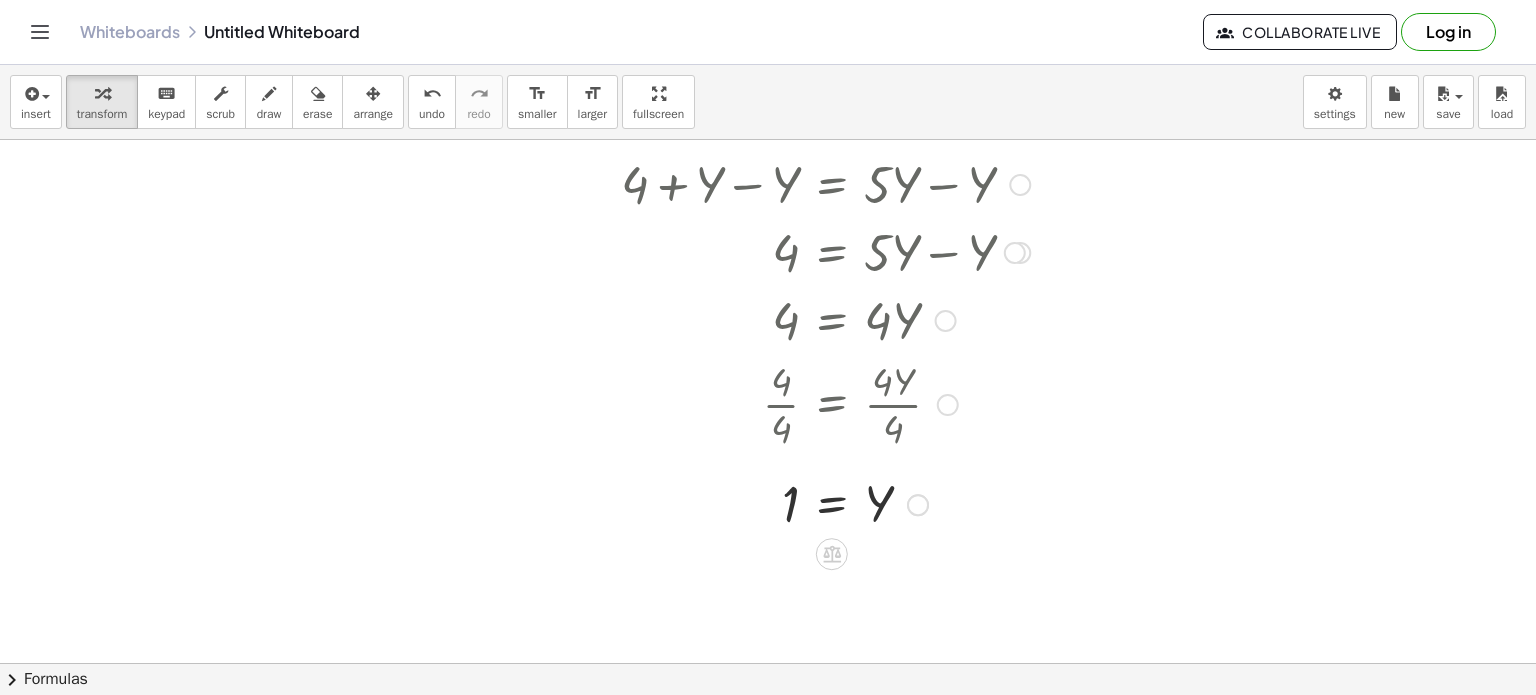 scroll, scrollTop: 300, scrollLeft: 0, axis: vertical 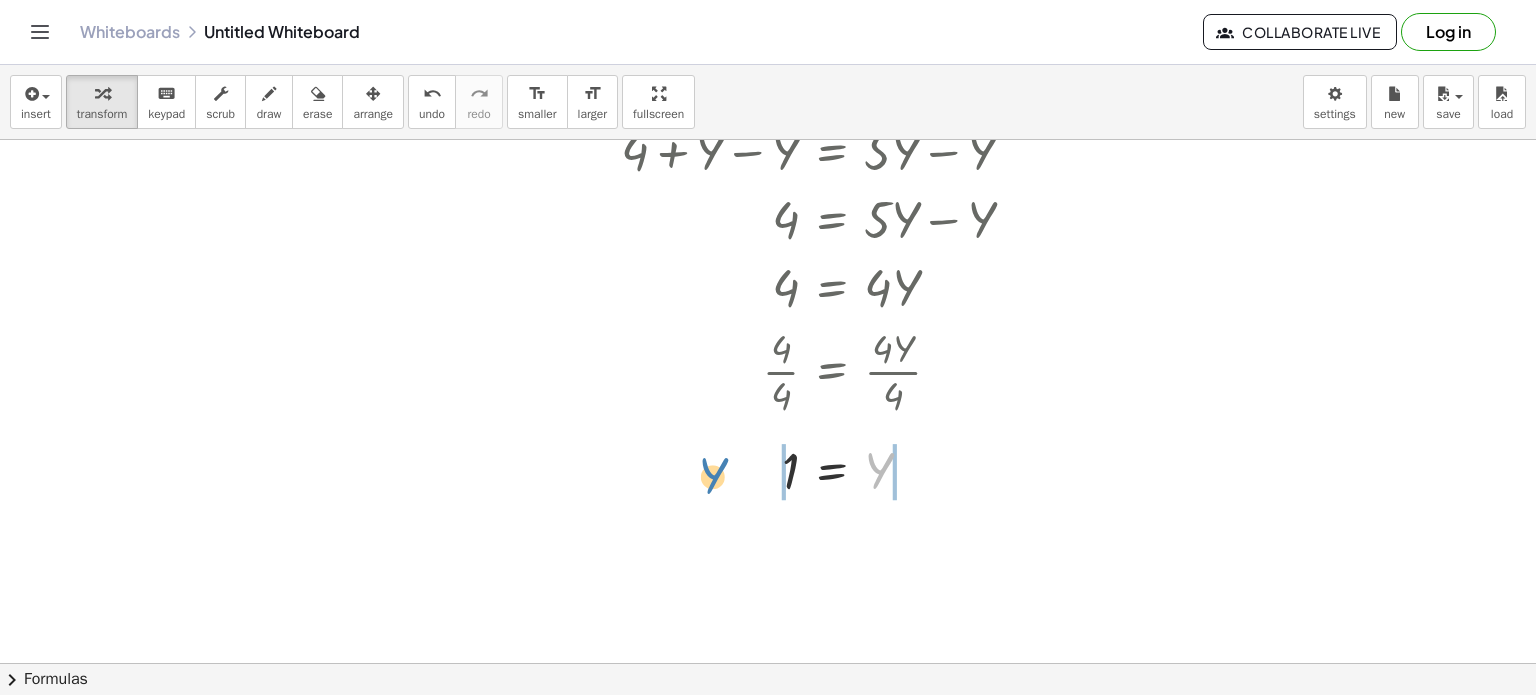 drag, startPoint x: 883, startPoint y: 469, endPoint x: 717, endPoint y: 474, distance: 166.07529 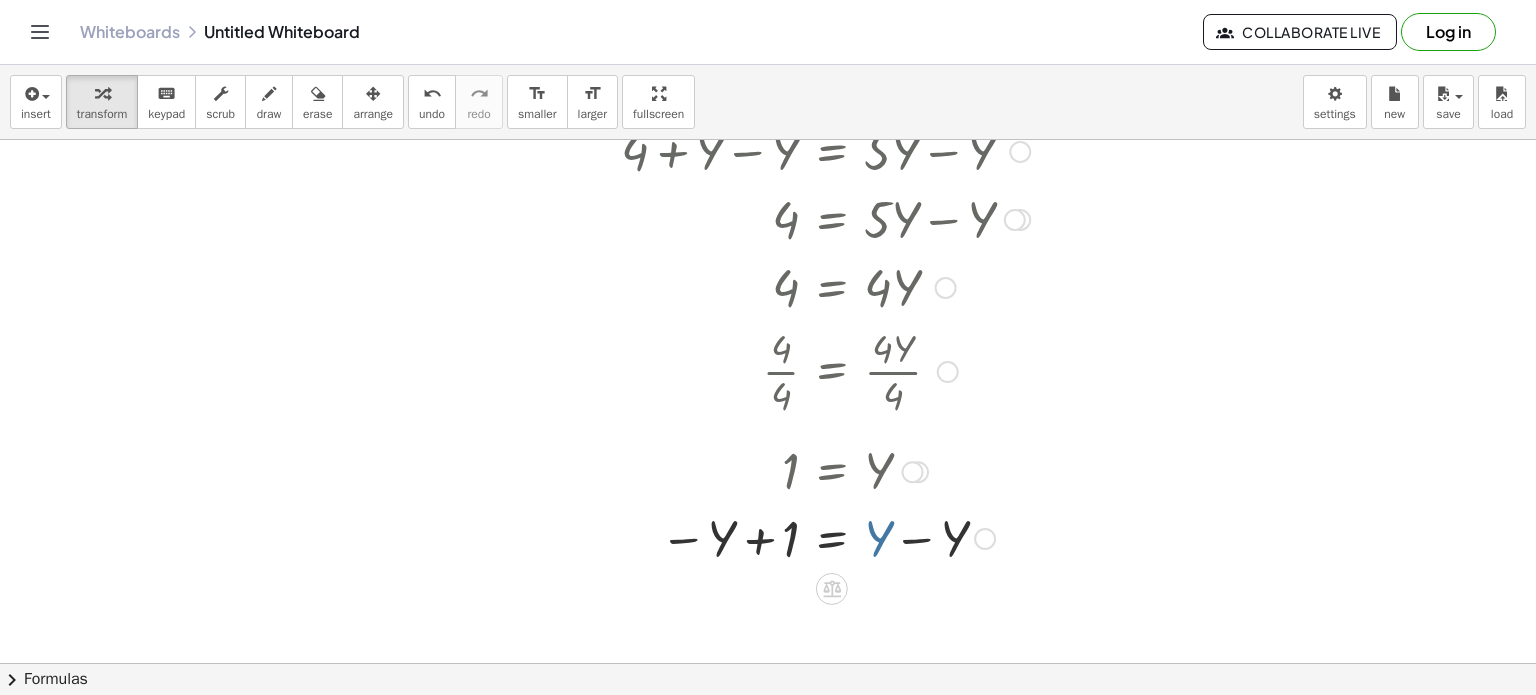click at bounding box center [825, 537] 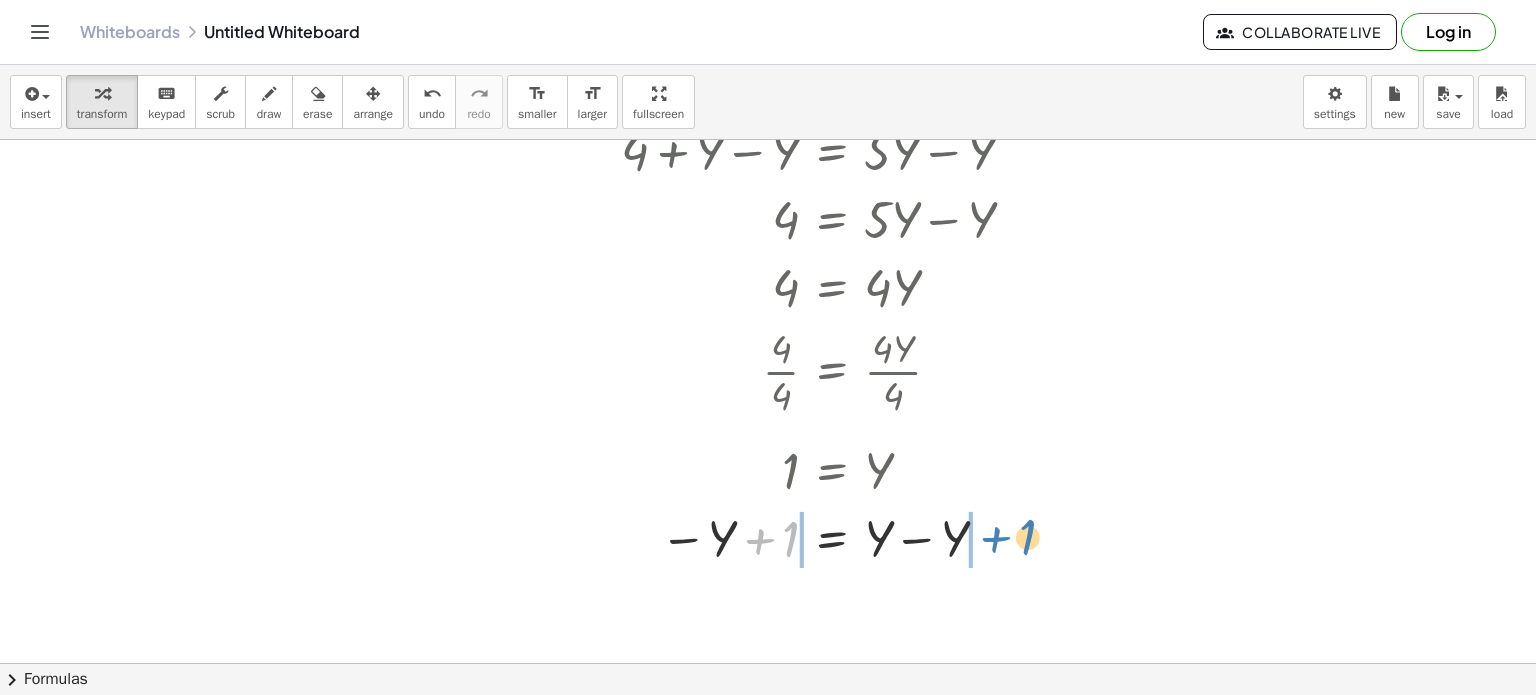 drag, startPoint x: 794, startPoint y: 525, endPoint x: 1032, endPoint y: 523, distance: 238.0084 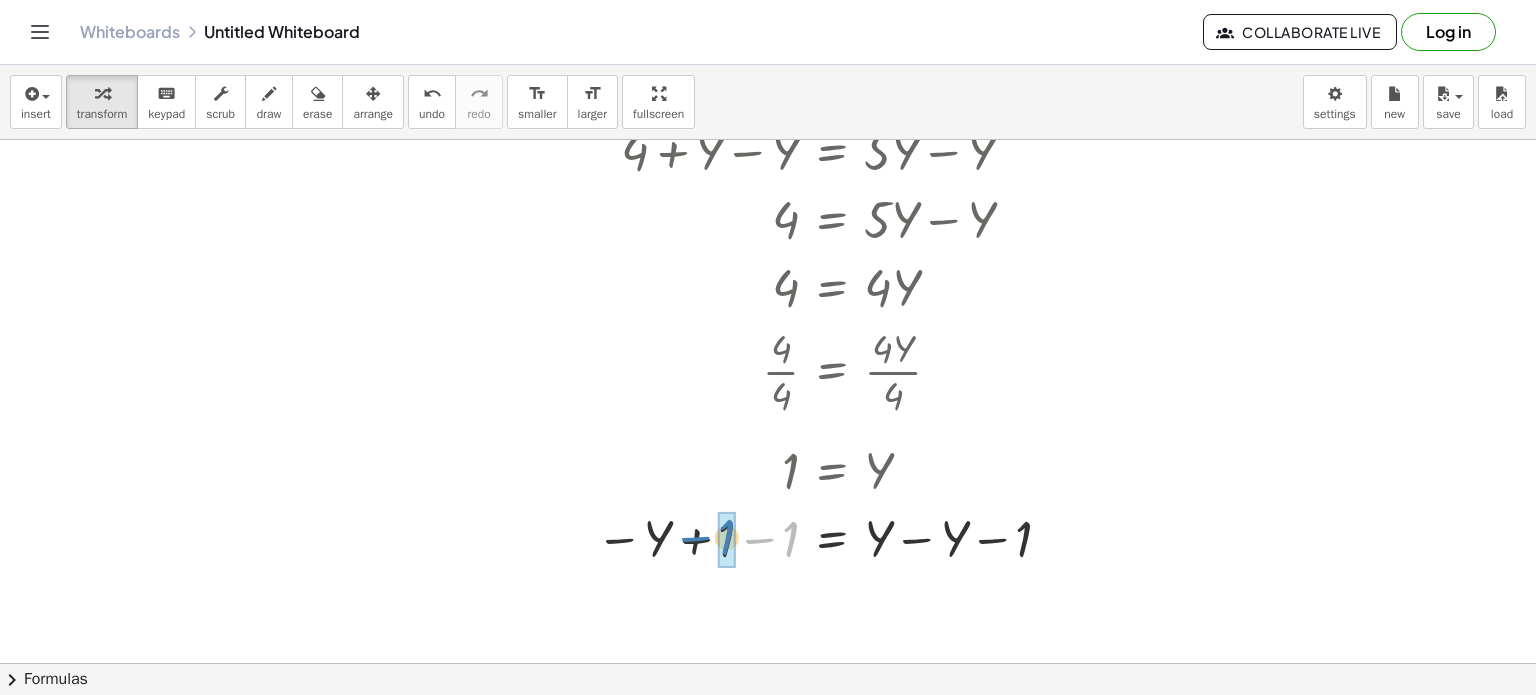 drag, startPoint x: 790, startPoint y: 542, endPoint x: 726, endPoint y: 540, distance: 64.03124 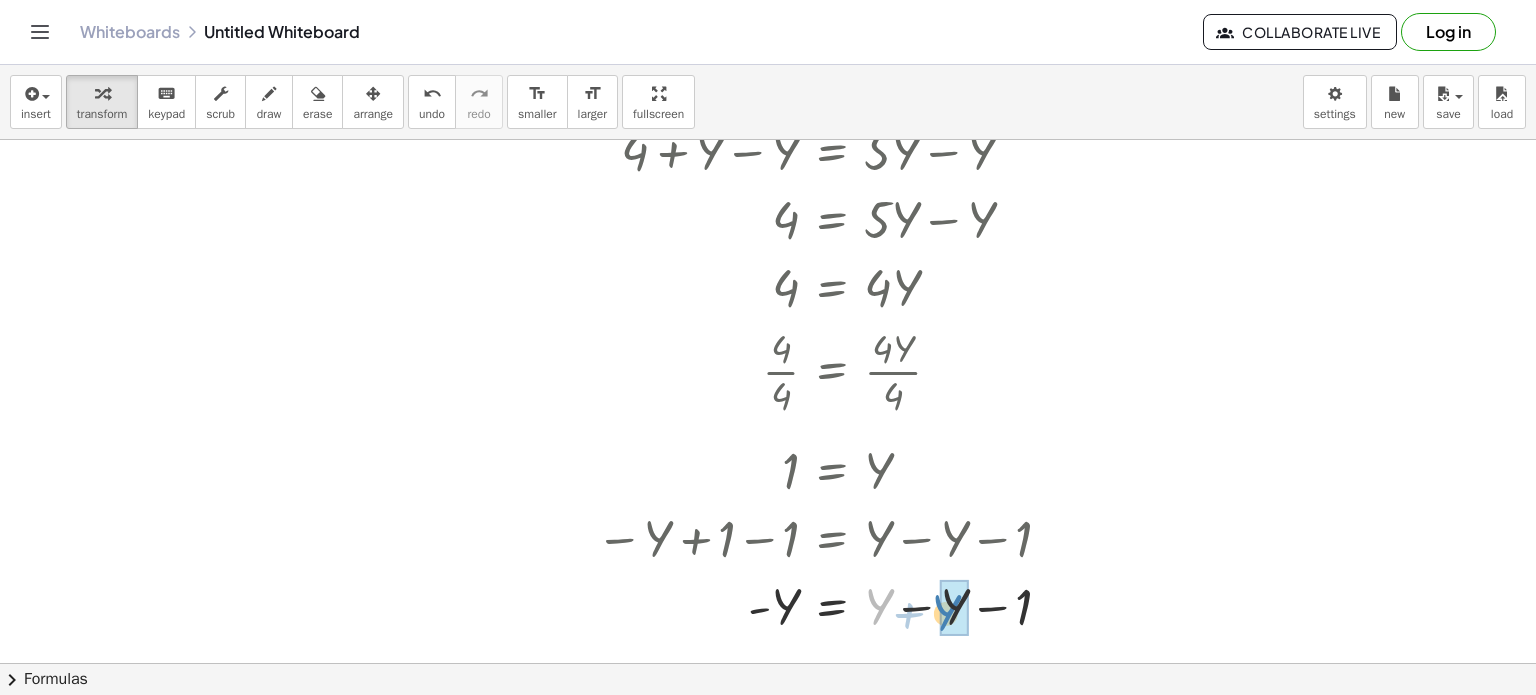 drag, startPoint x: 884, startPoint y: 592, endPoint x: 951, endPoint y: 598, distance: 67.26812 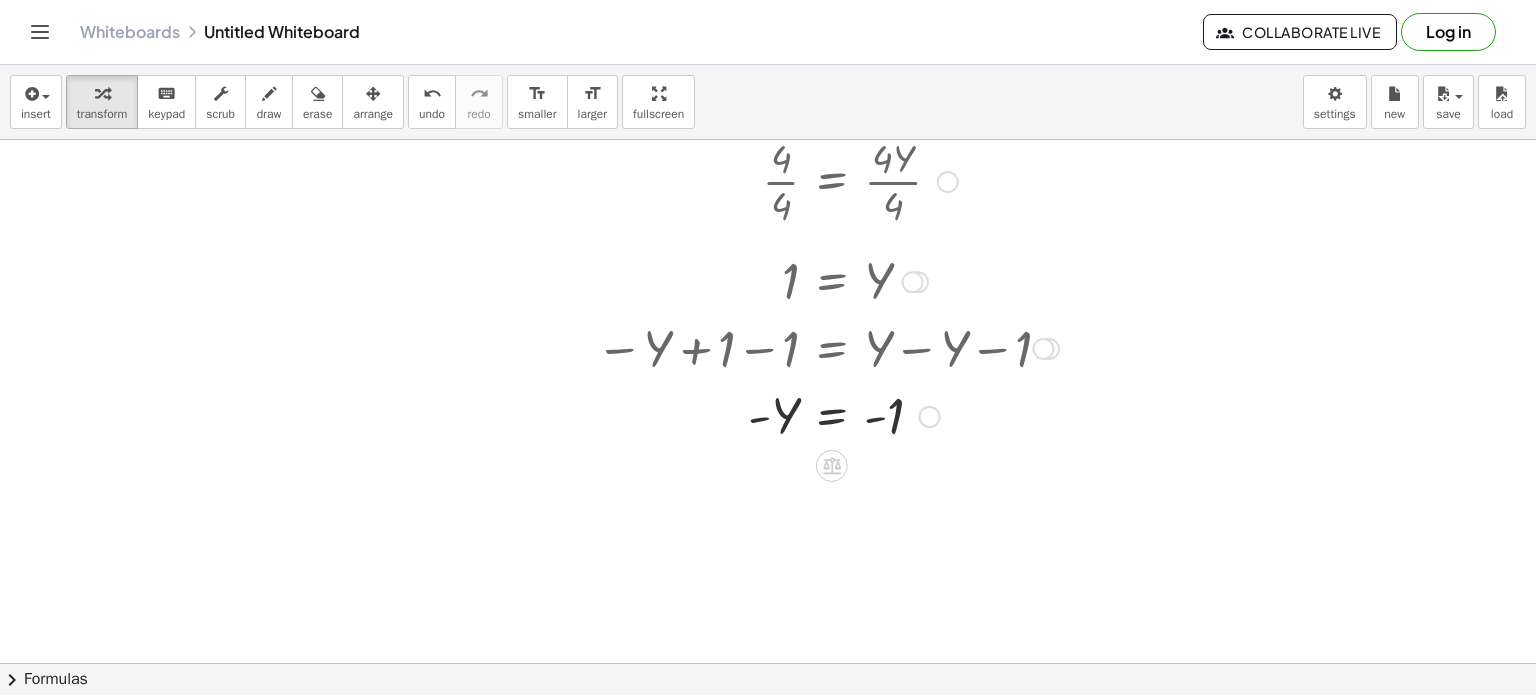 scroll, scrollTop: 500, scrollLeft: 0, axis: vertical 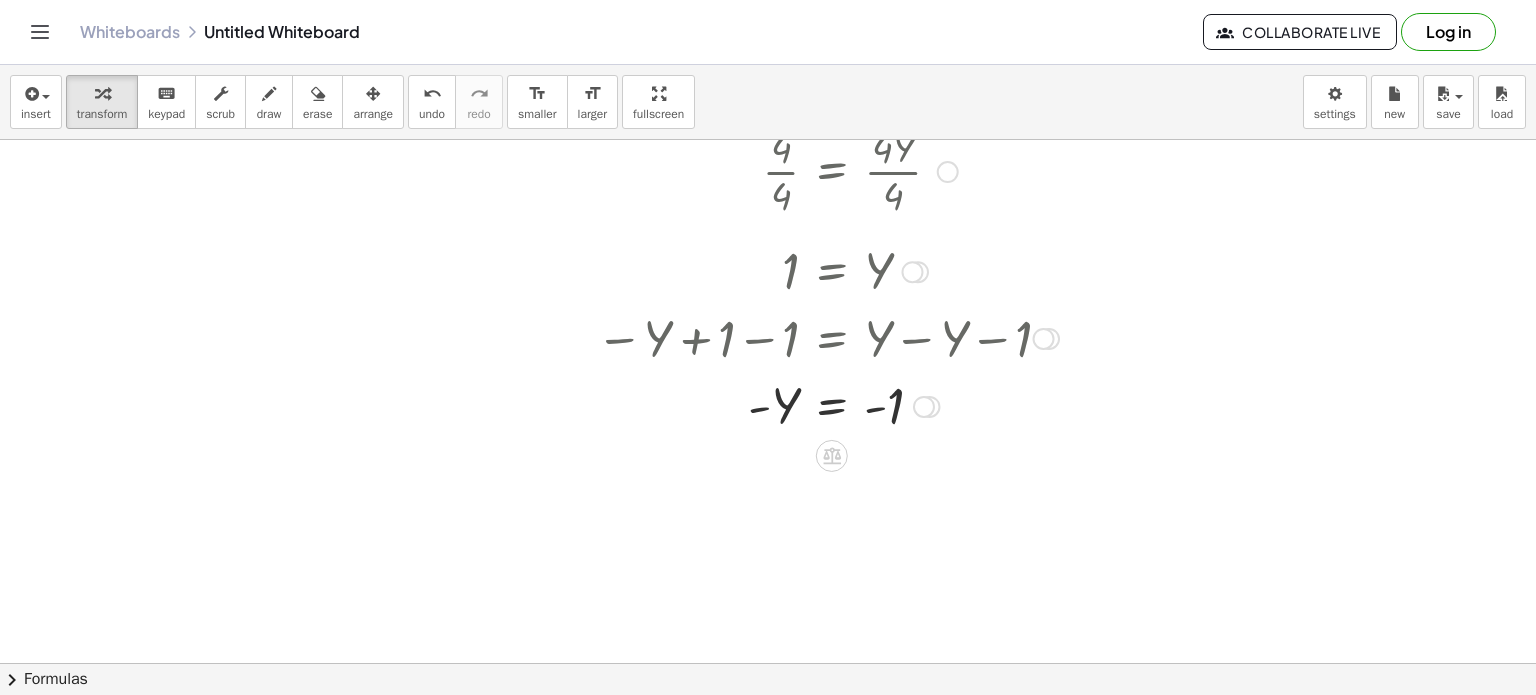click at bounding box center [827, 405] 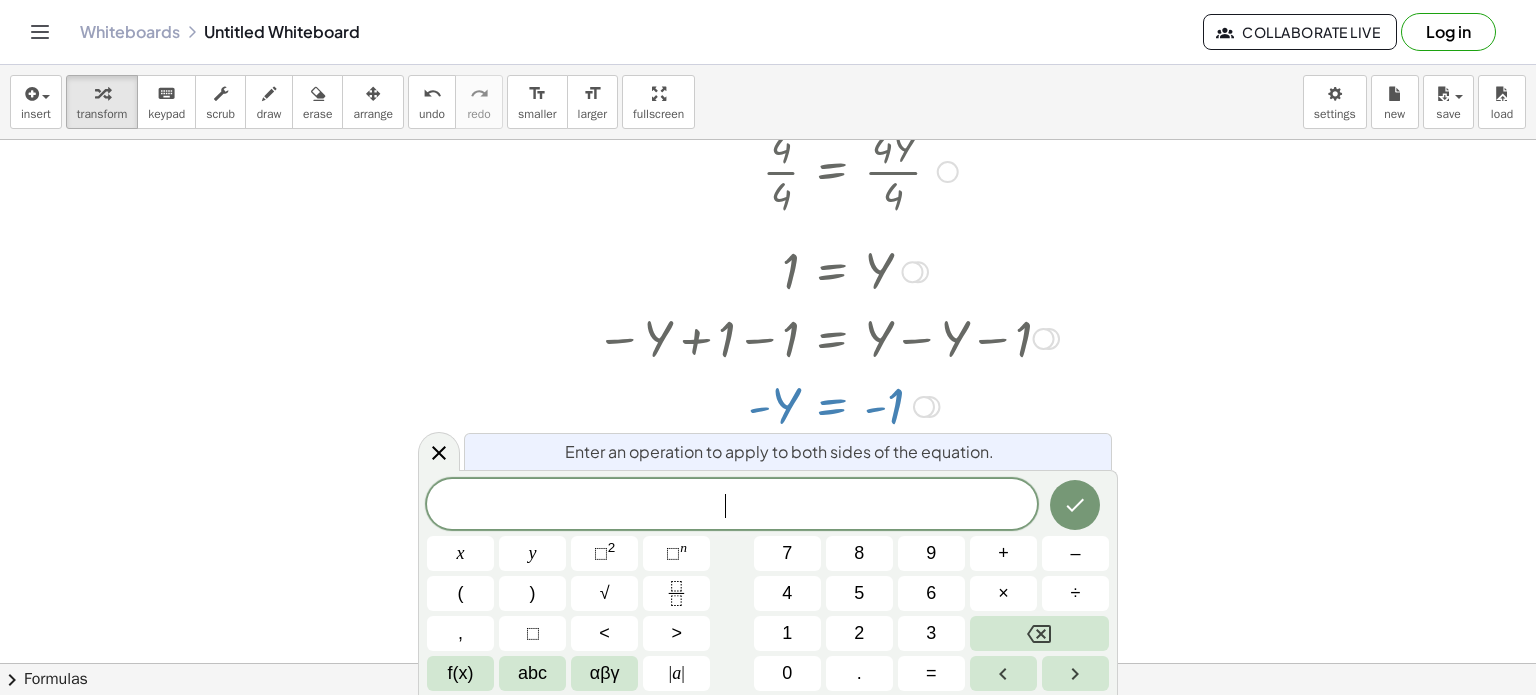 click at bounding box center (827, 405) 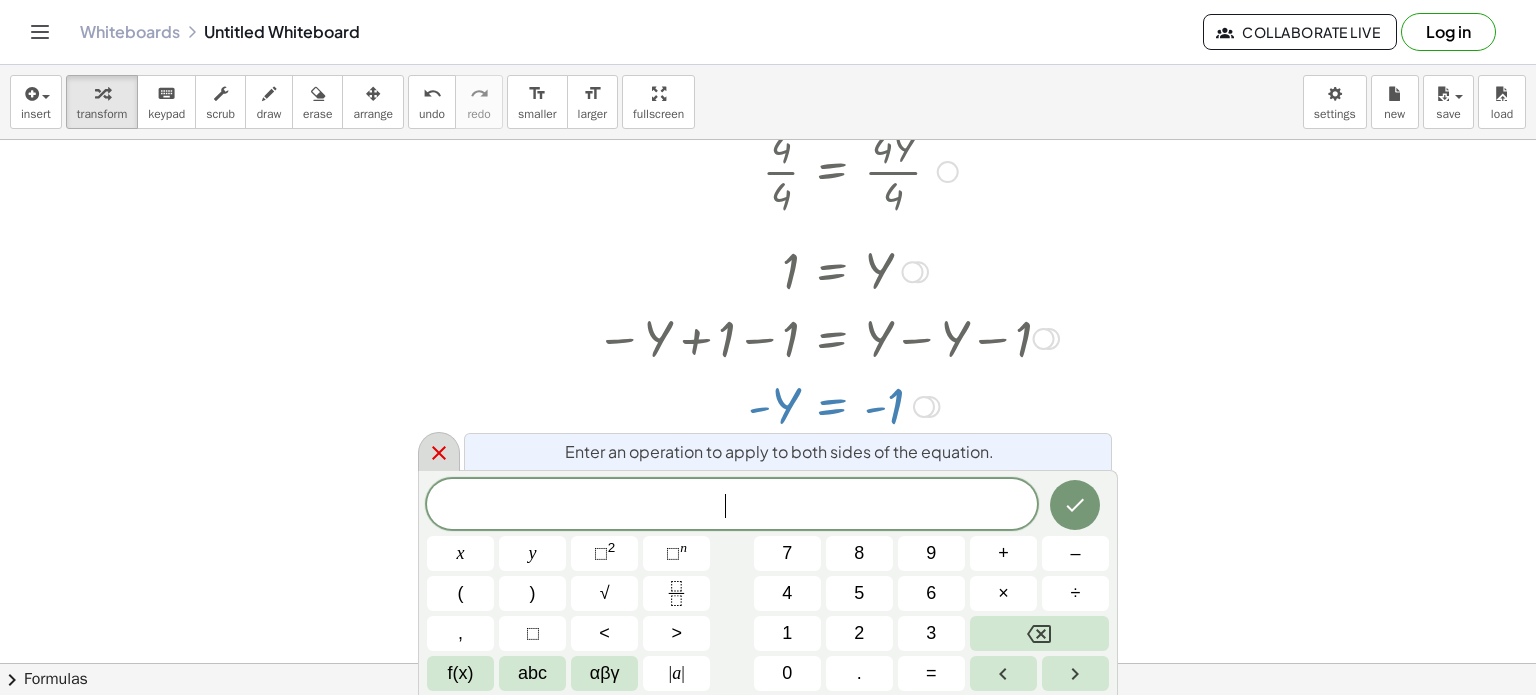 click 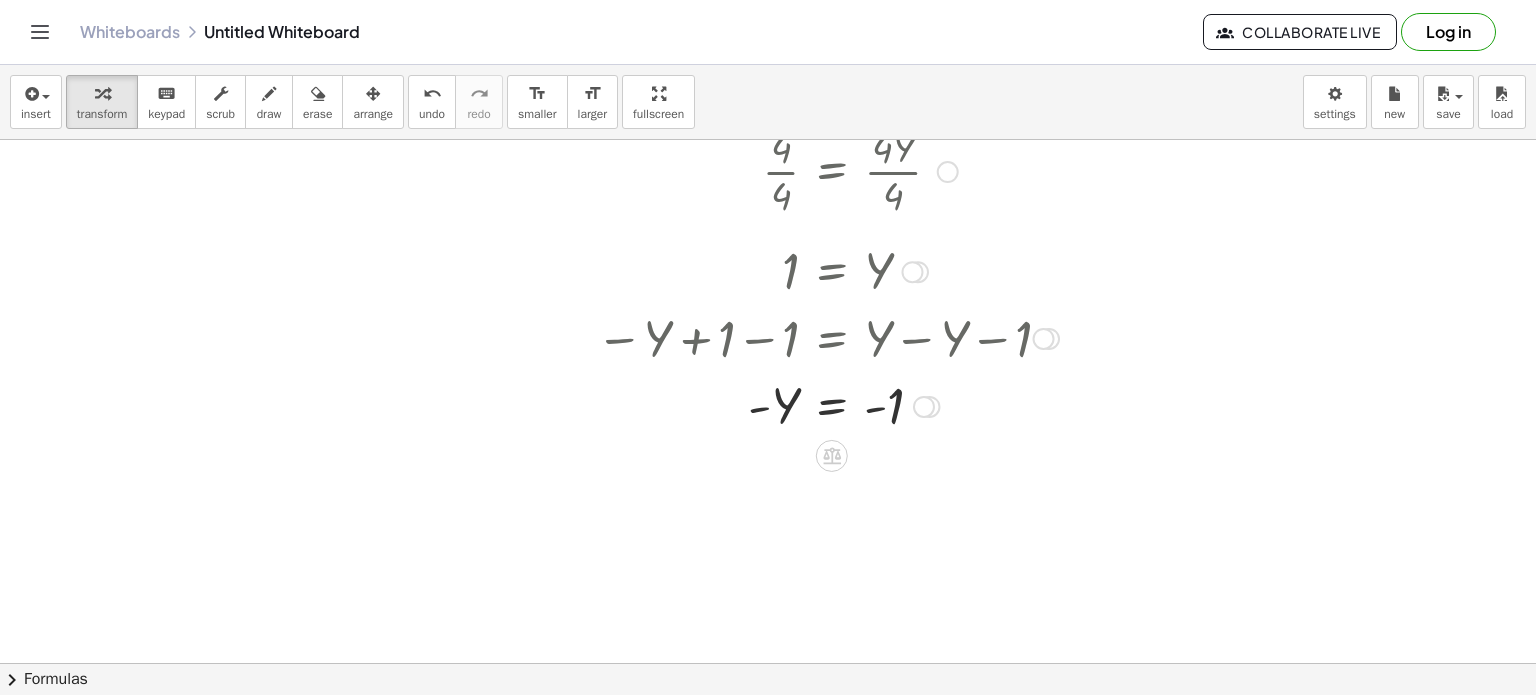 click 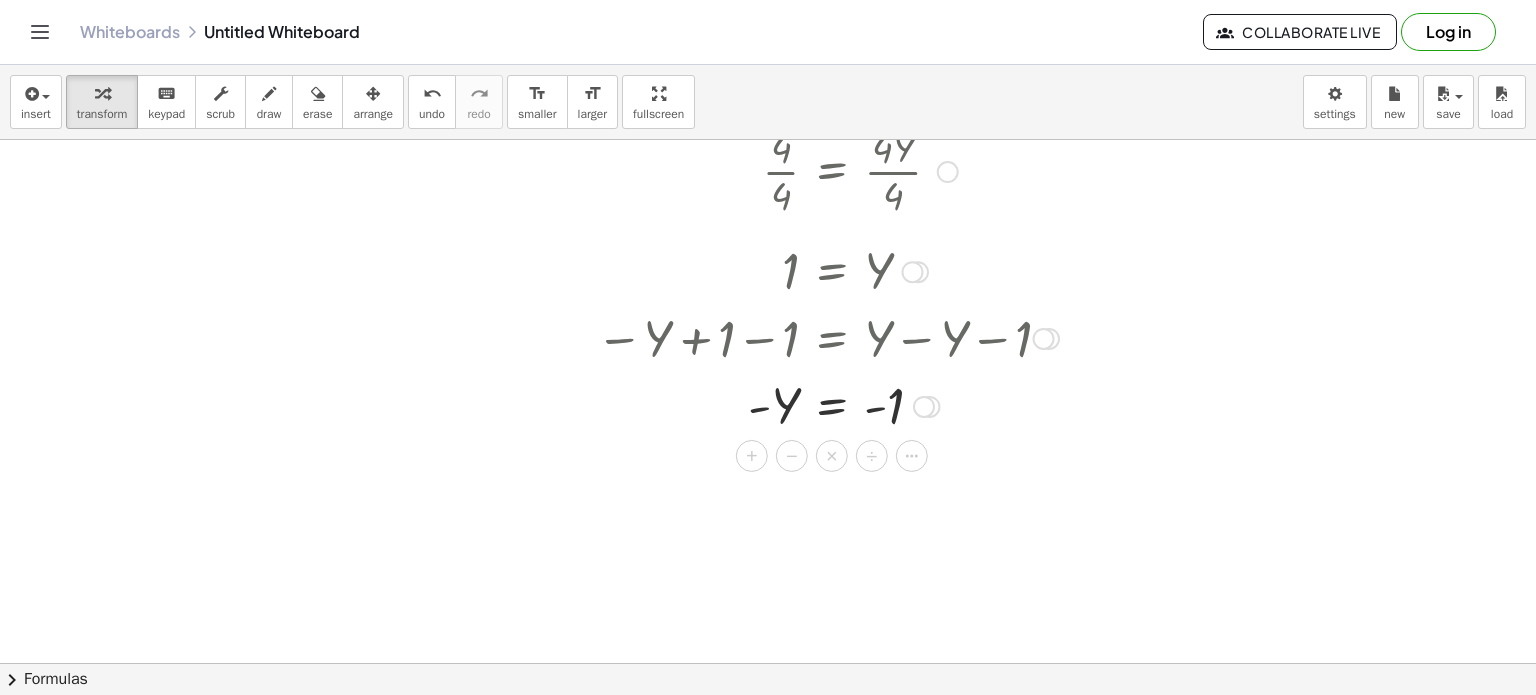 click on "×" at bounding box center [832, 456] 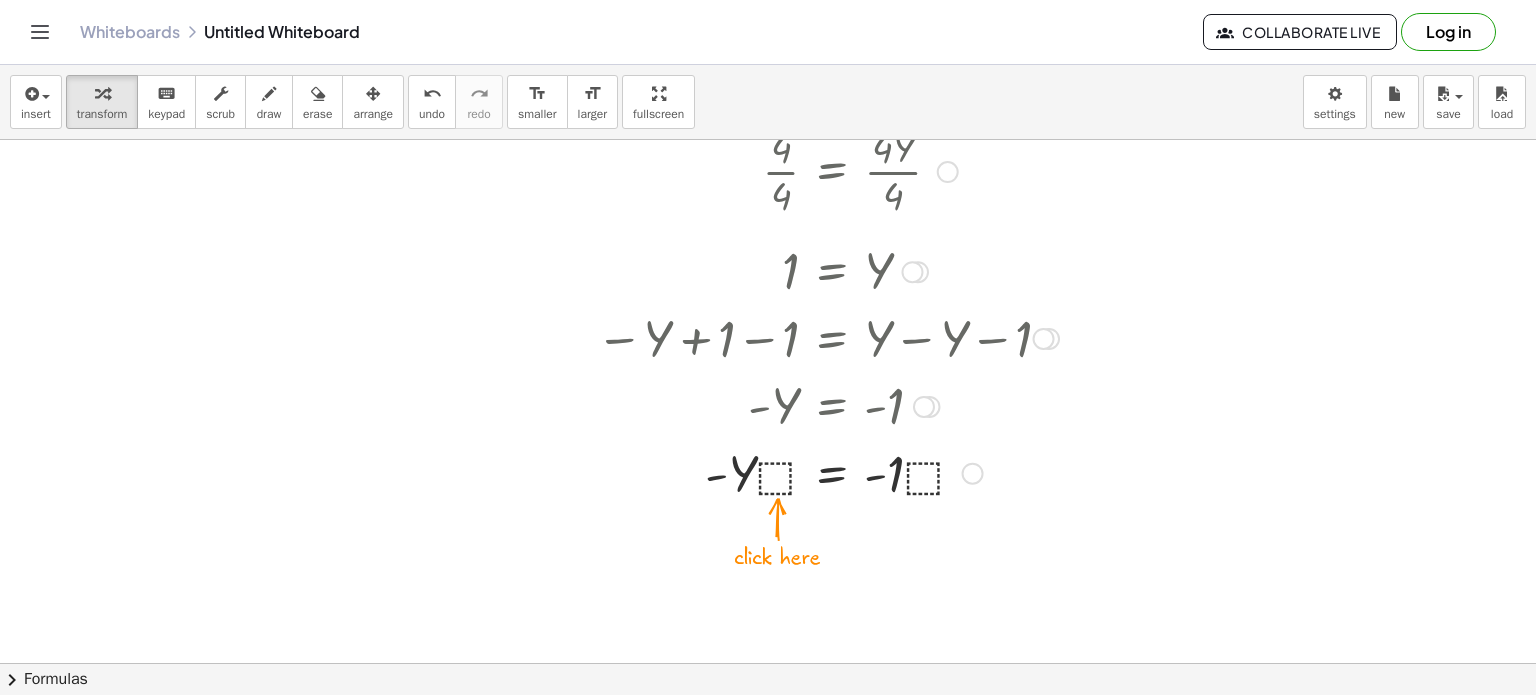 click at bounding box center [827, 471] 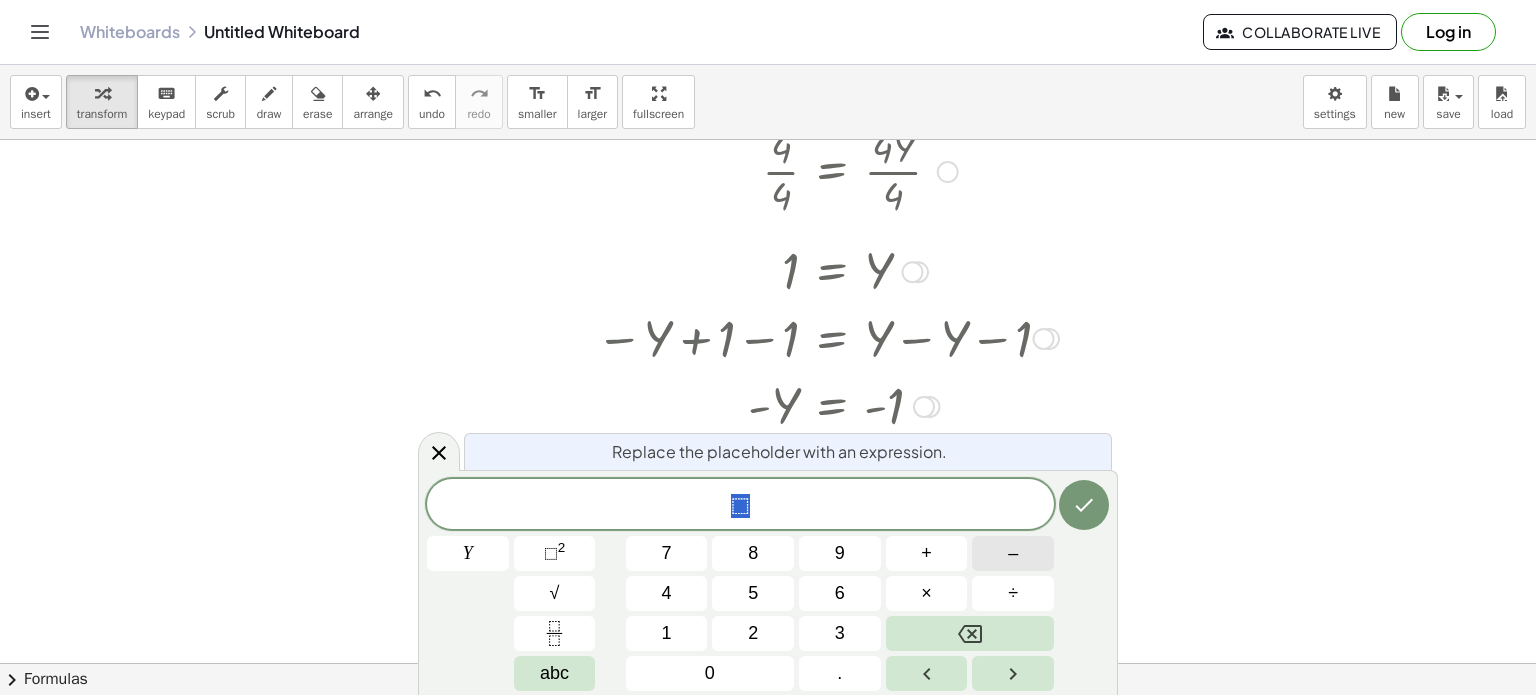 click on "–" at bounding box center [1013, 553] 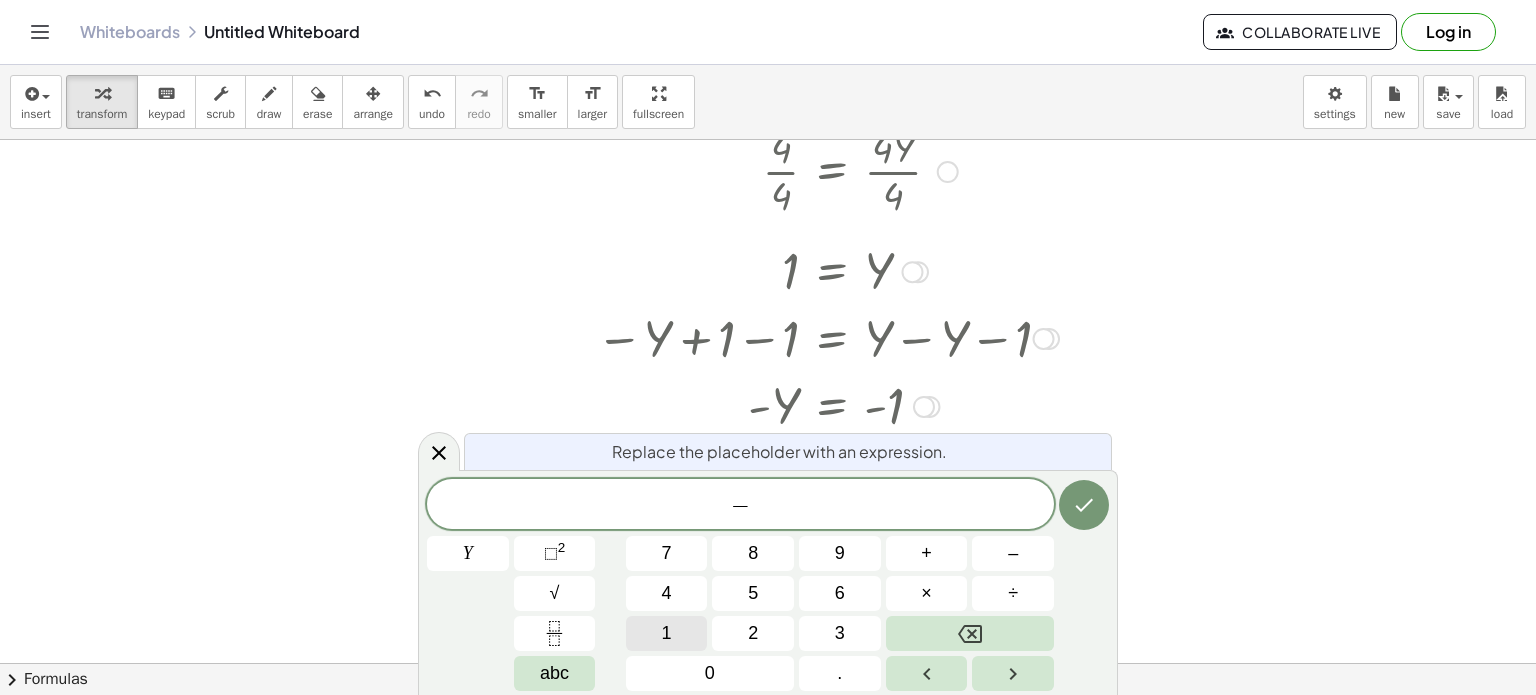 click on "1" at bounding box center [667, 633] 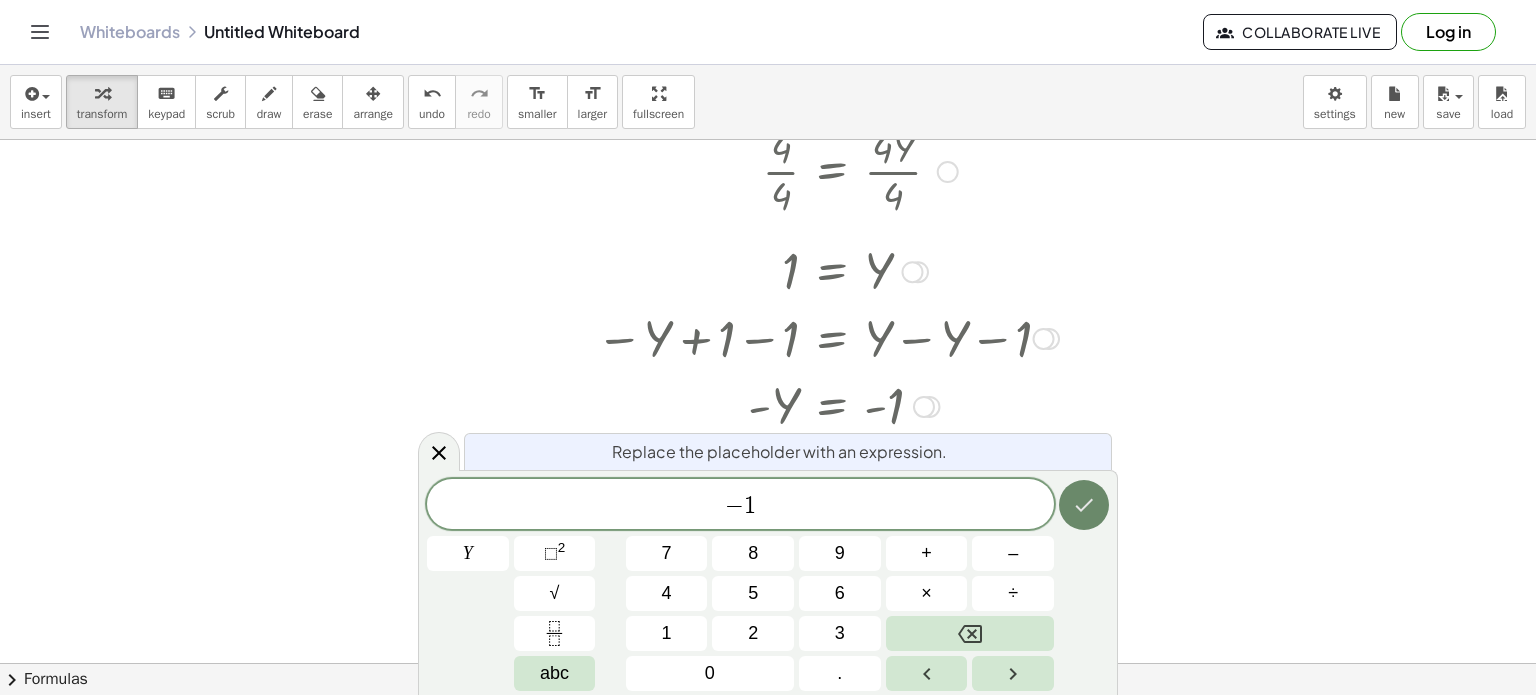 click 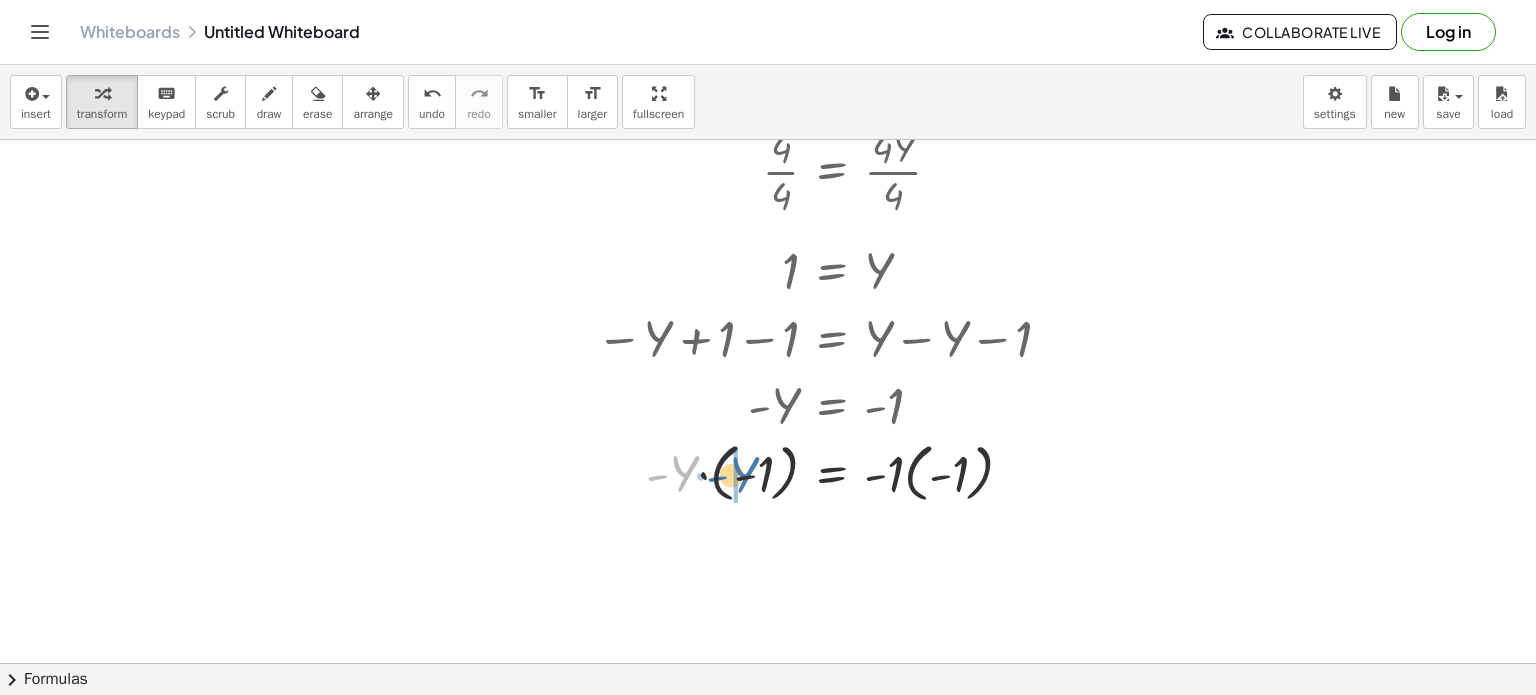 drag, startPoint x: 684, startPoint y: 470, endPoint x: 752, endPoint y: 471, distance: 68.007355 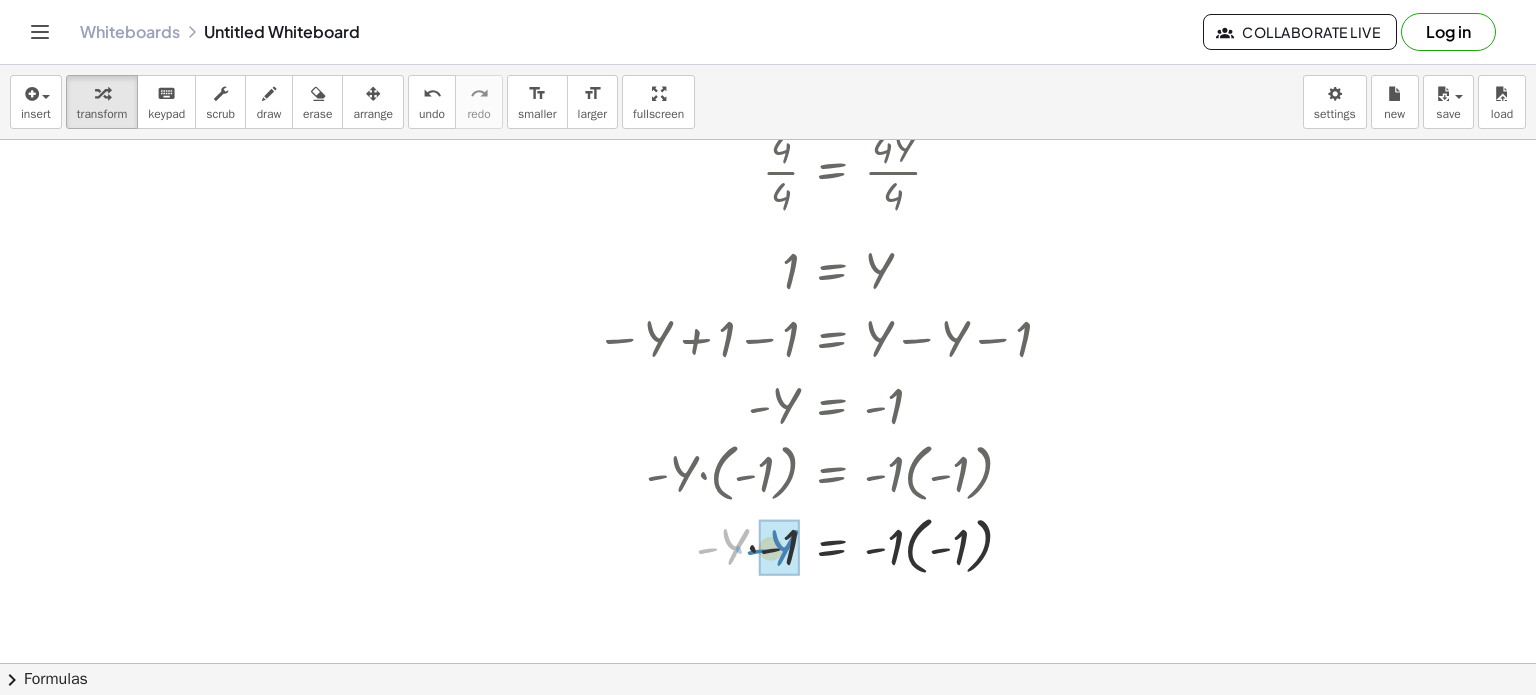 drag, startPoint x: 747, startPoint y: 544, endPoint x: 792, endPoint y: 544, distance: 45 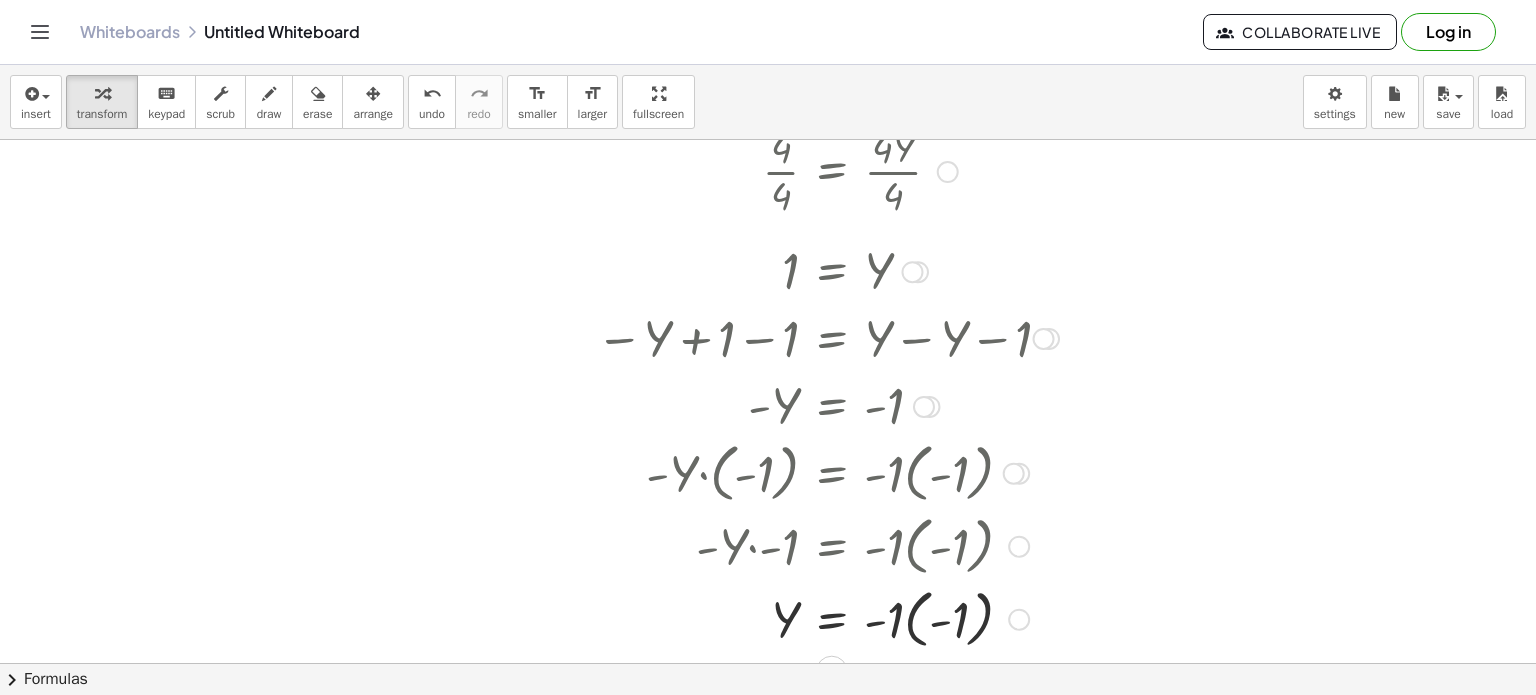scroll, scrollTop: 700, scrollLeft: 0, axis: vertical 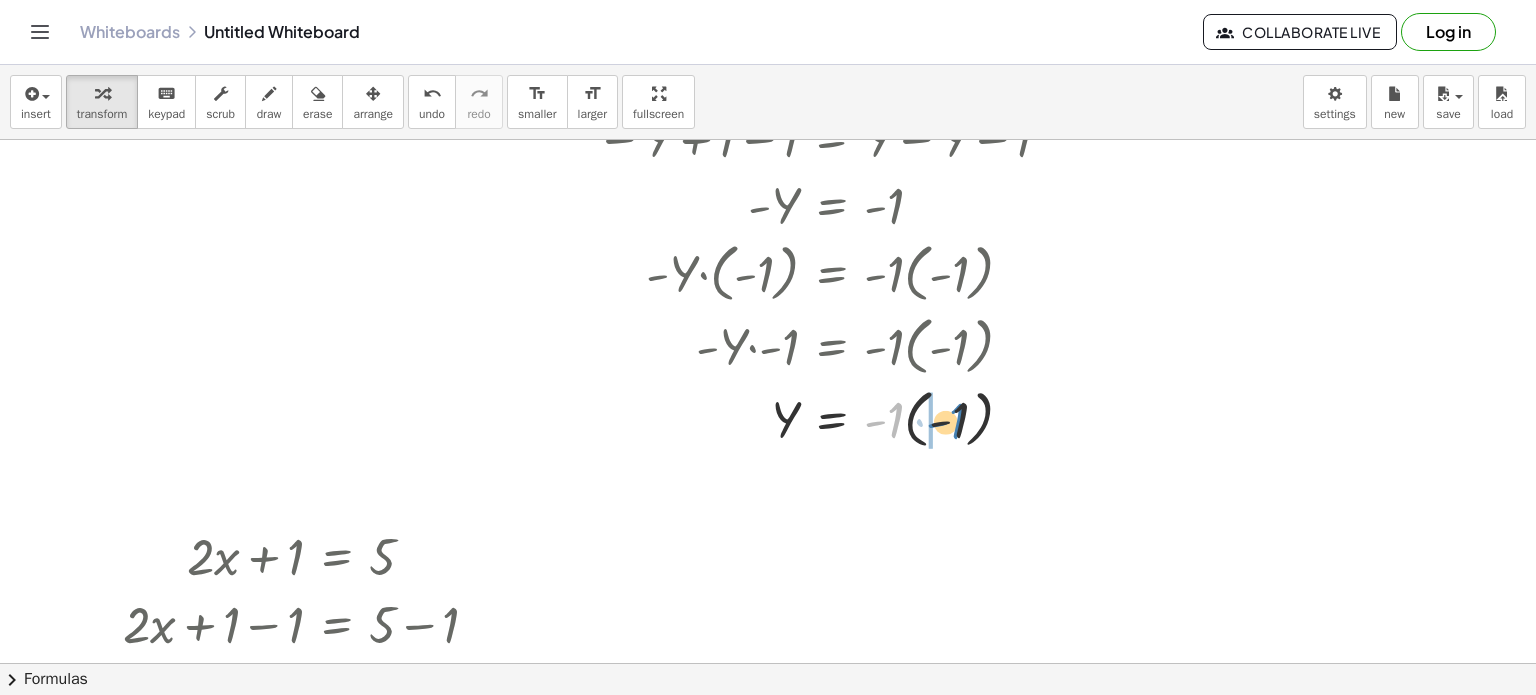 drag, startPoint x: 896, startPoint y: 422, endPoint x: 958, endPoint y: 423, distance: 62.008064 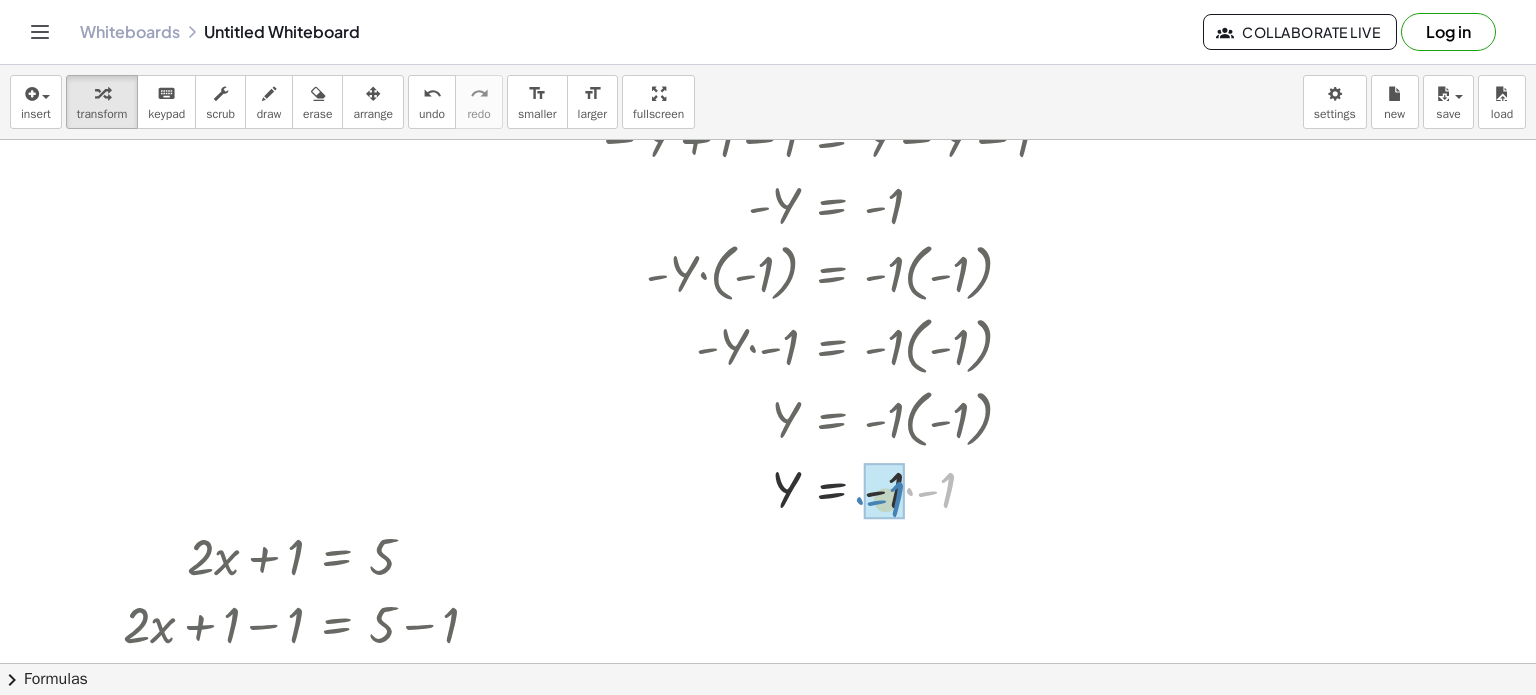 drag, startPoint x: 944, startPoint y: 482, endPoint x: 893, endPoint y: 491, distance: 51.78803 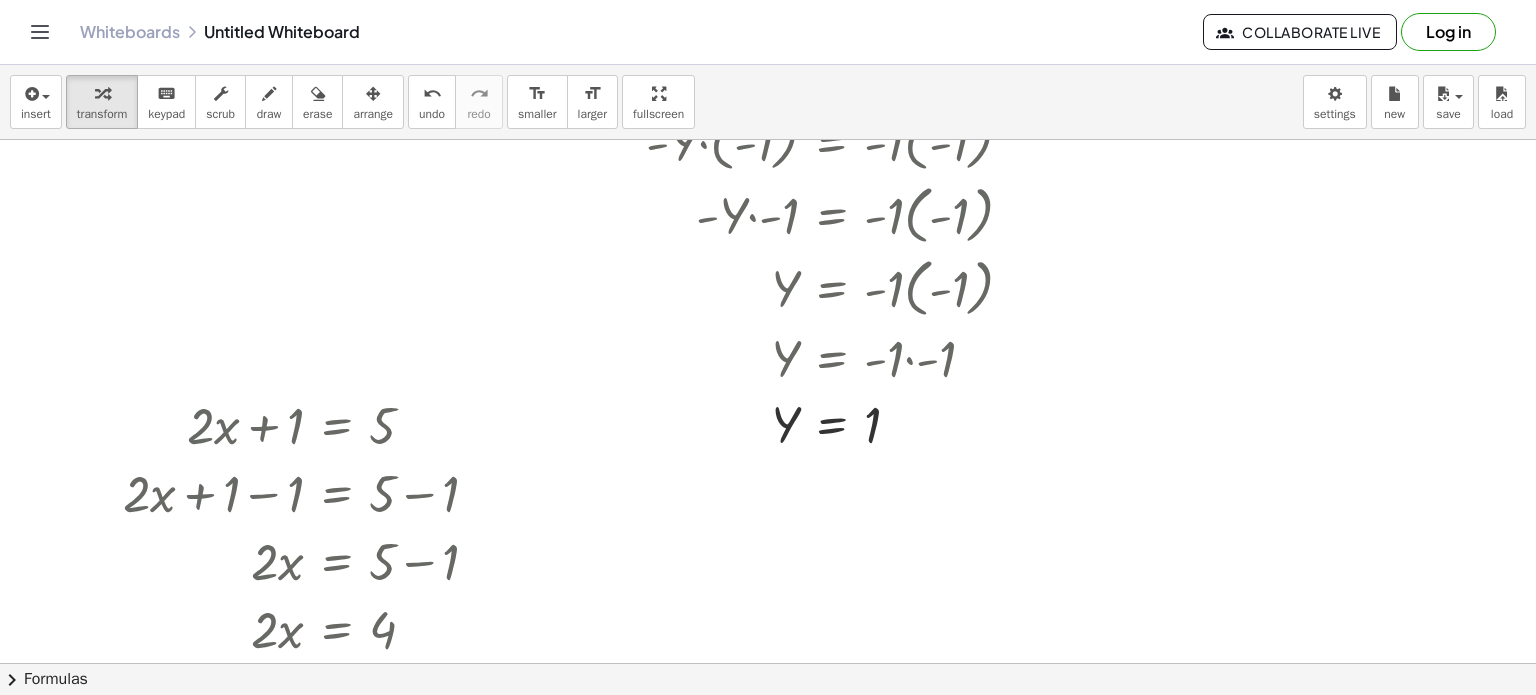 scroll, scrollTop: 800, scrollLeft: 0, axis: vertical 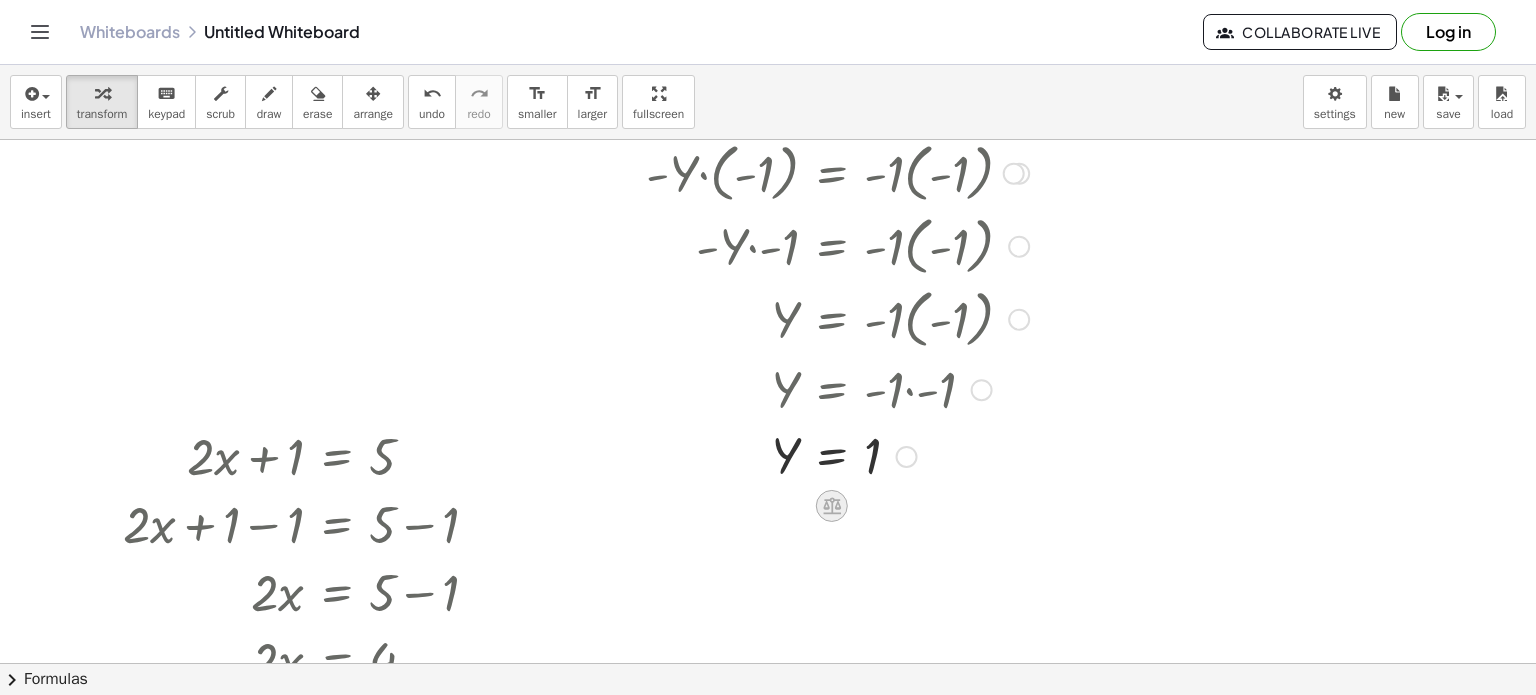 click 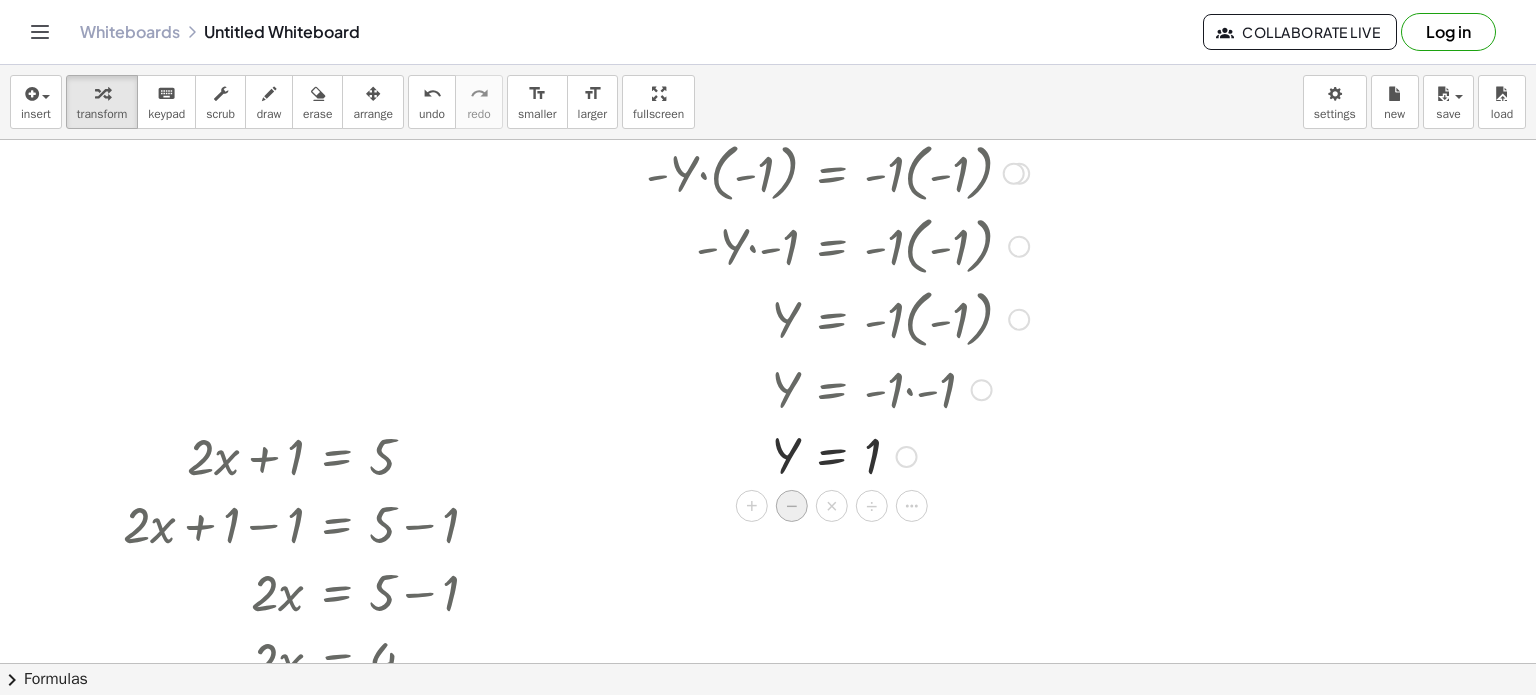 click on "−" at bounding box center [792, 506] 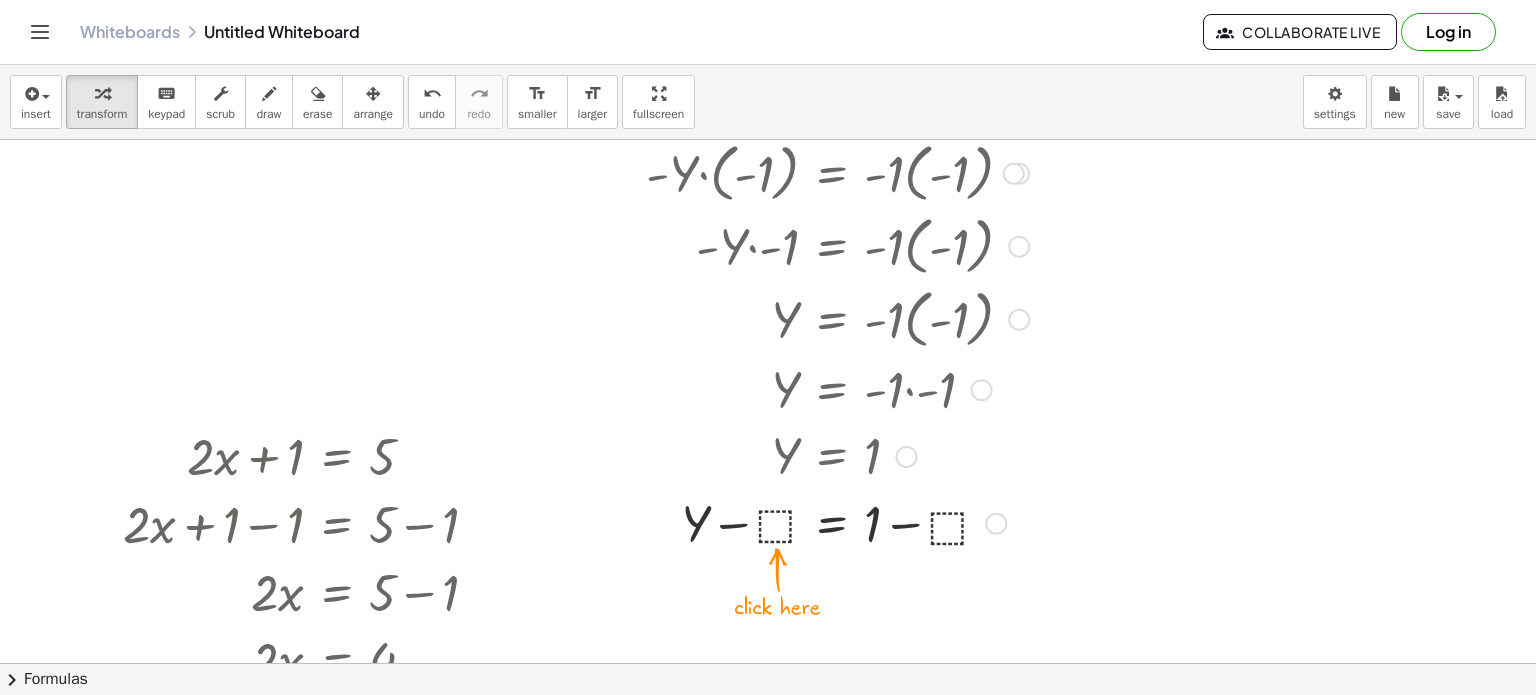 click at bounding box center [827, 521] 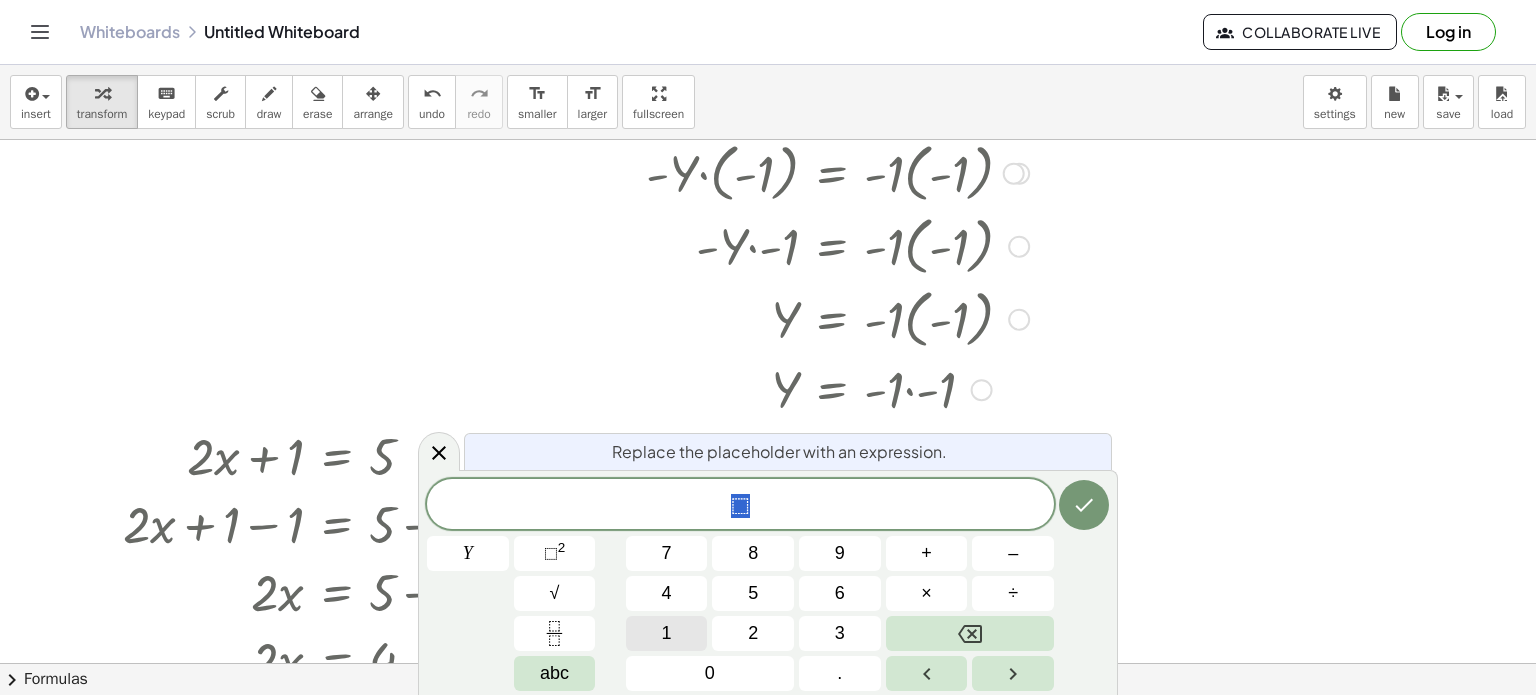 click on "1" at bounding box center (667, 633) 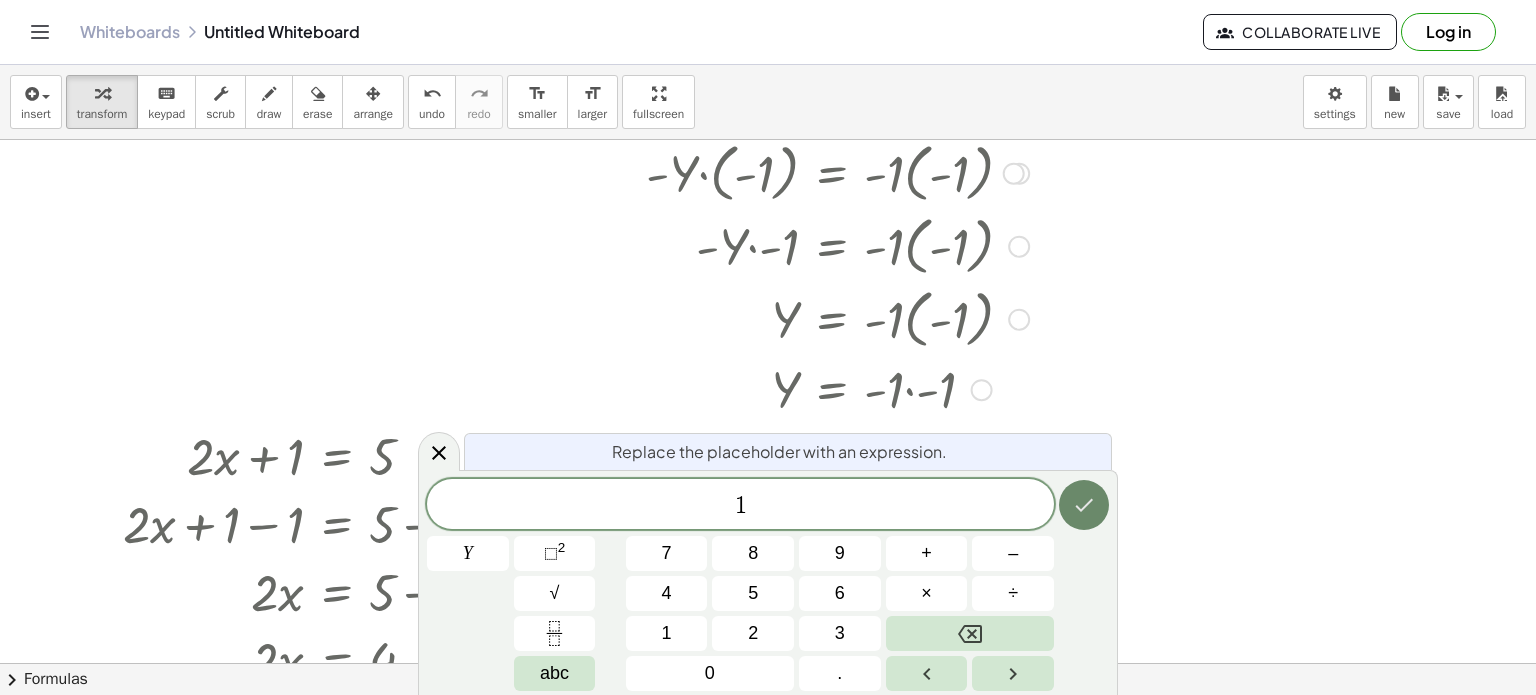 click at bounding box center (1084, 505) 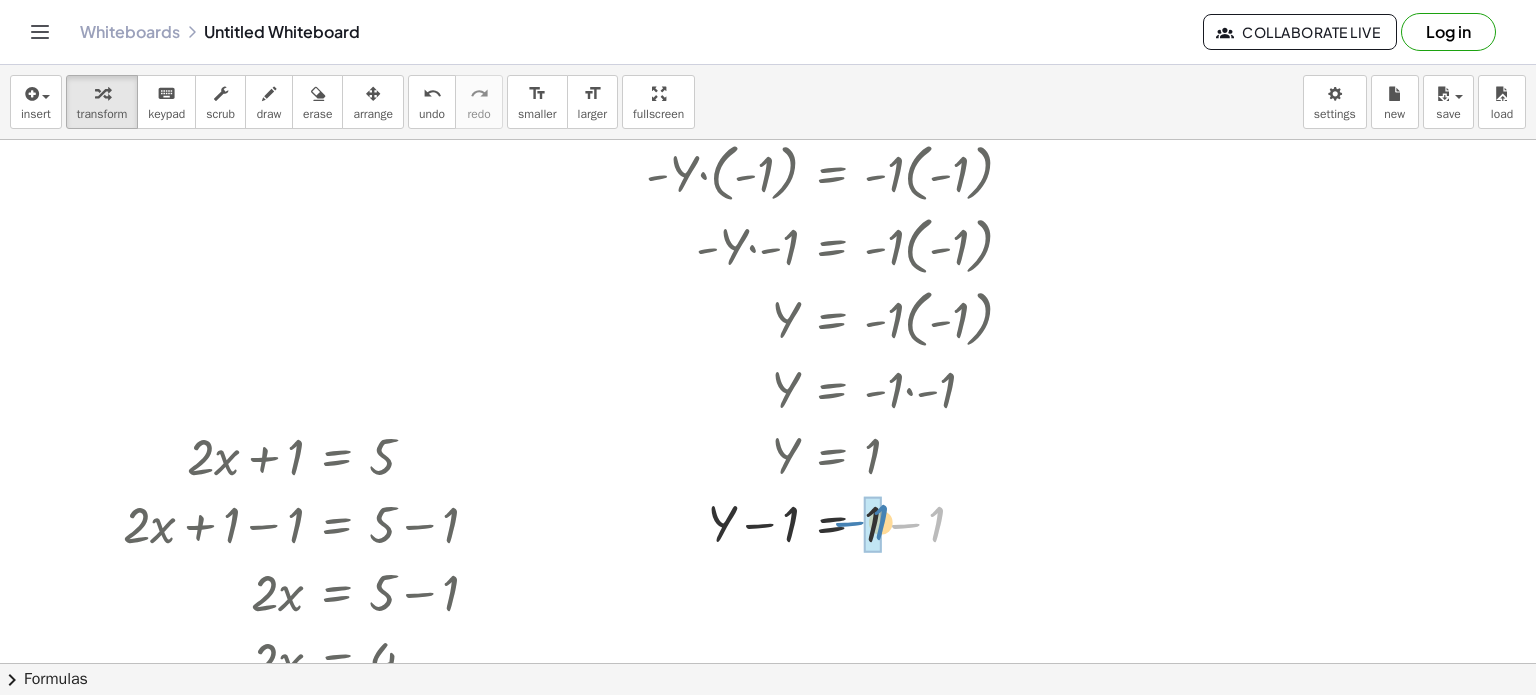 drag, startPoint x: 937, startPoint y: 522, endPoint x: 881, endPoint y: 520, distance: 56.0357 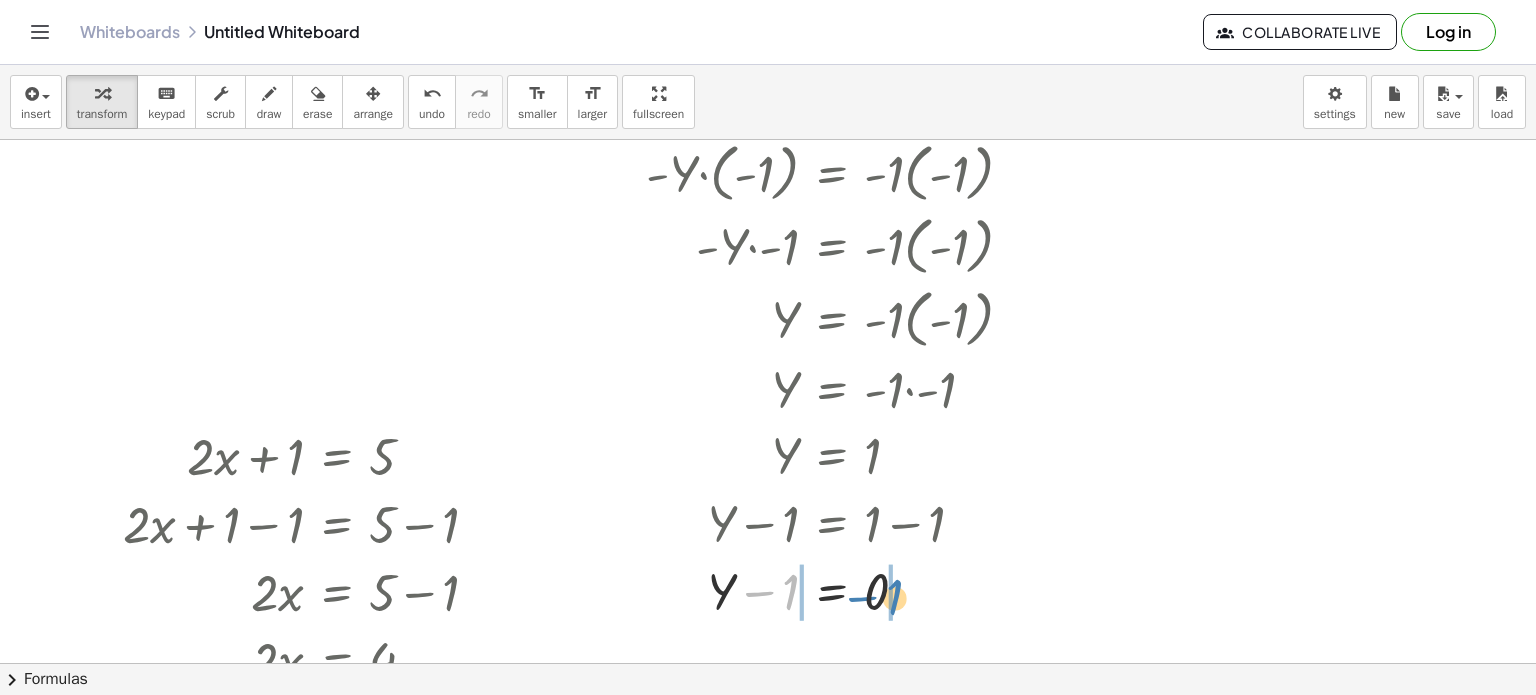 drag, startPoint x: 785, startPoint y: 596, endPoint x: 889, endPoint y: 602, distance: 104.172935 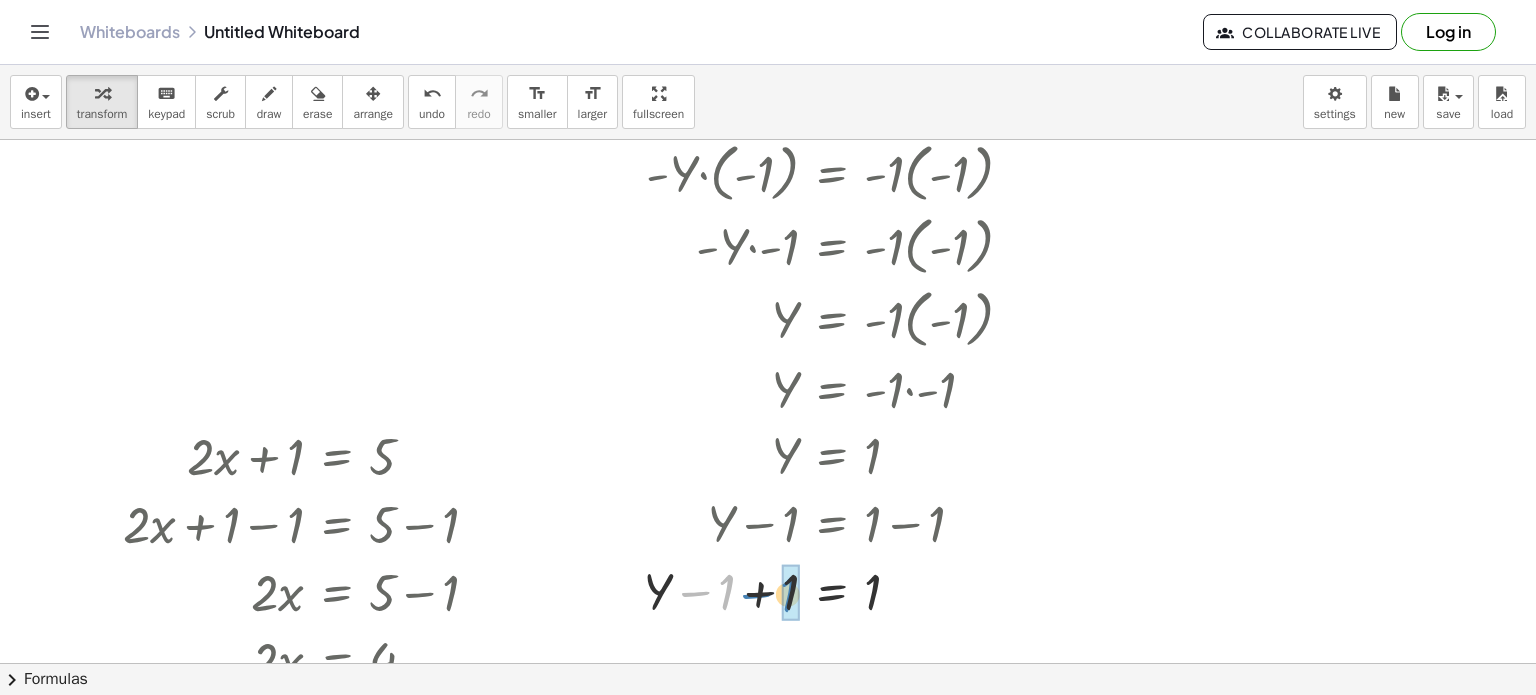 drag, startPoint x: 728, startPoint y: 594, endPoint x: 791, endPoint y: 596, distance: 63.03174 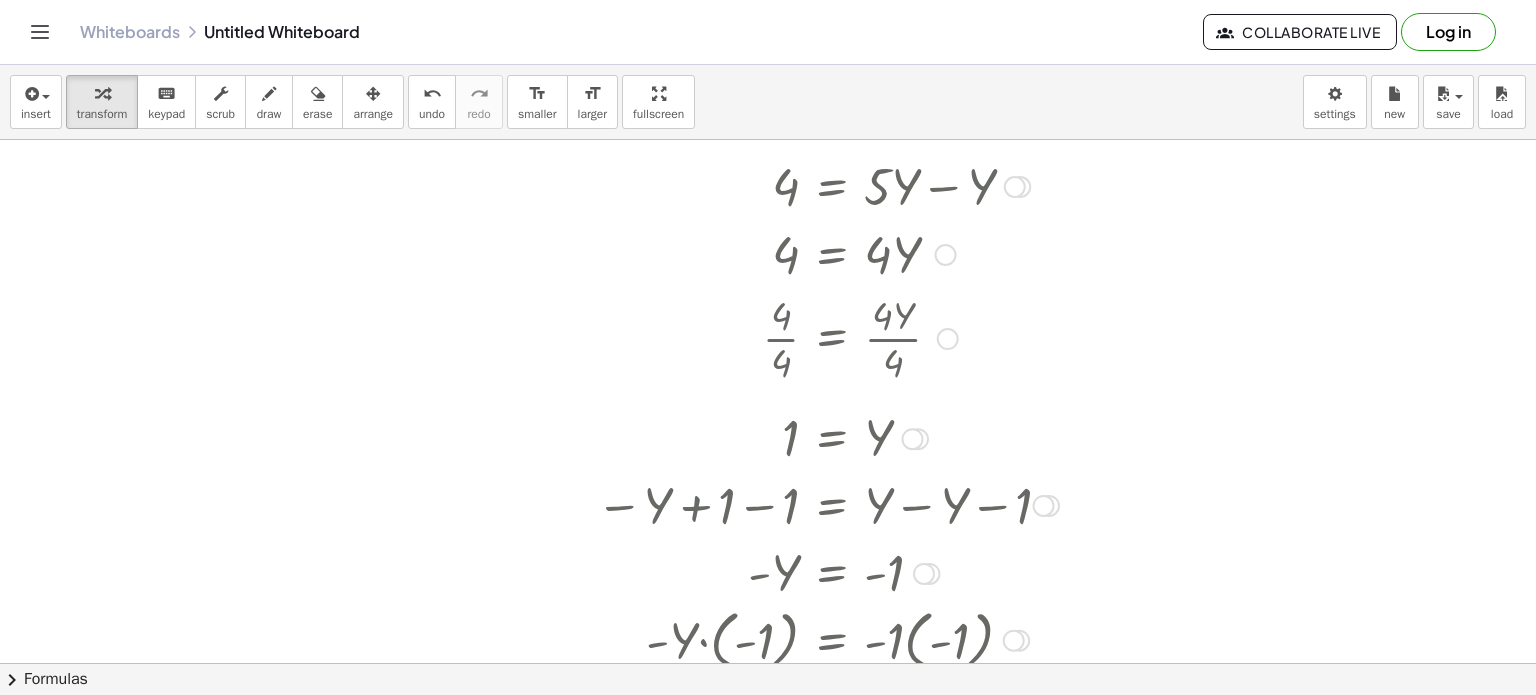 scroll, scrollTop: 0, scrollLeft: 0, axis: both 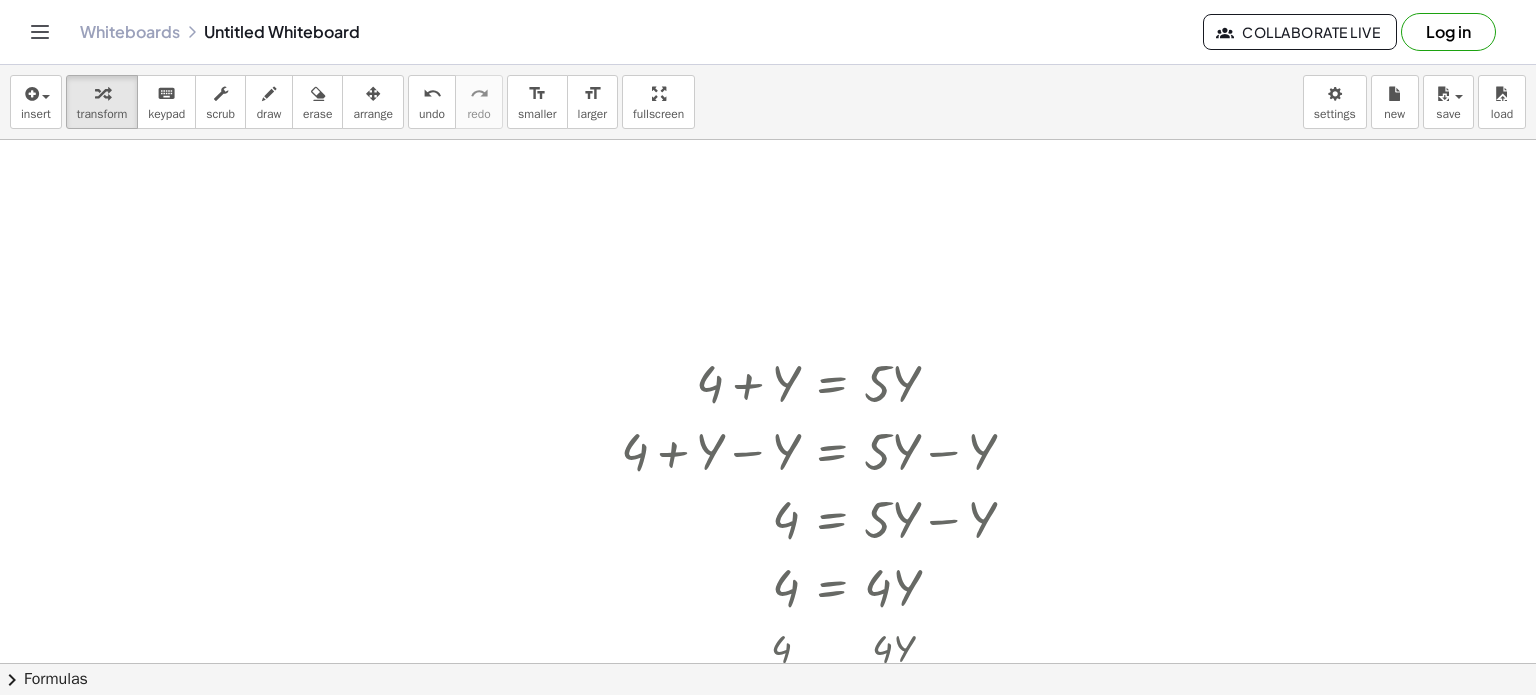 click at bounding box center (768, 1188) 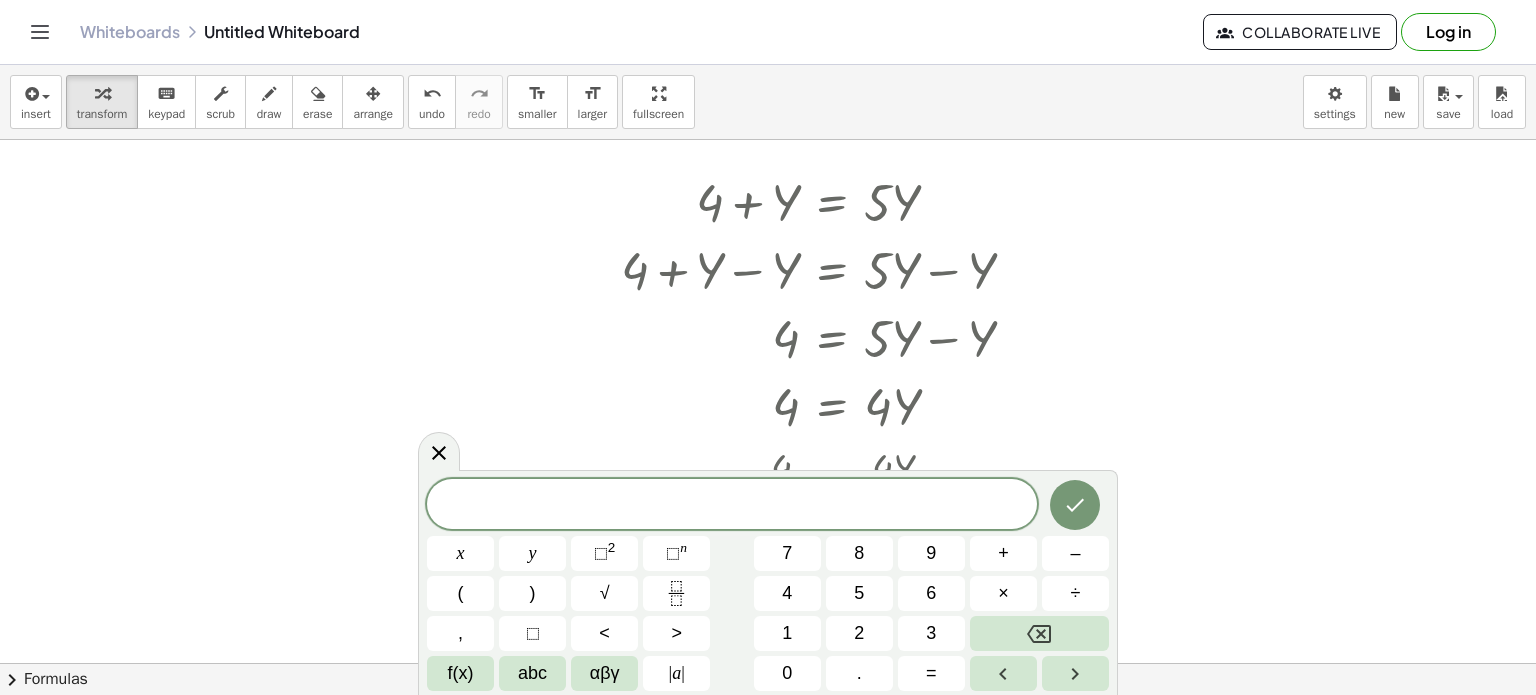 scroll, scrollTop: 200, scrollLeft: 0, axis: vertical 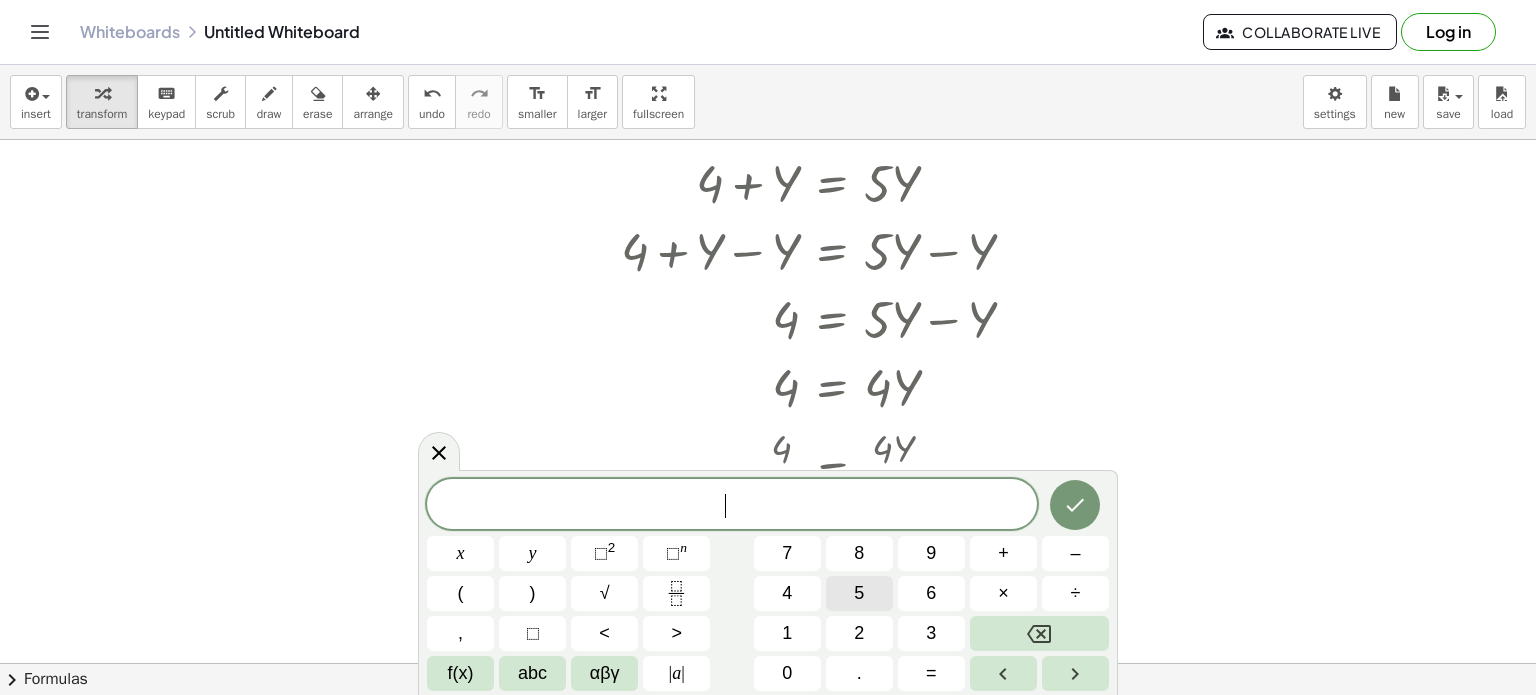 click on "5" at bounding box center [859, 593] 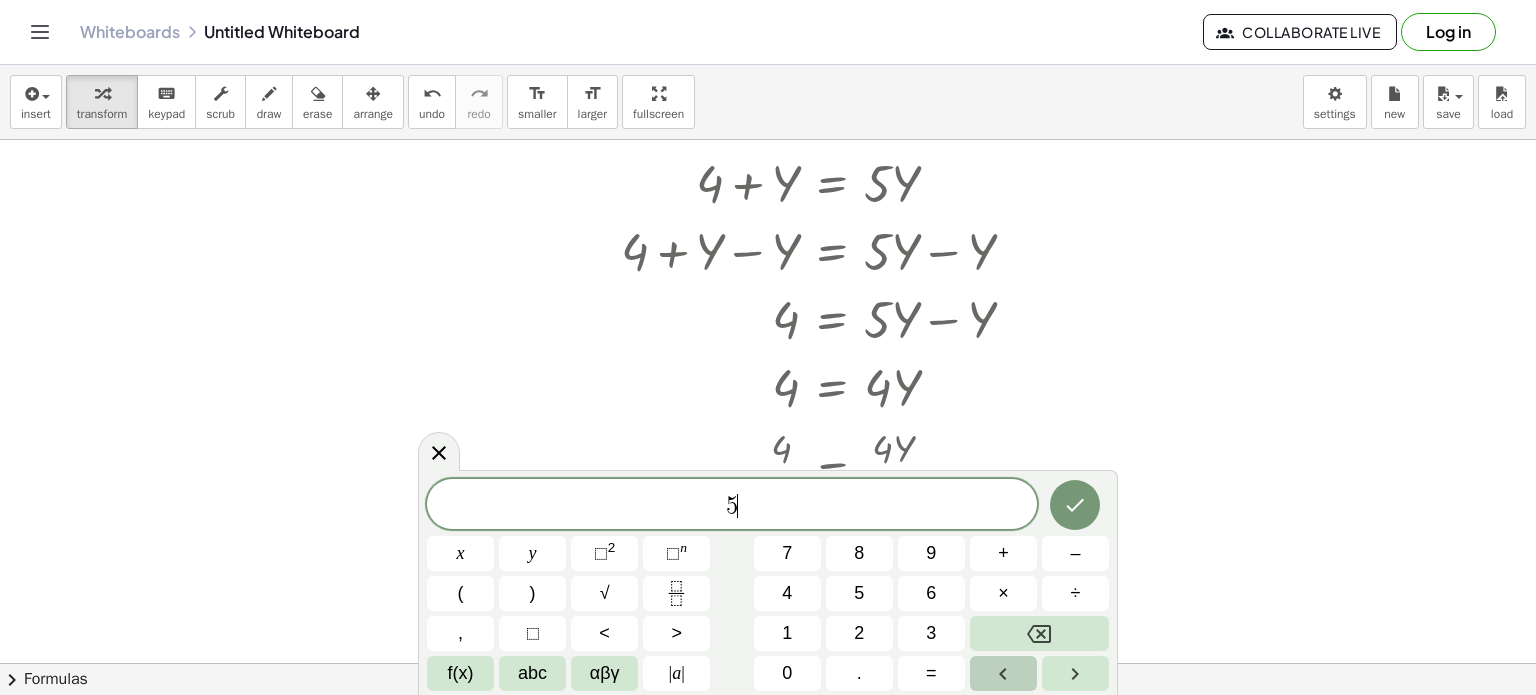 click 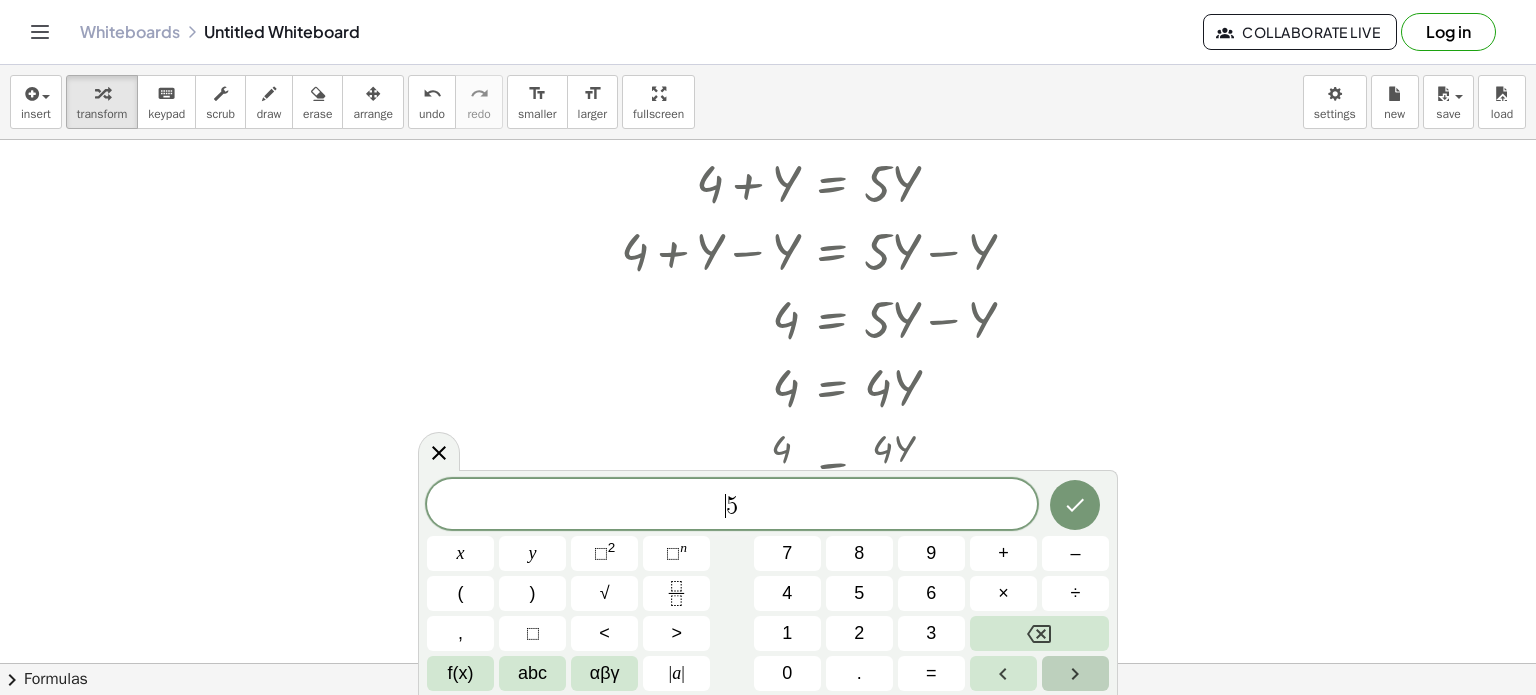 click at bounding box center [1075, 673] 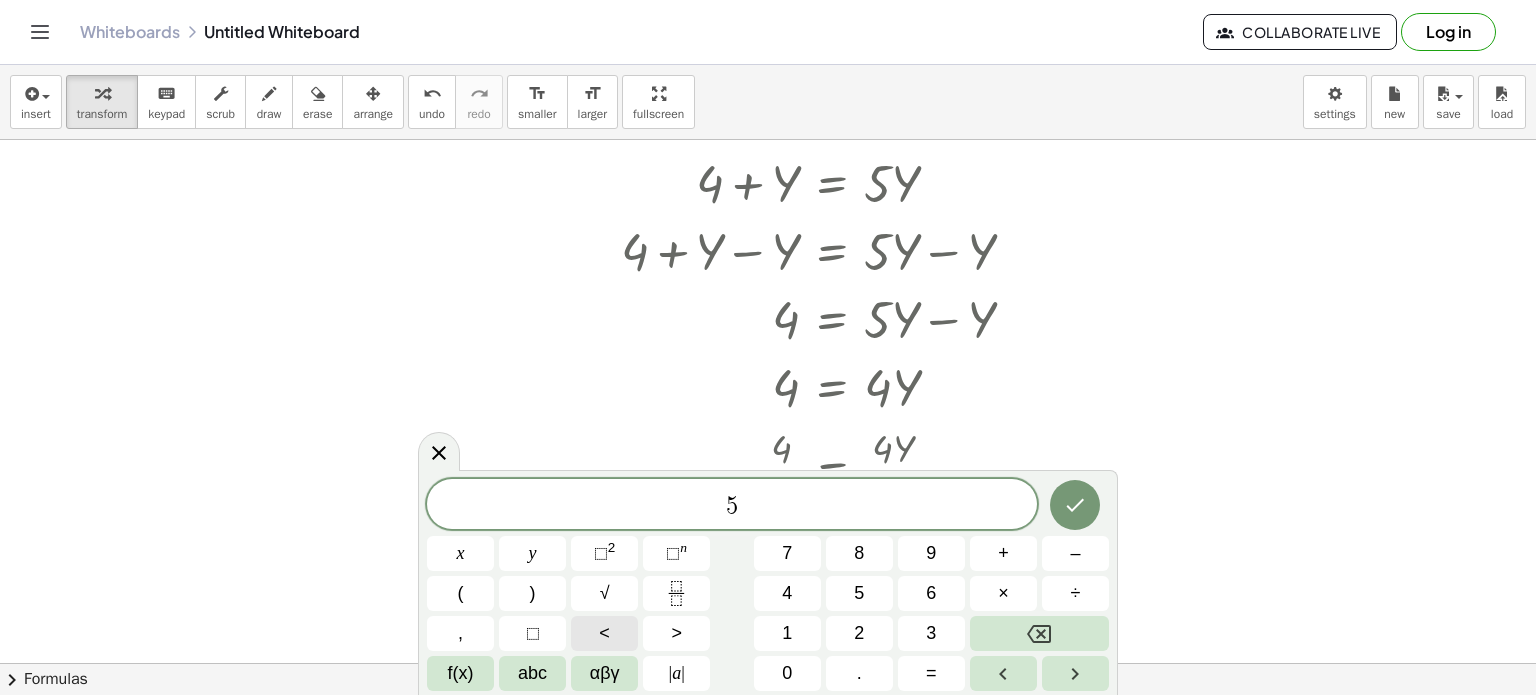 click on "<" at bounding box center [604, 633] 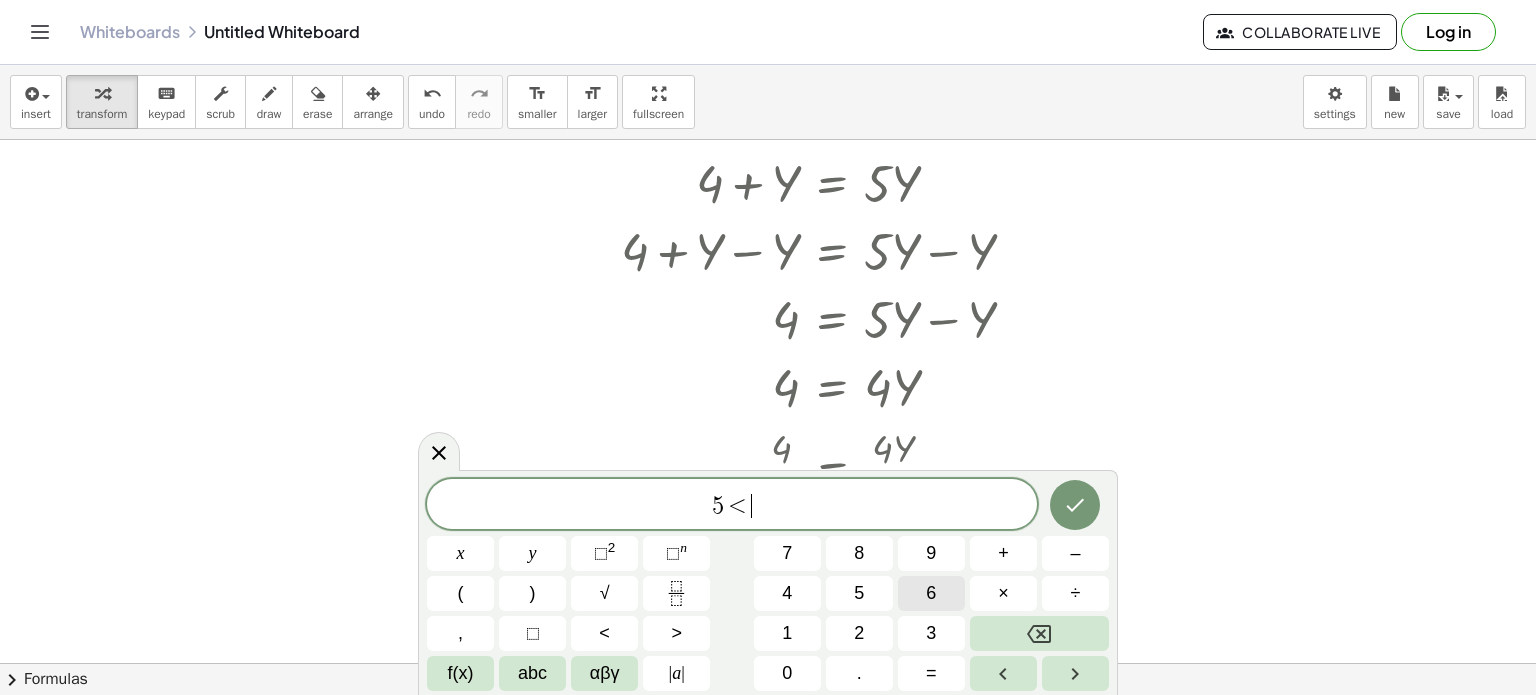 click on "6" at bounding box center [931, 593] 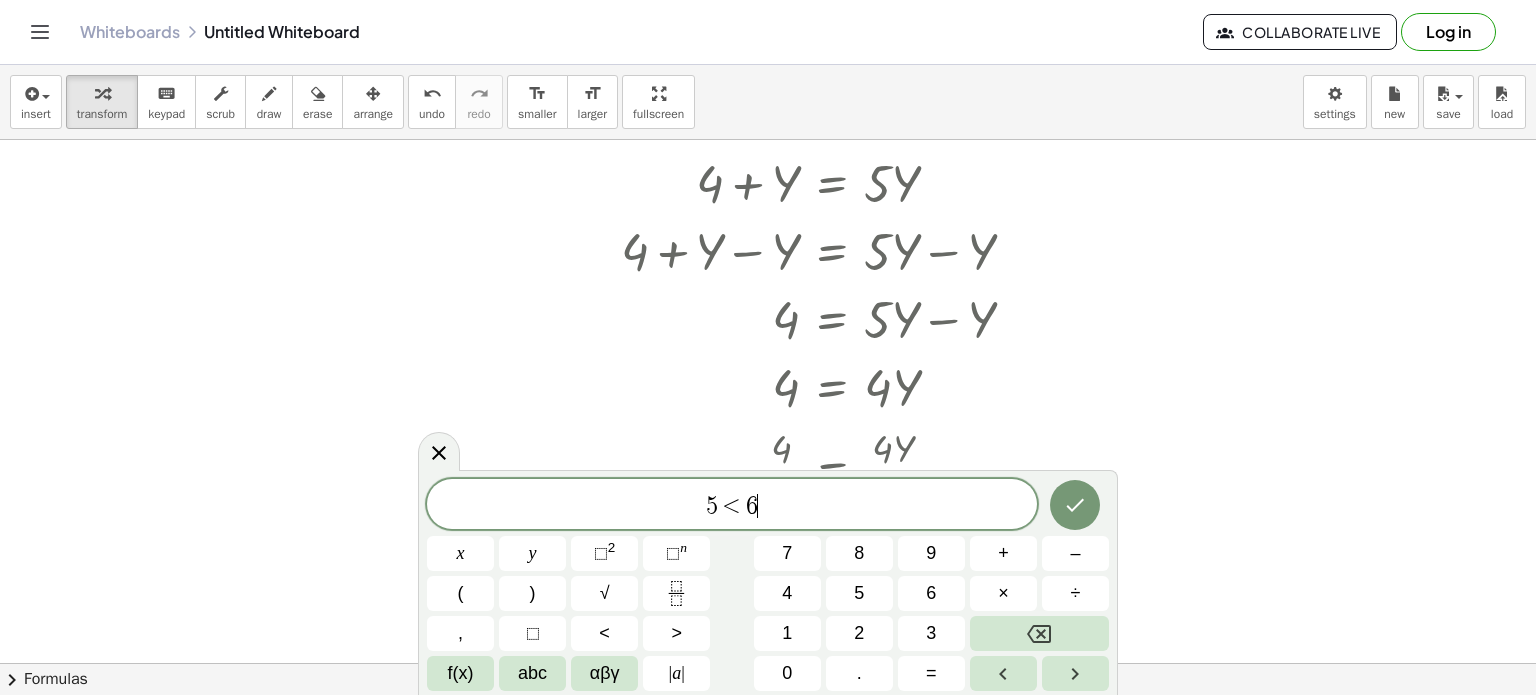 click 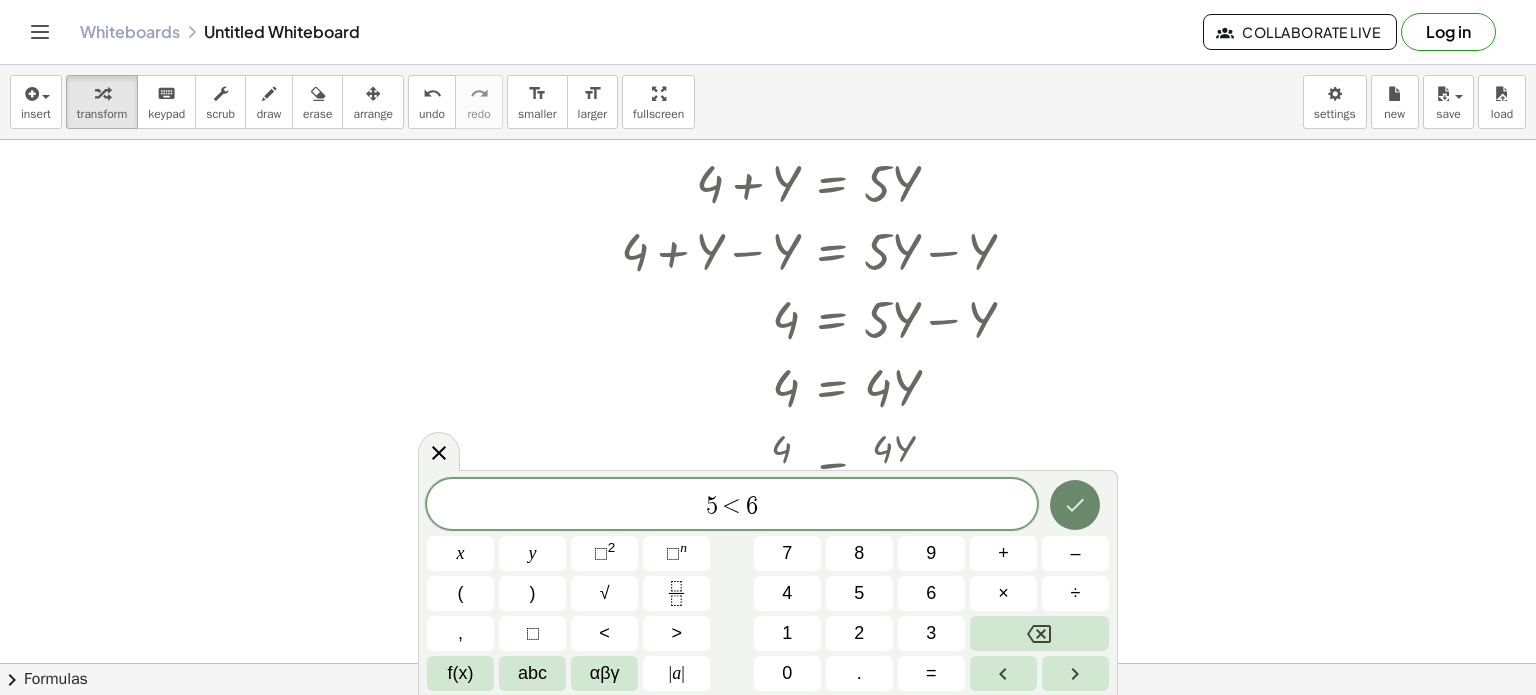 click at bounding box center (1075, 505) 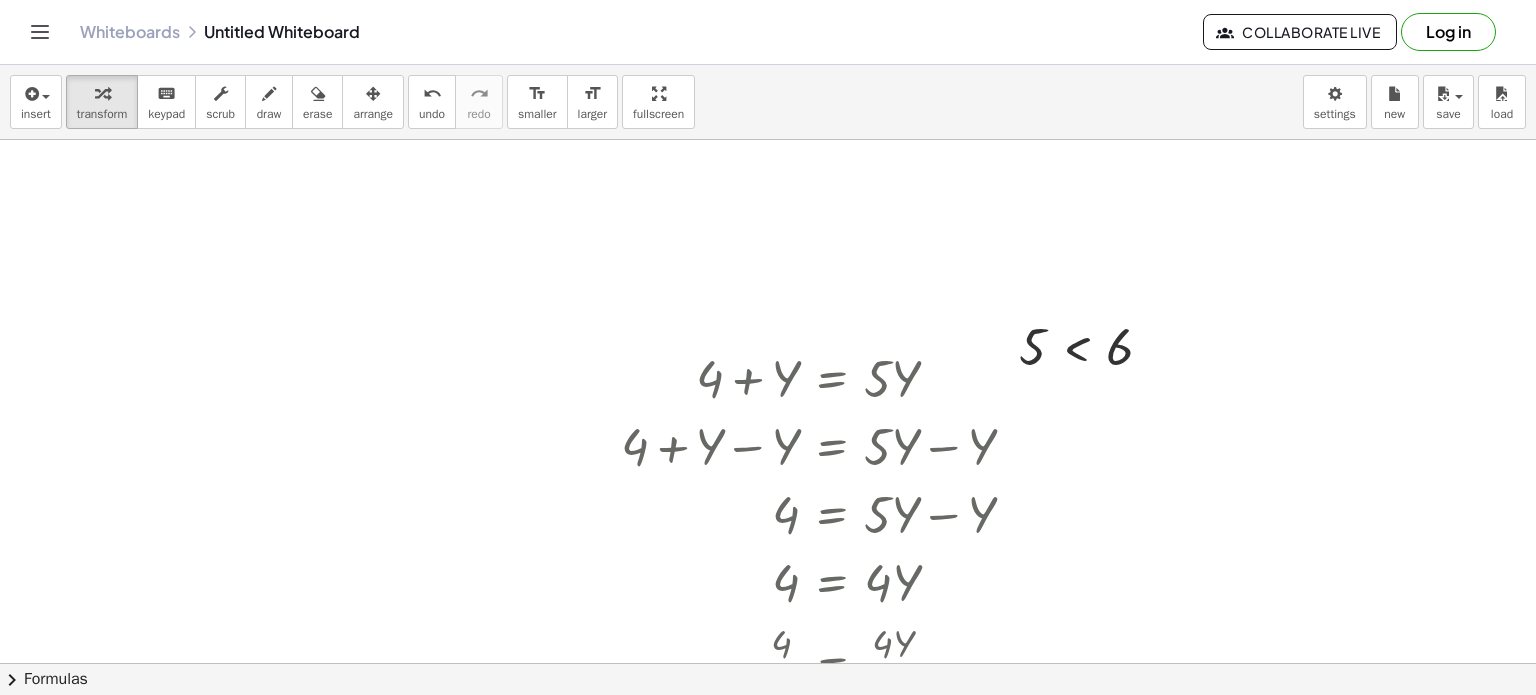 scroll, scrollTop: 0, scrollLeft: 0, axis: both 